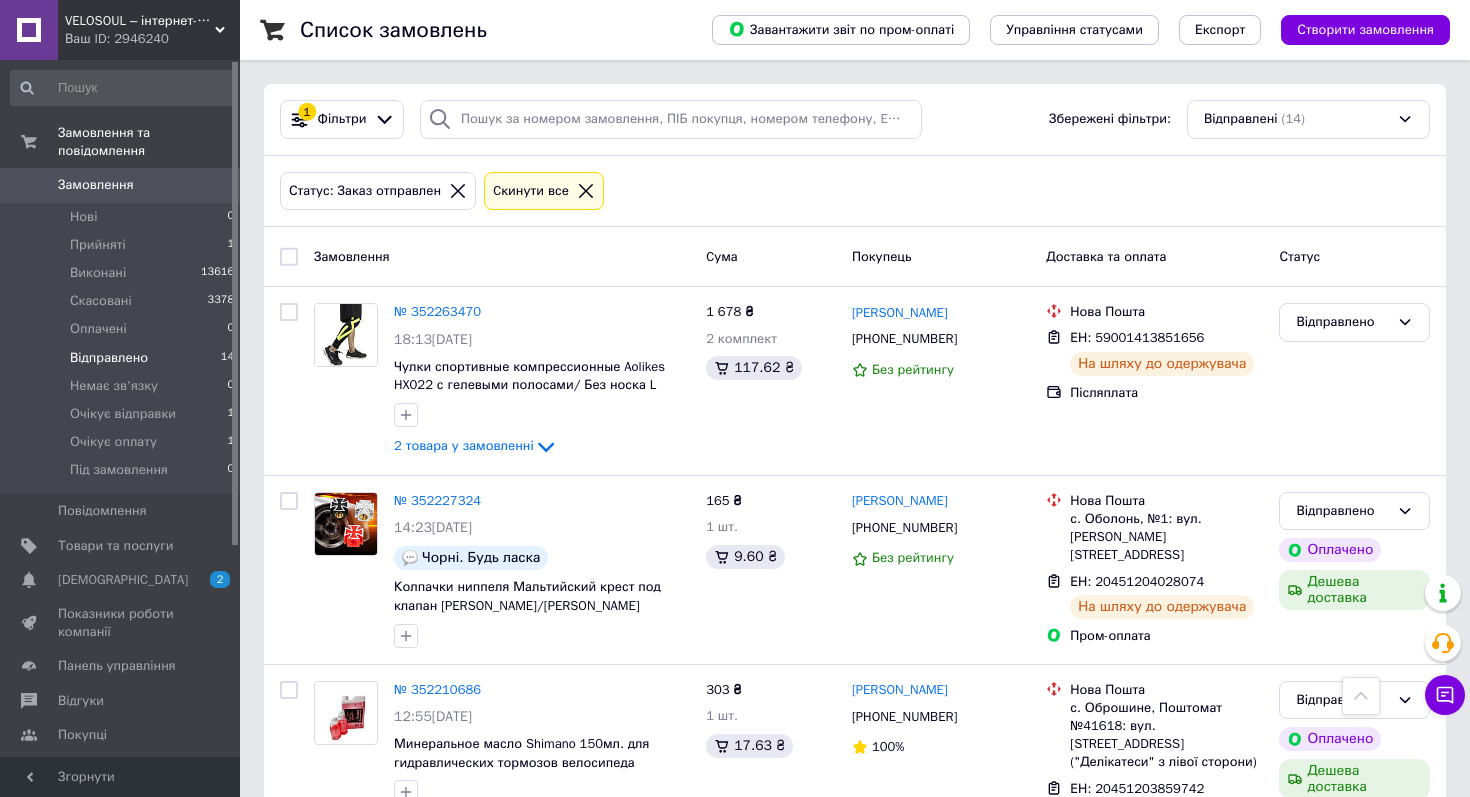 scroll, scrollTop: 2288, scrollLeft: 0, axis: vertical 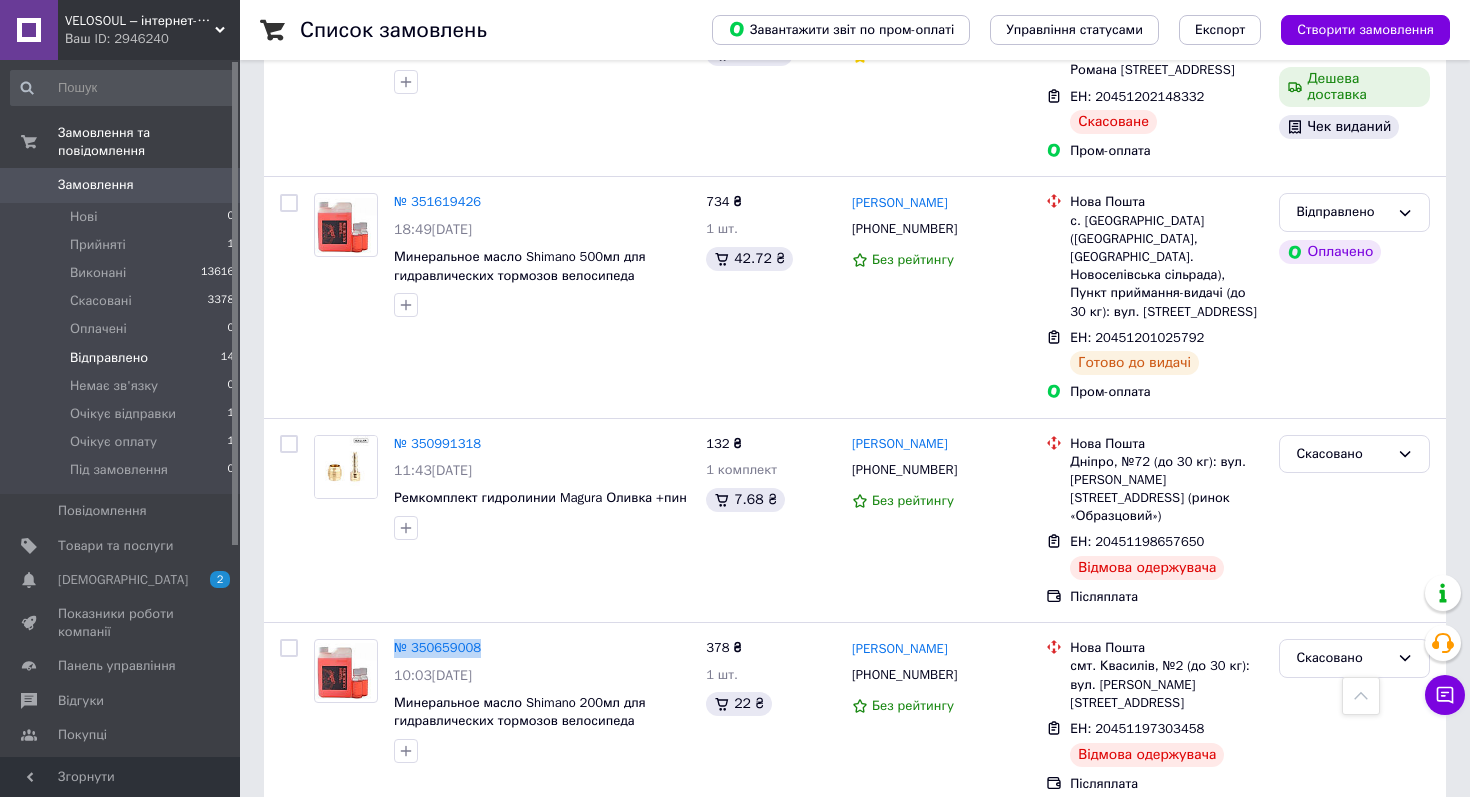 click on "Замовлення" at bounding box center [96, 185] 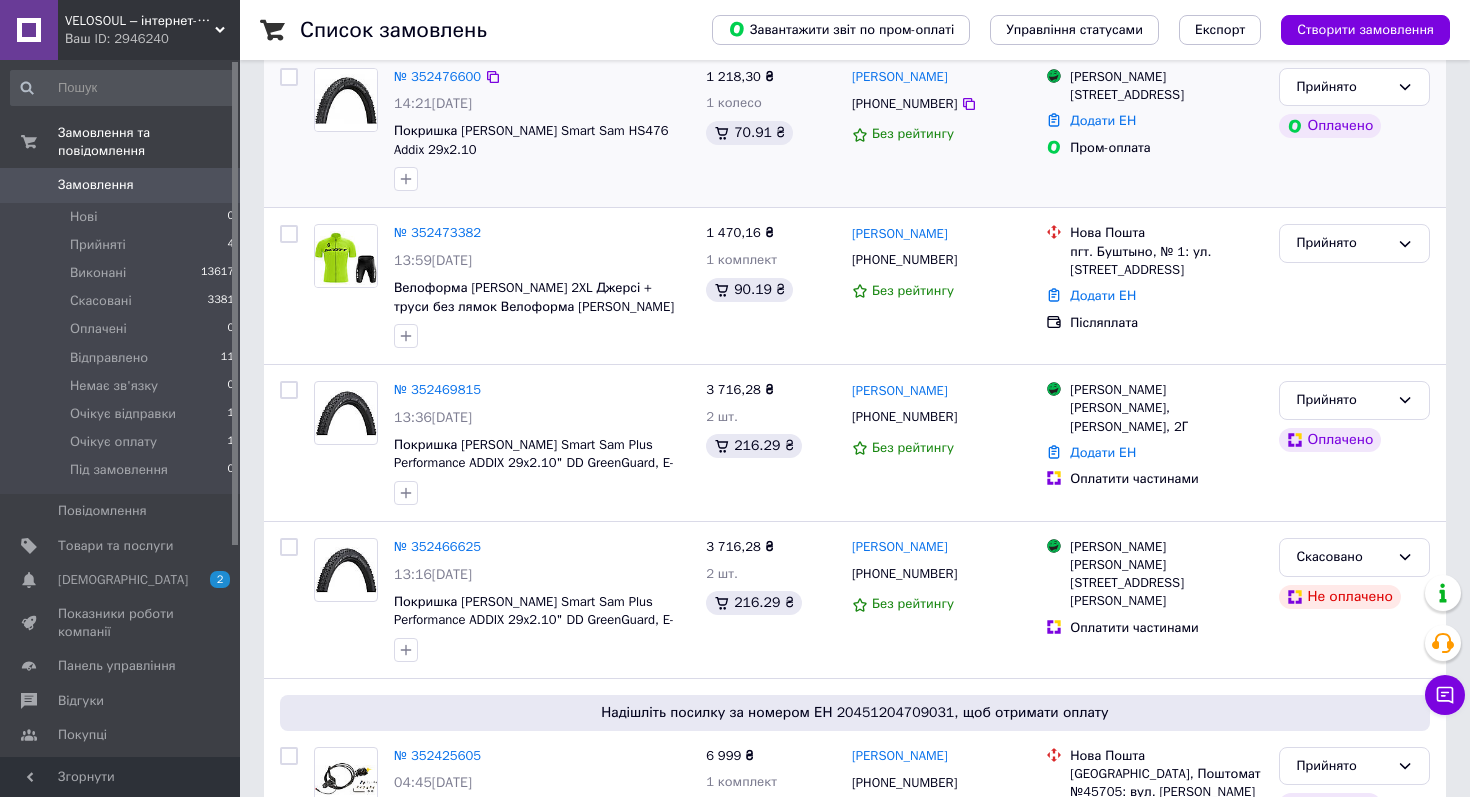 scroll, scrollTop: 268, scrollLeft: 0, axis: vertical 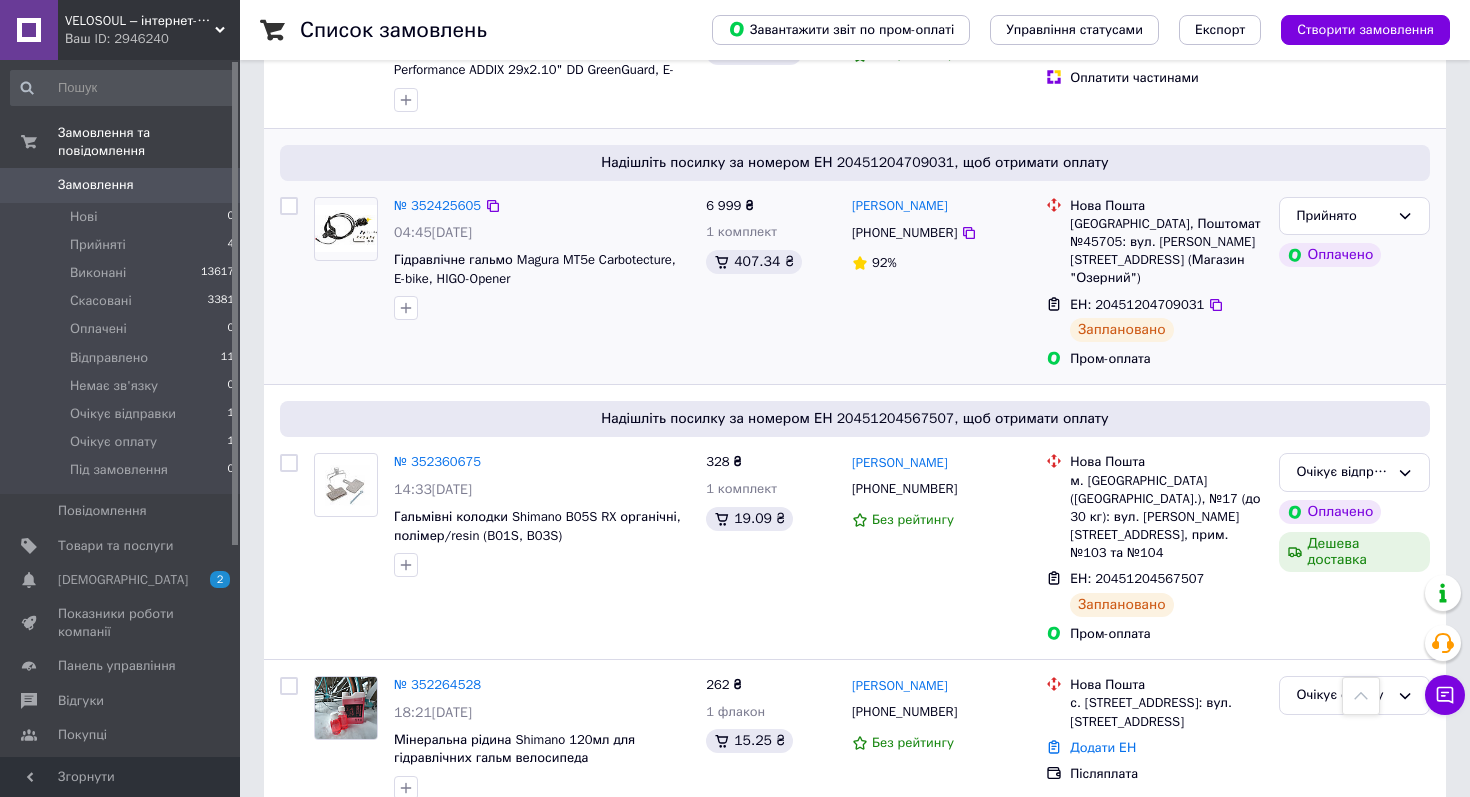 click on "№ 352425605" at bounding box center [437, 206] 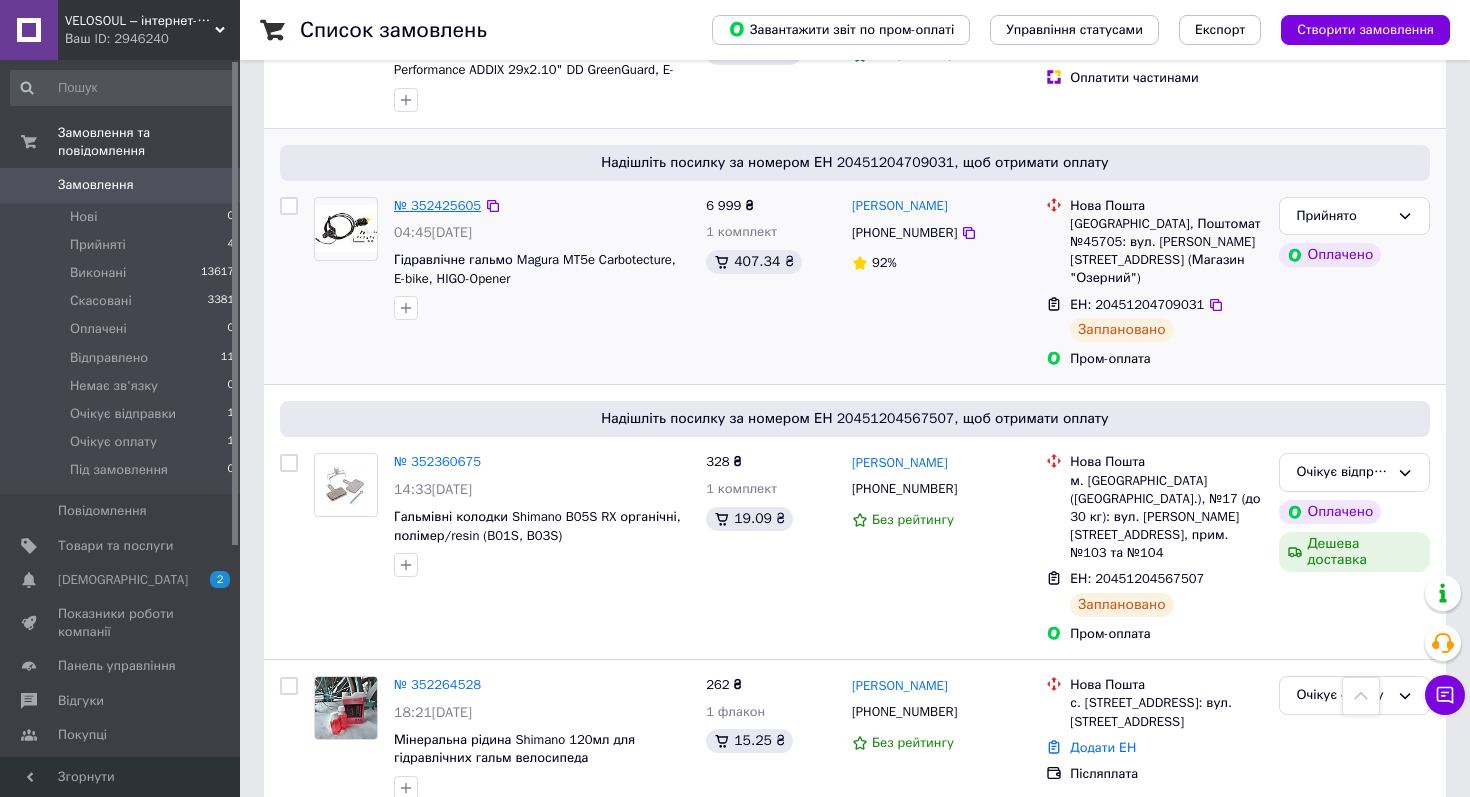 click on "№ 352425605" at bounding box center [437, 205] 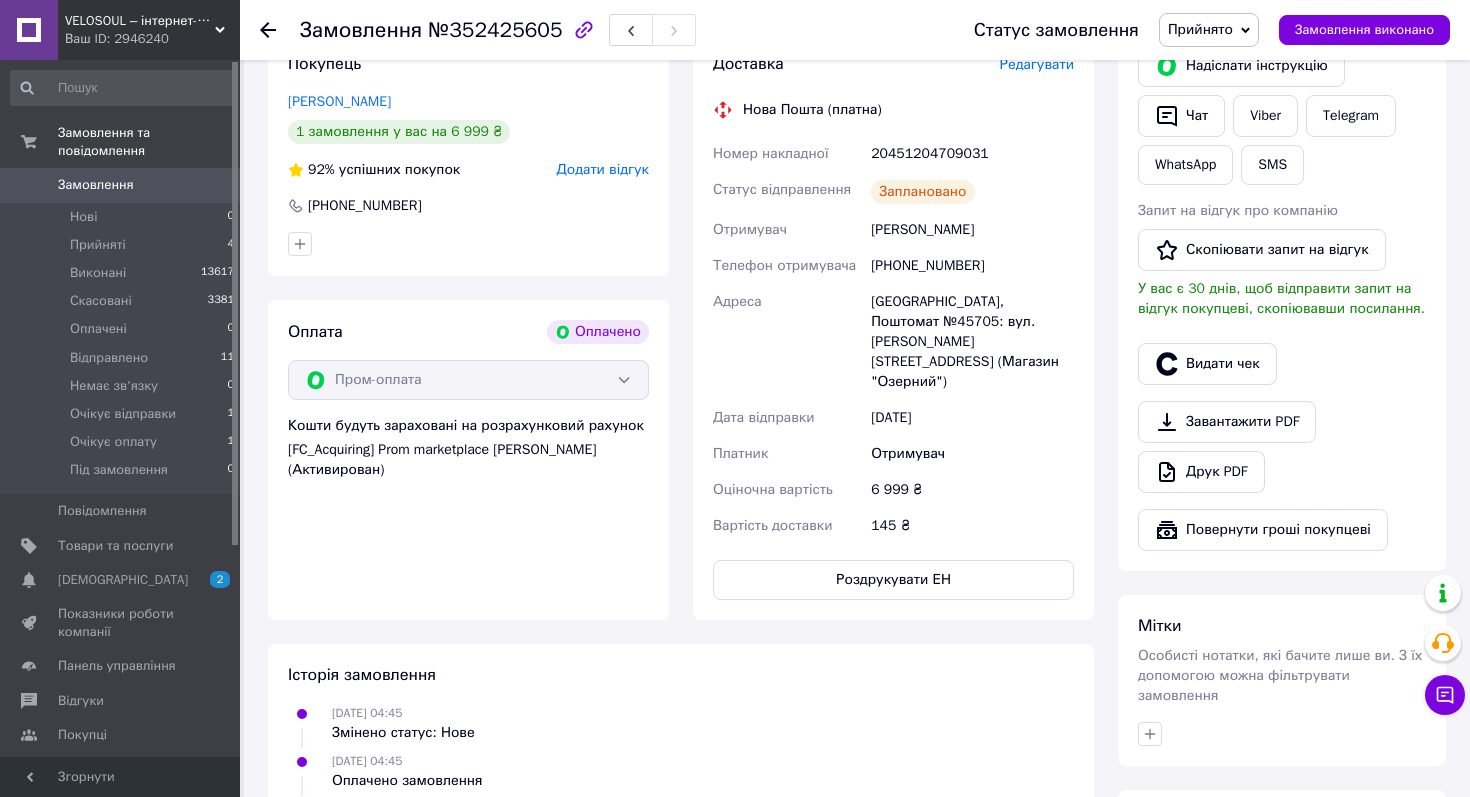 scroll, scrollTop: 0, scrollLeft: 0, axis: both 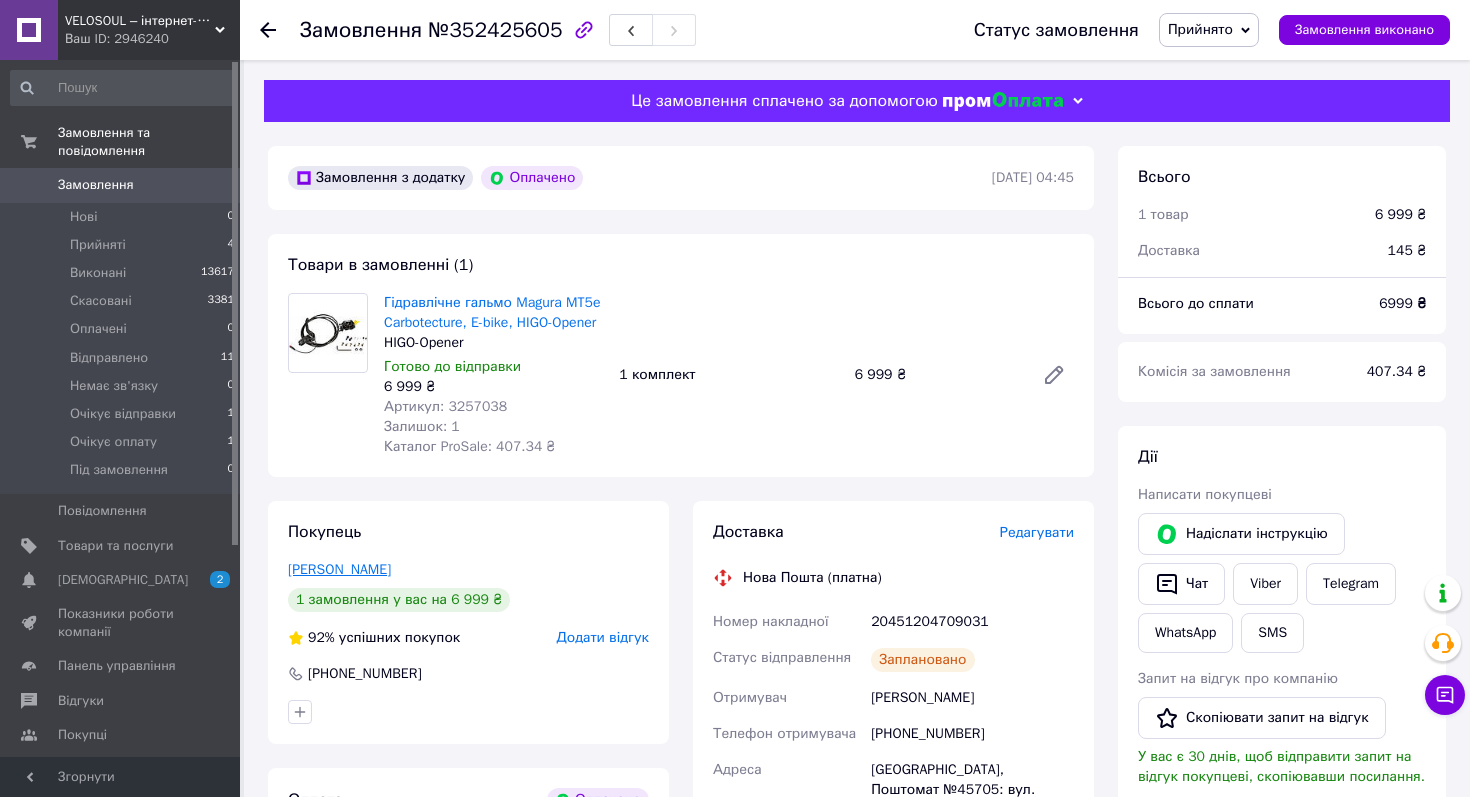 click on "[PERSON_NAME]" at bounding box center [339, 569] 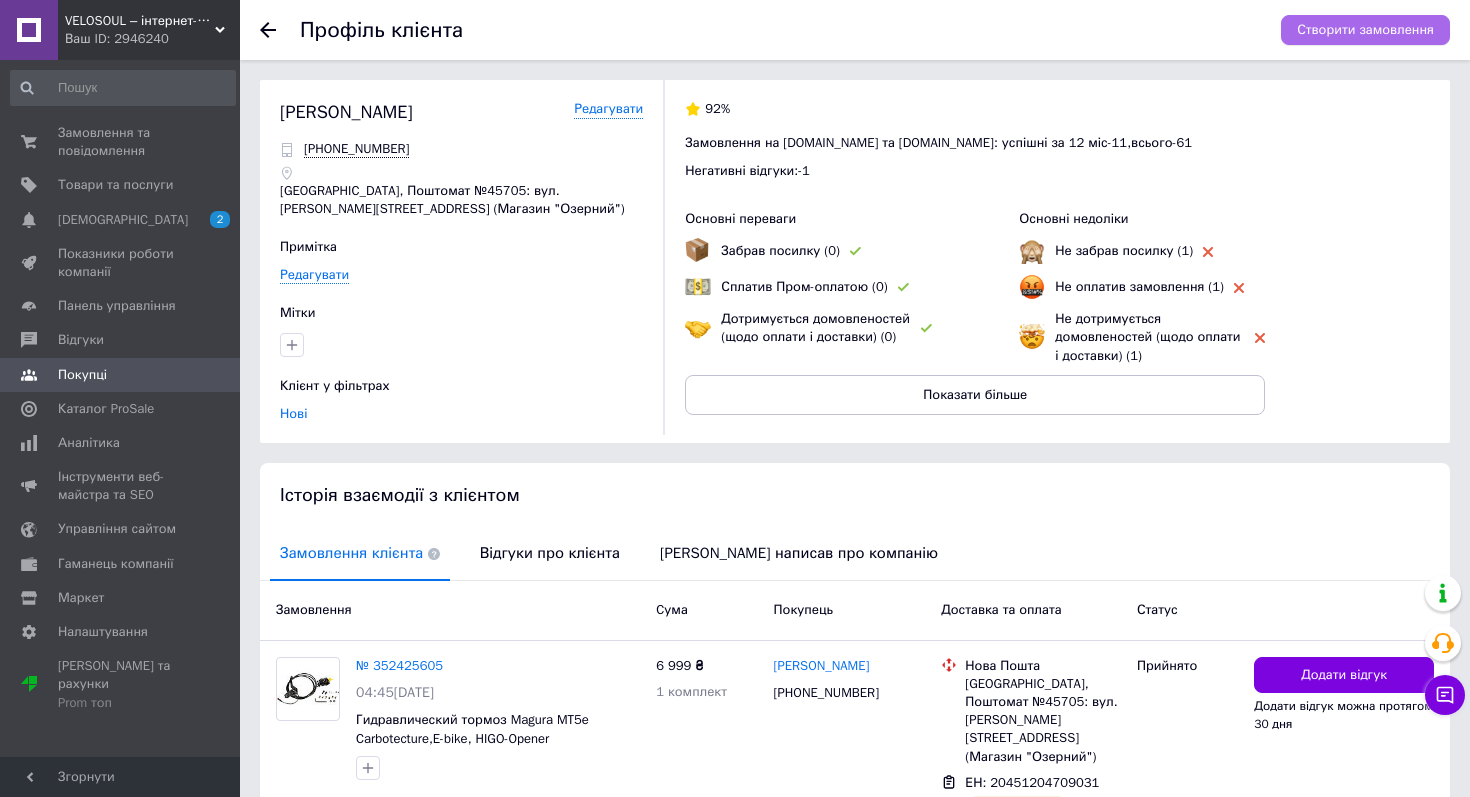 click on "Створити замовлення" at bounding box center (1365, 30) 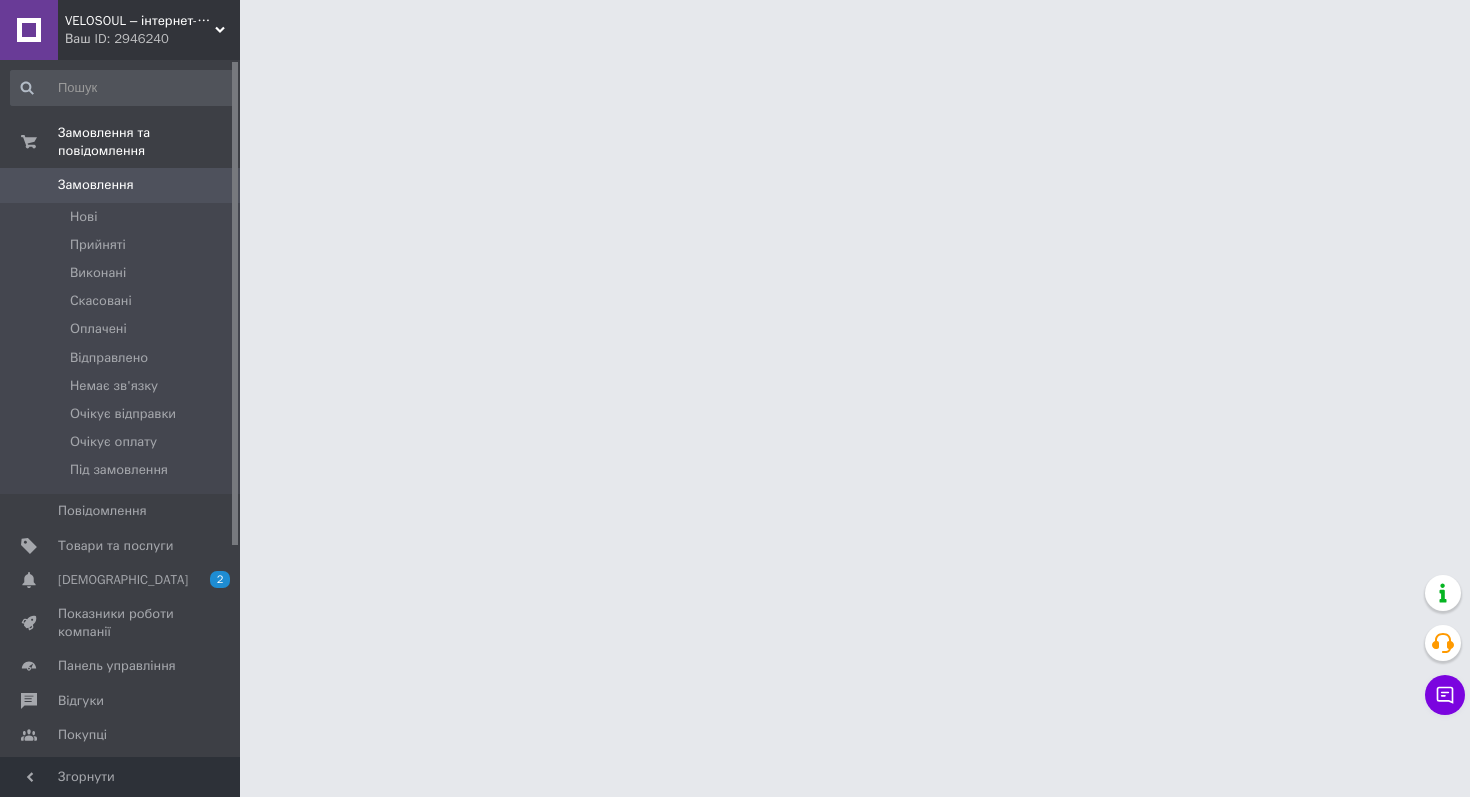 scroll, scrollTop: 0, scrollLeft: 0, axis: both 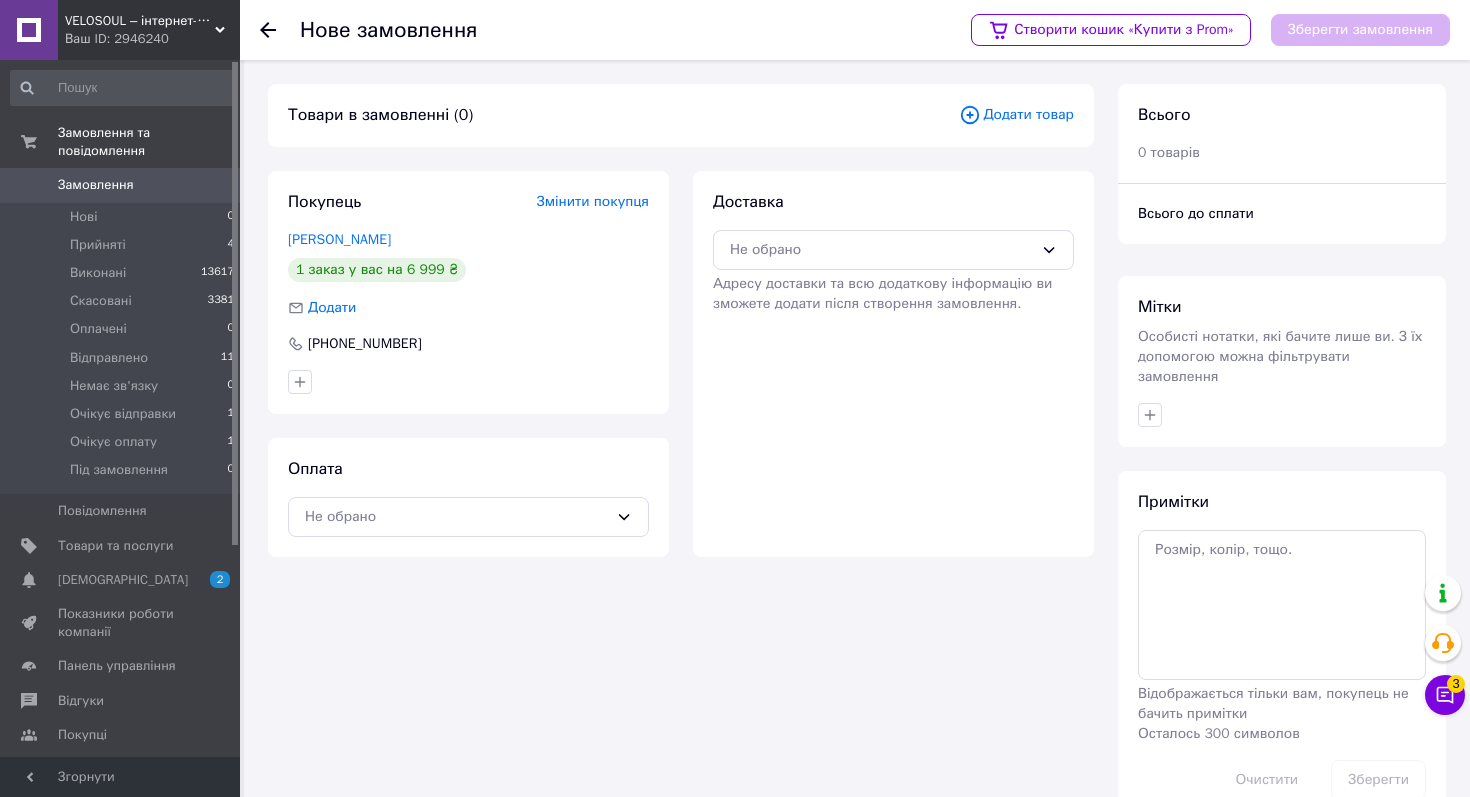 click on "Додати товар" at bounding box center [1016, 115] 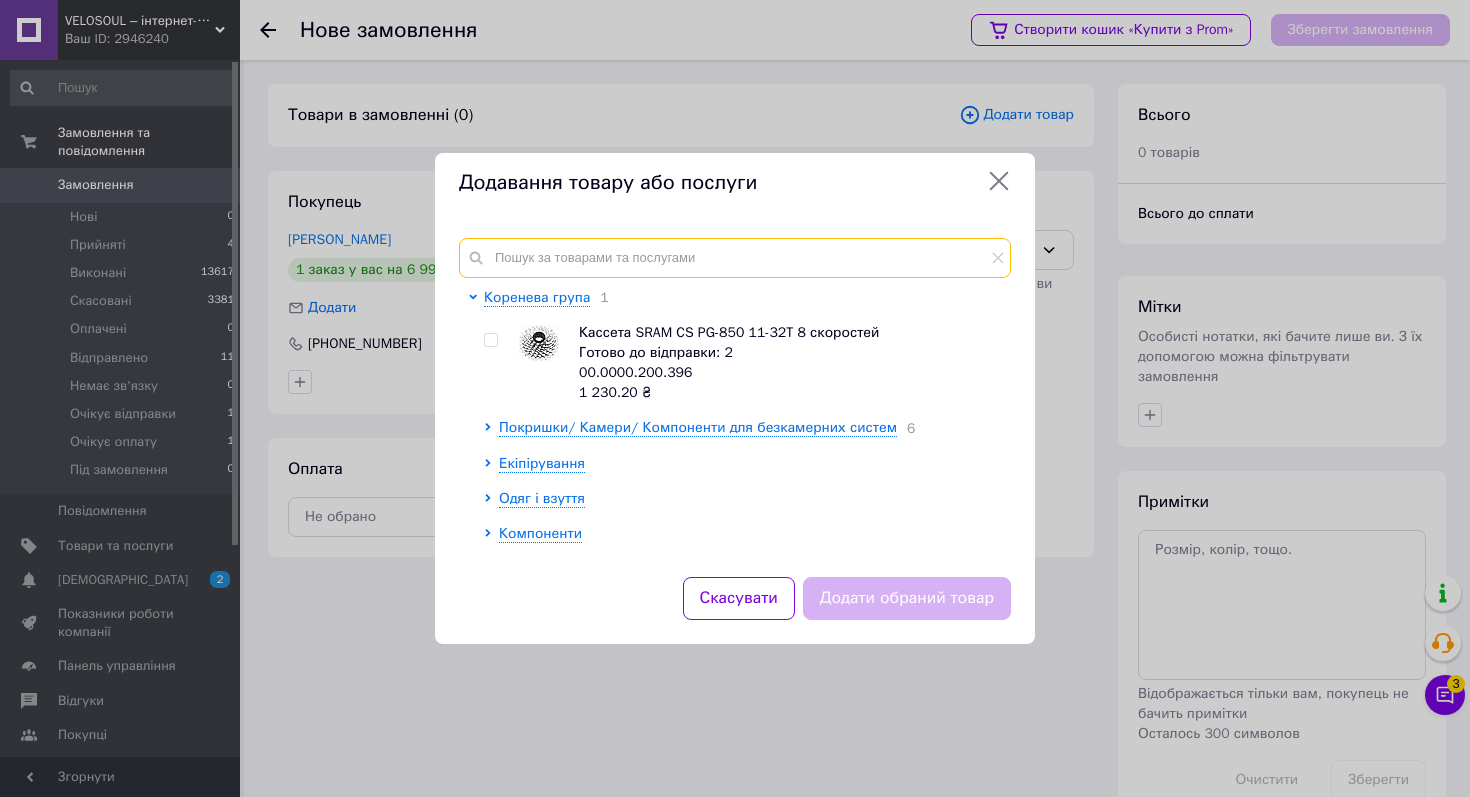 click at bounding box center [735, 258] 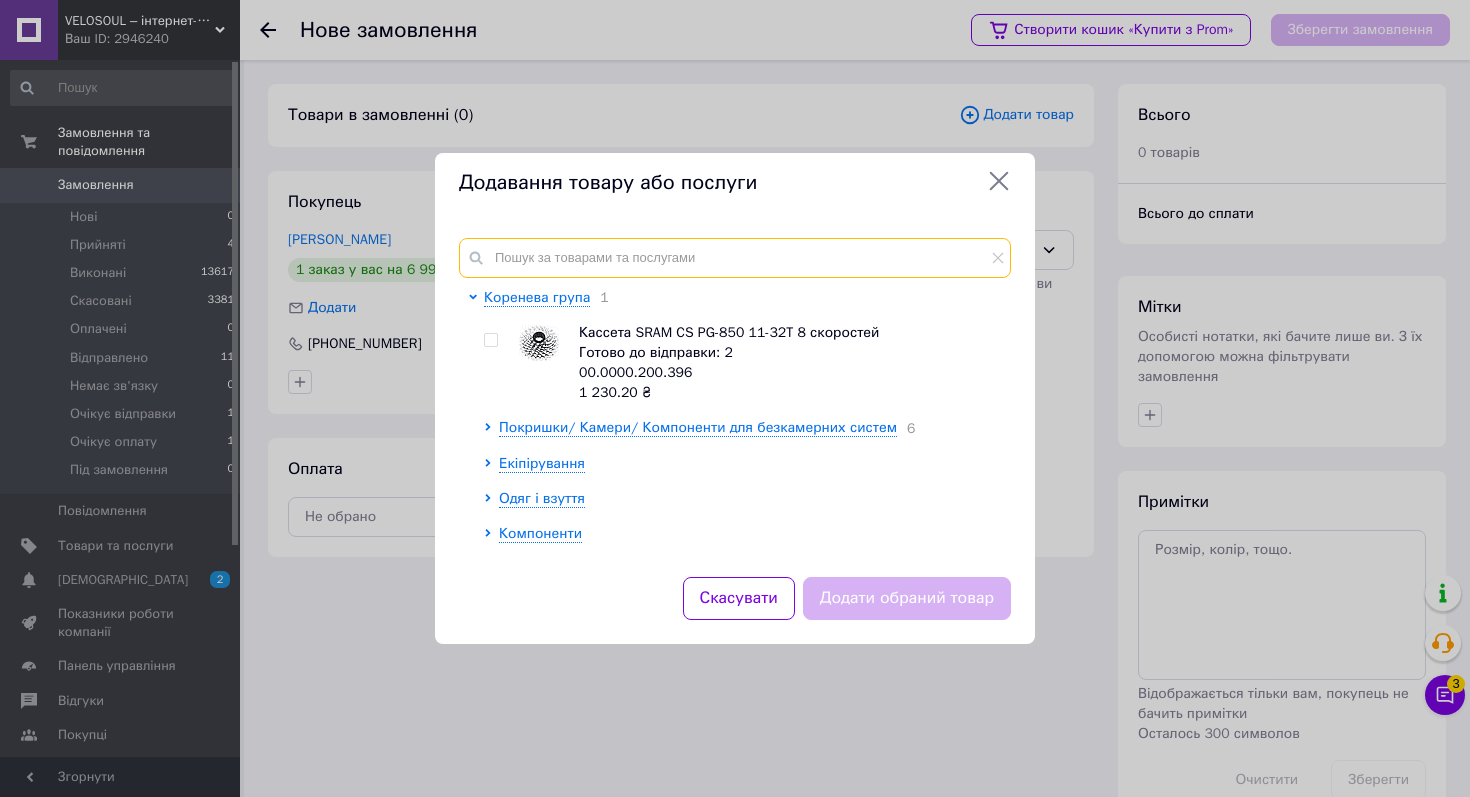 type on "к" 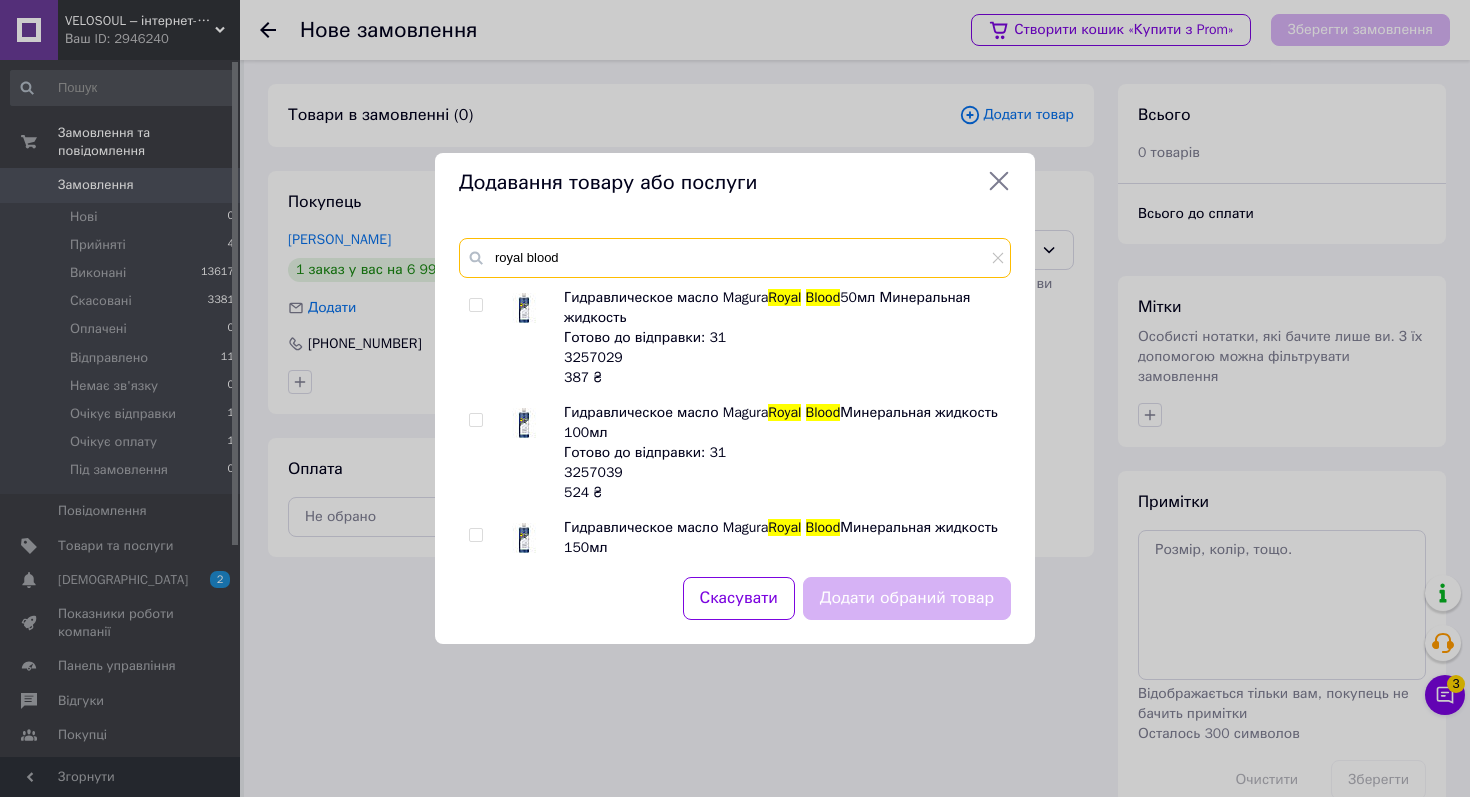 scroll, scrollTop: 29, scrollLeft: 0, axis: vertical 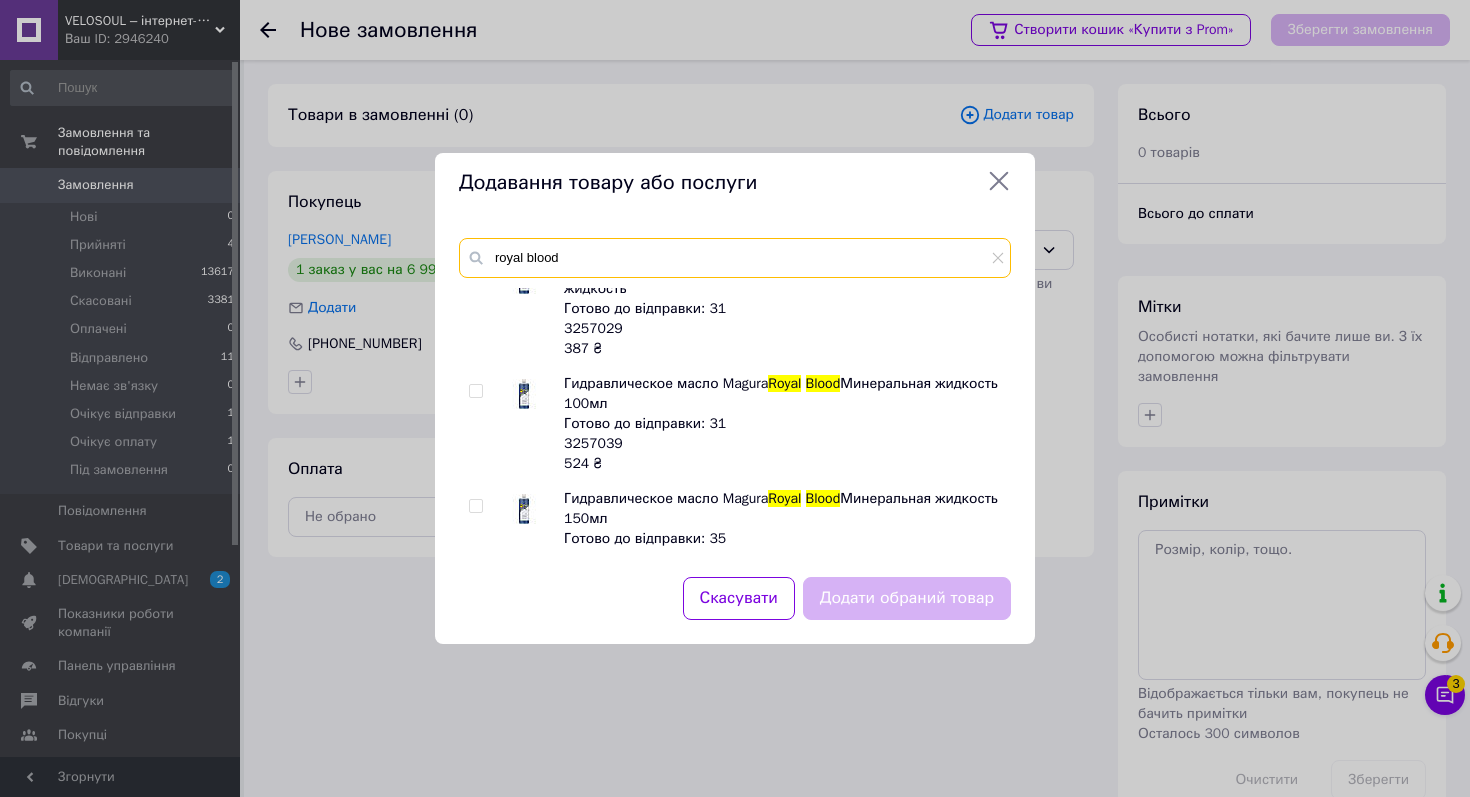 type on "royal blood" 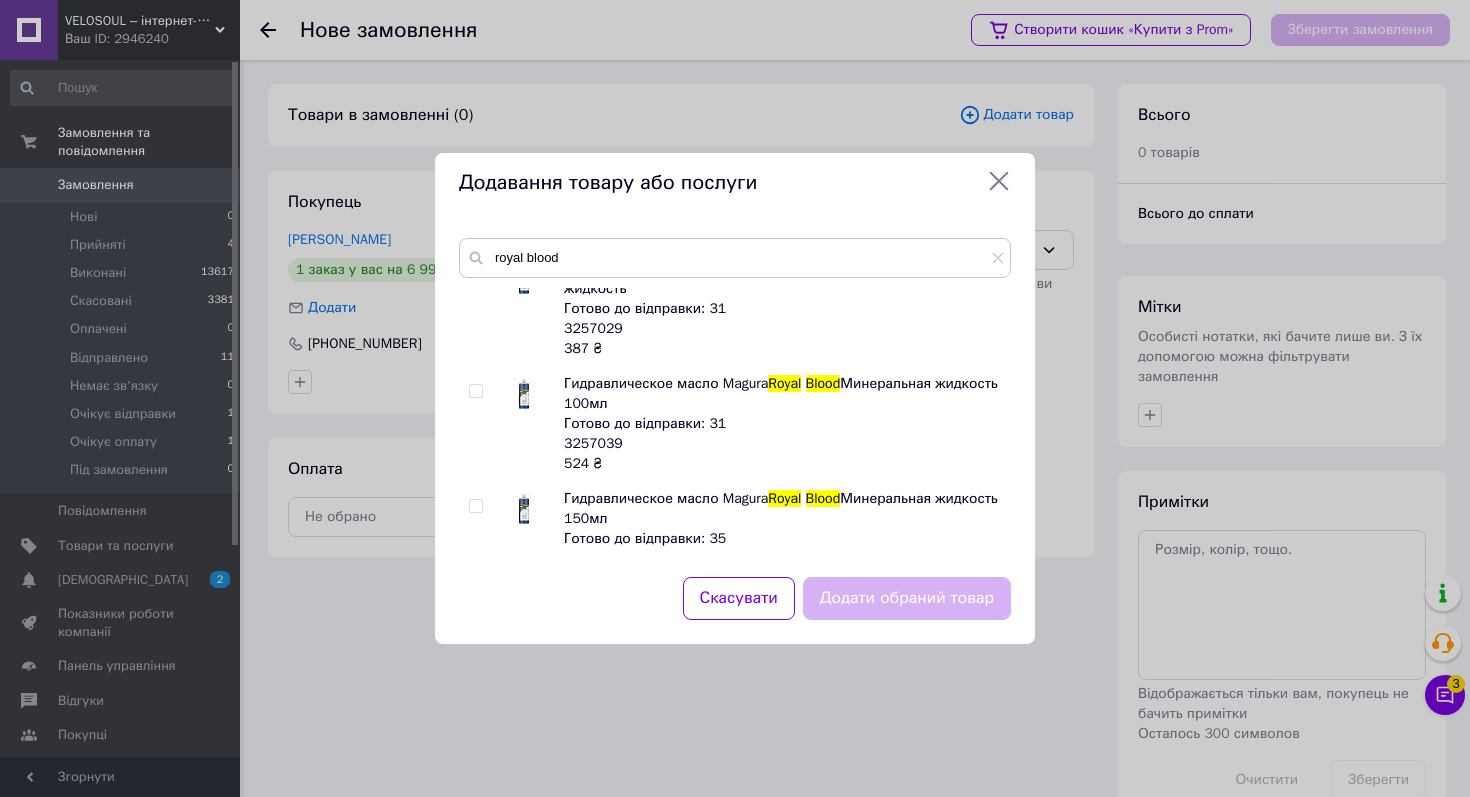click at bounding box center (475, 391) 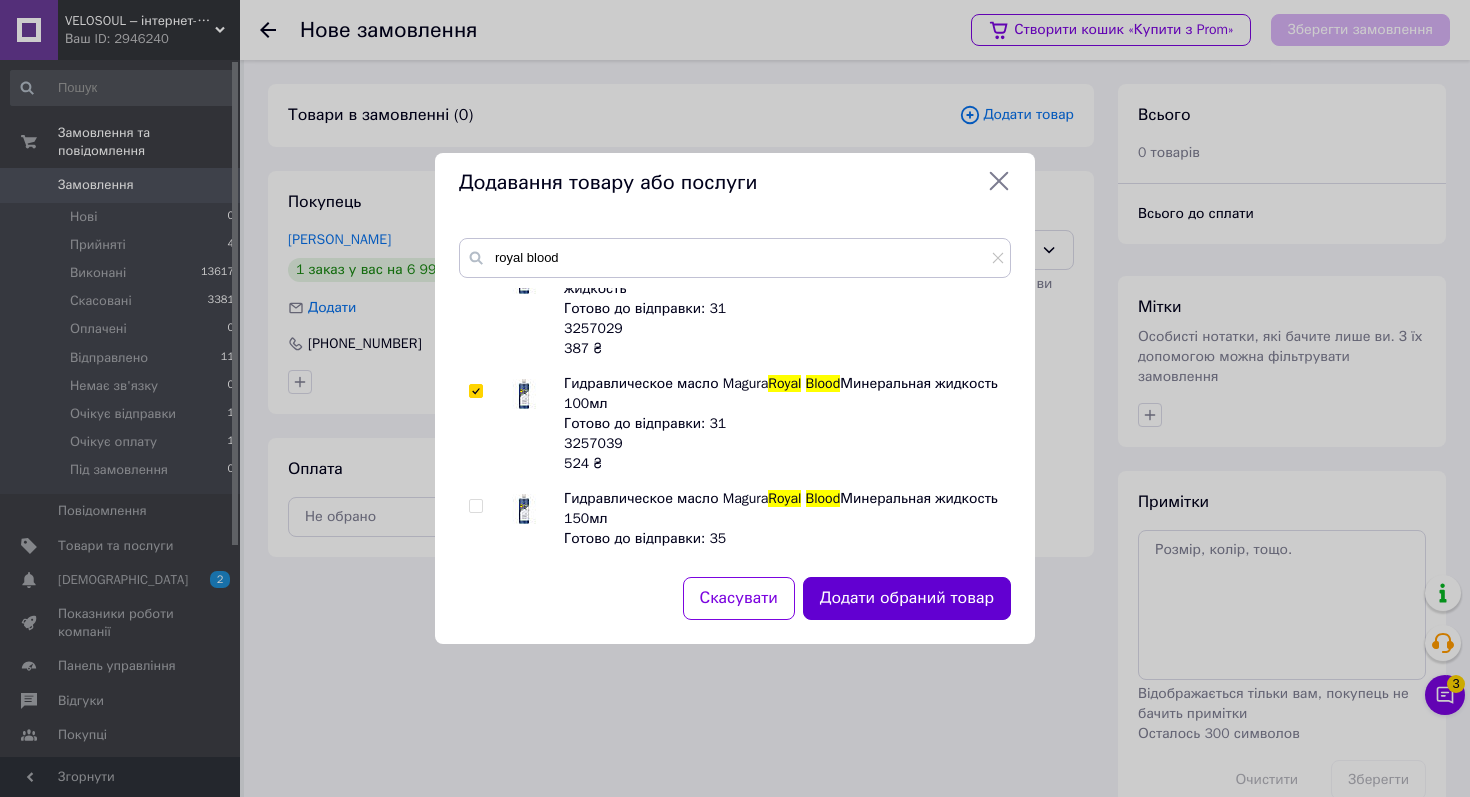 click on "Додати обраний товар" at bounding box center [907, 598] 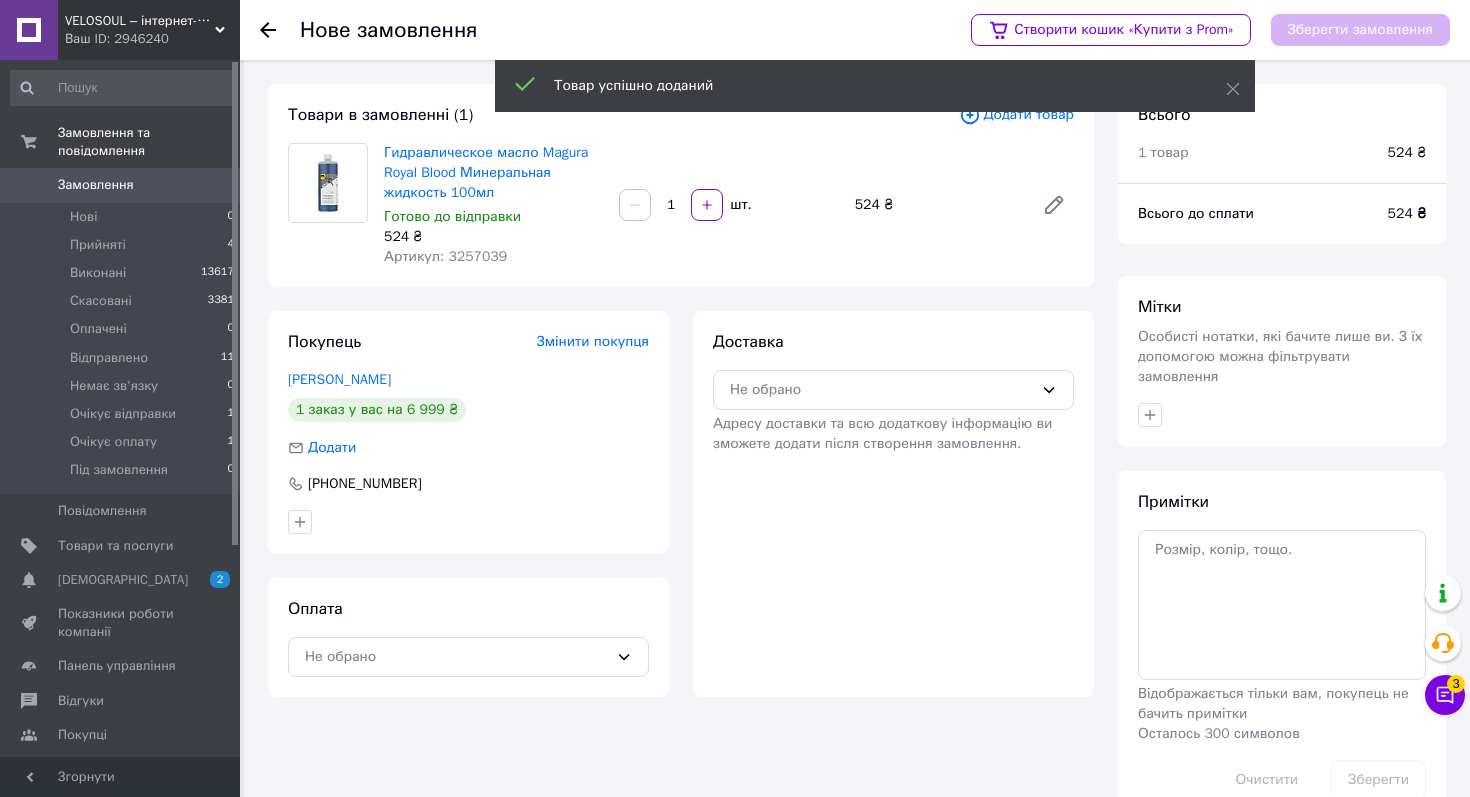 click on "Товар успішно доданий" at bounding box center (875, 88) 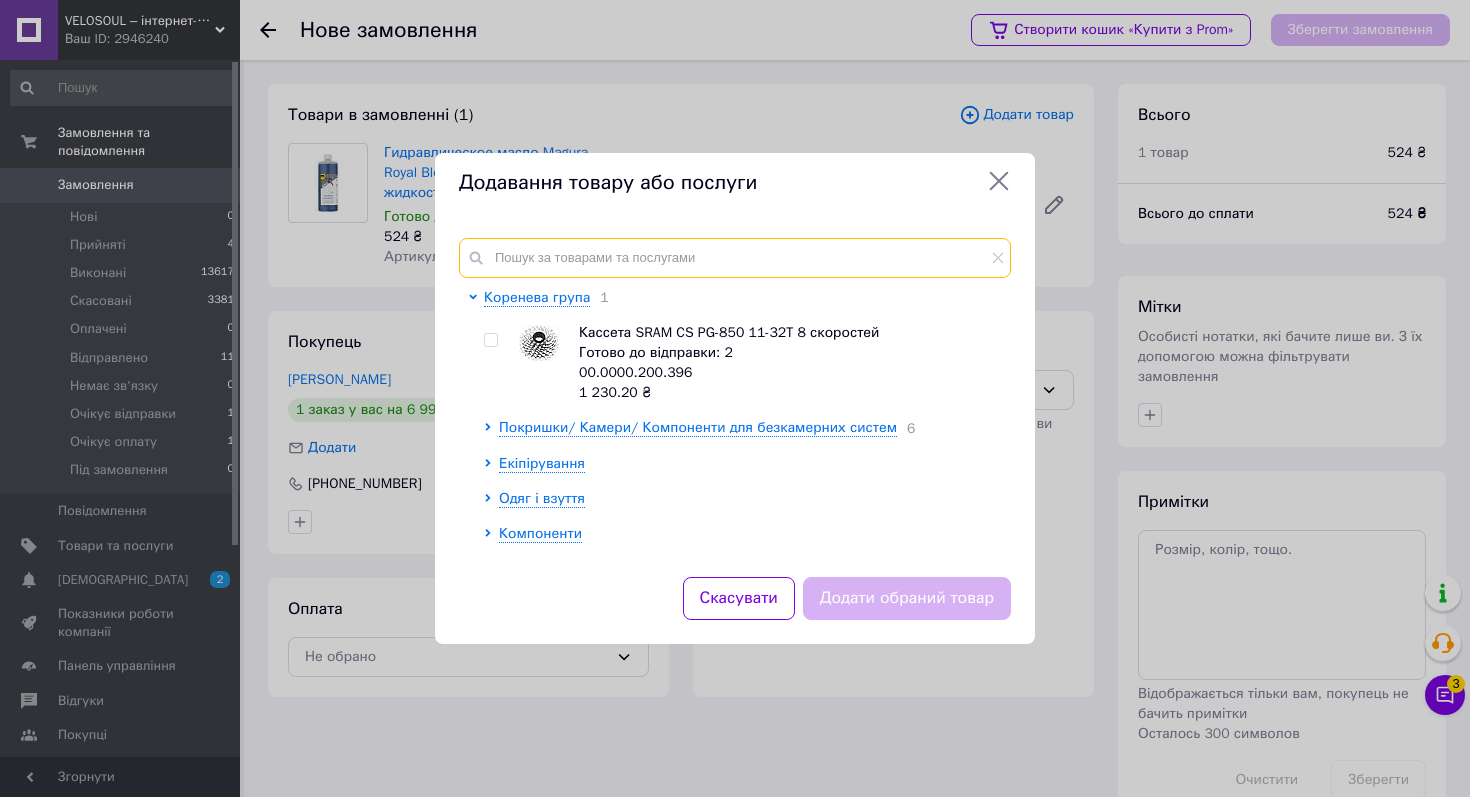 click at bounding box center (735, 258) 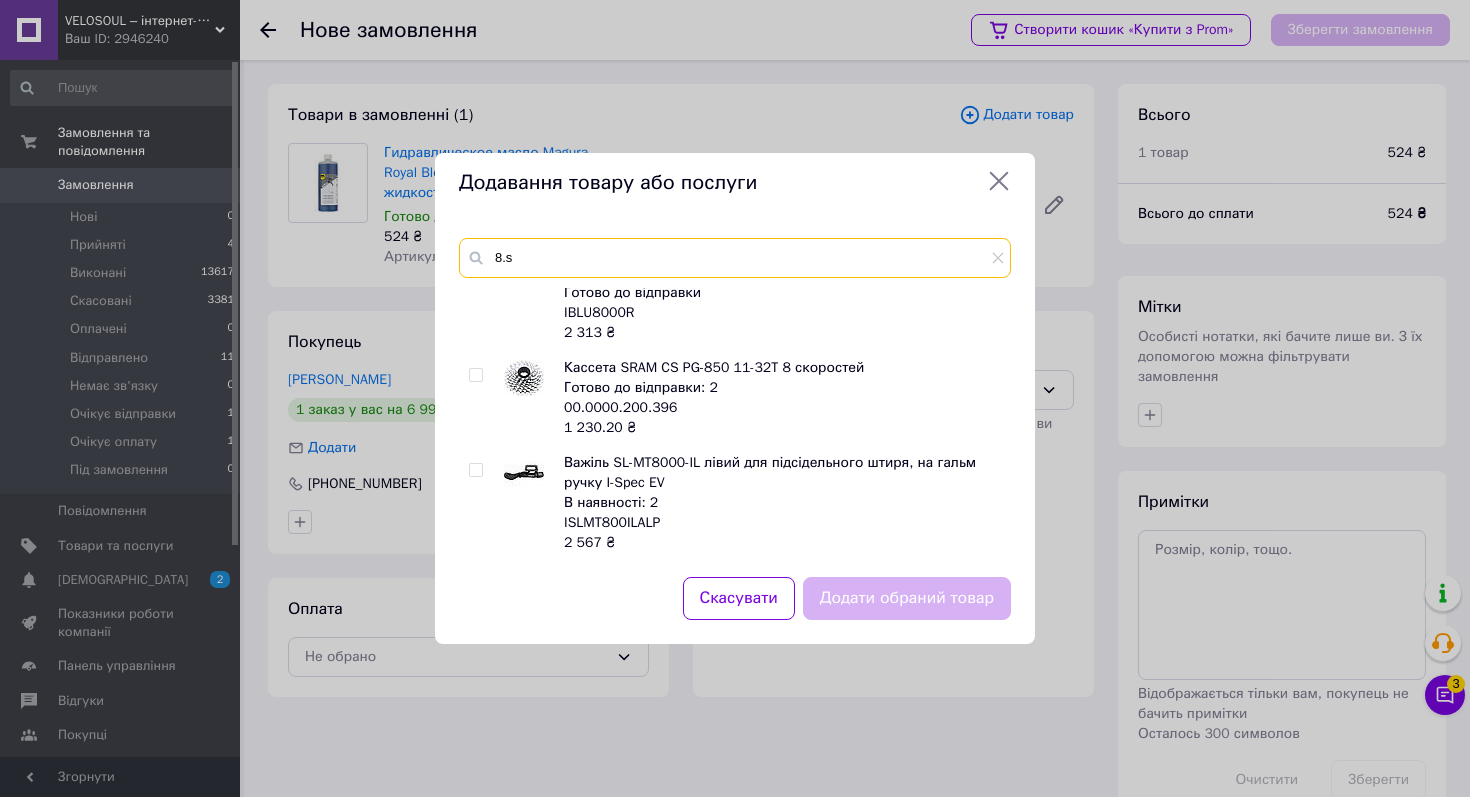 scroll, scrollTop: 4121, scrollLeft: 0, axis: vertical 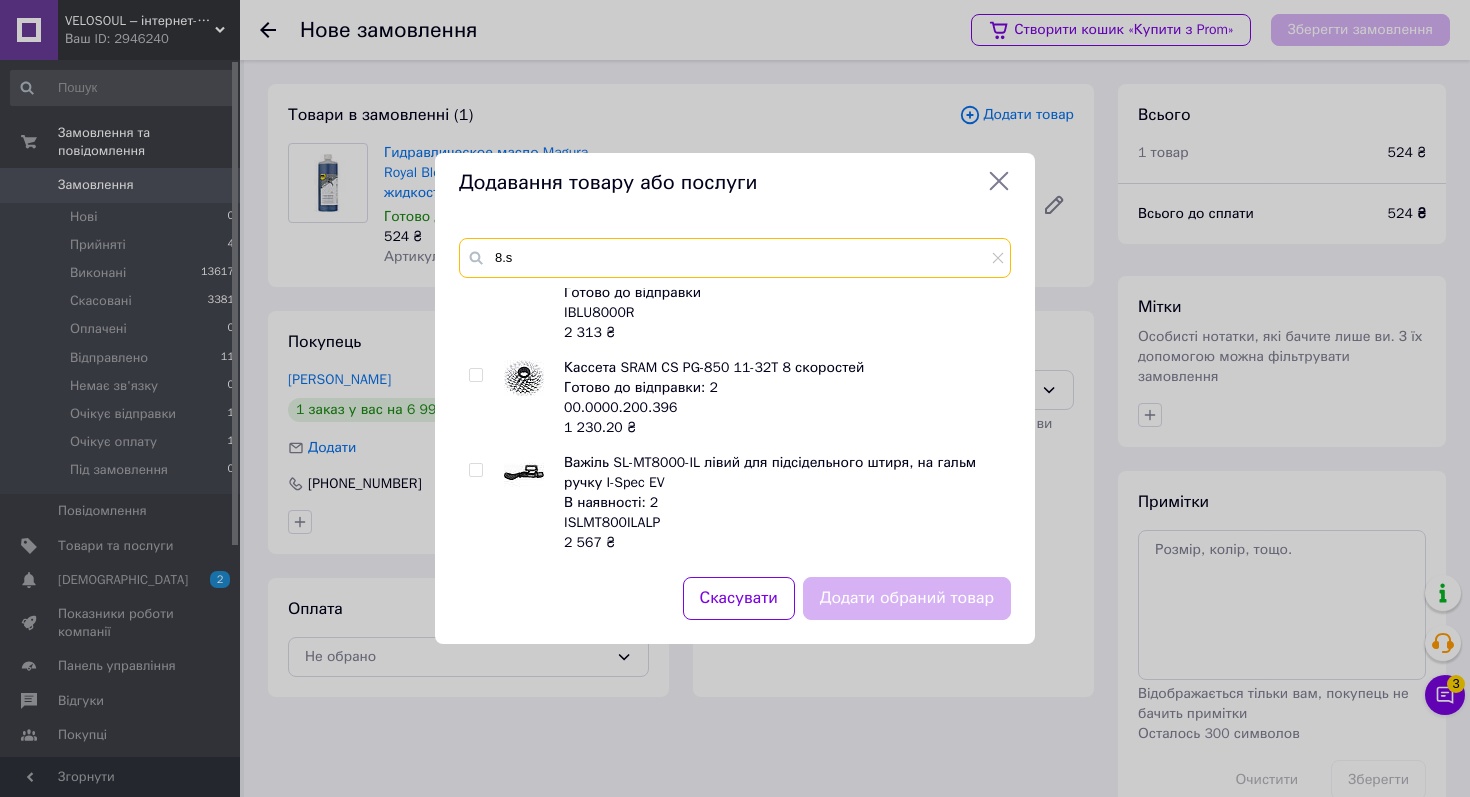 click on "8.s" at bounding box center [735, 258] 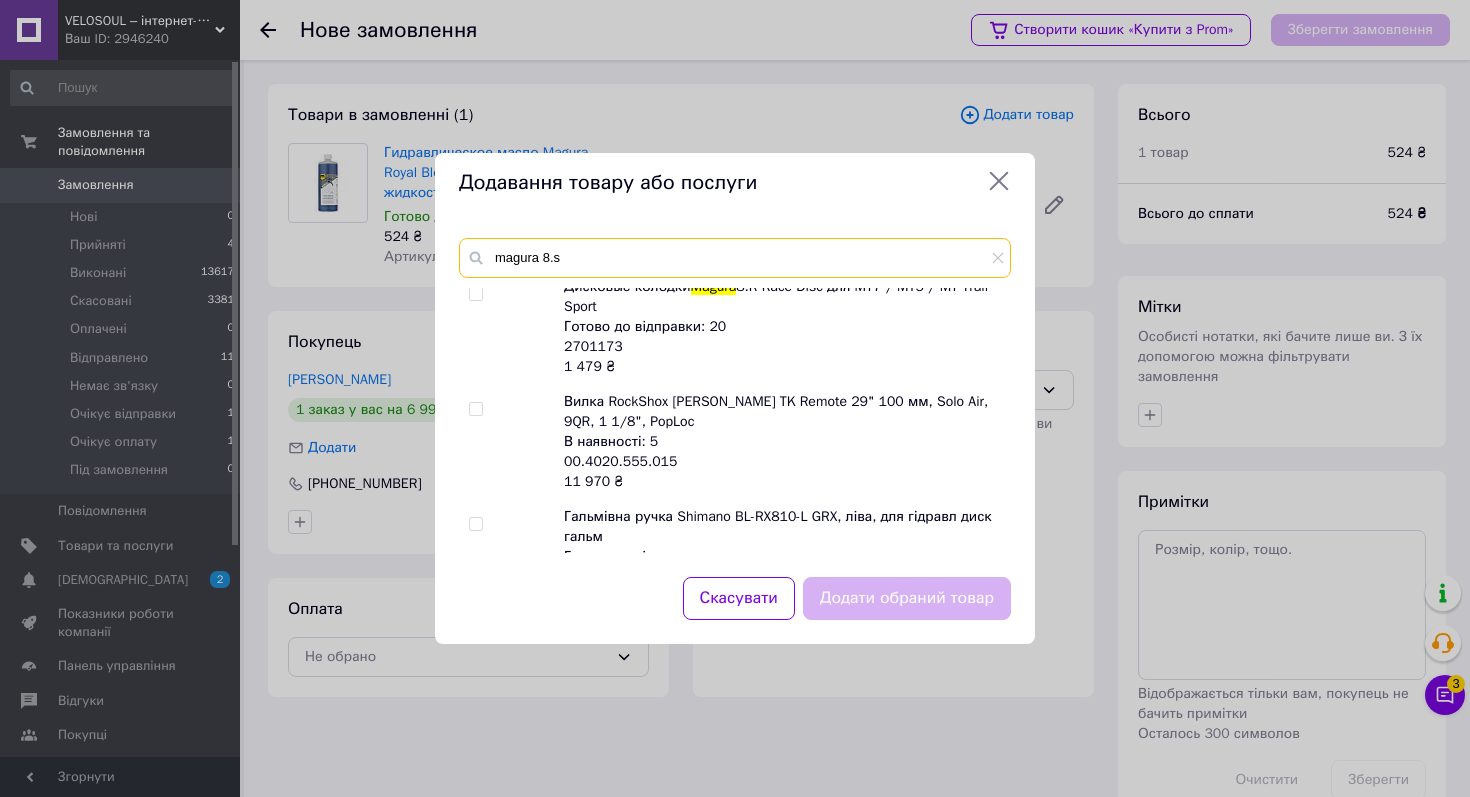 scroll, scrollTop: 3477, scrollLeft: 0, axis: vertical 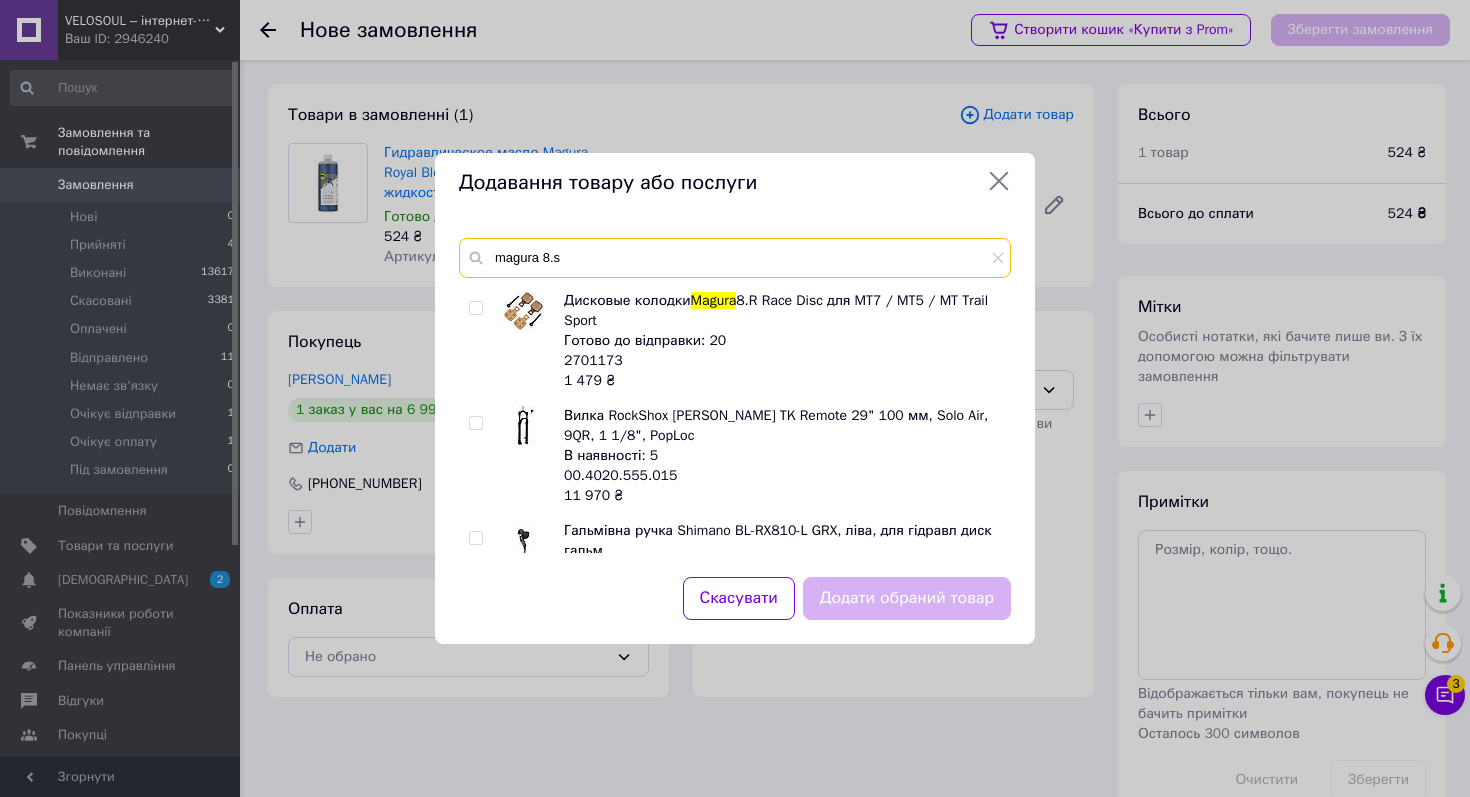 click on "magura 8.s" at bounding box center [735, 258] 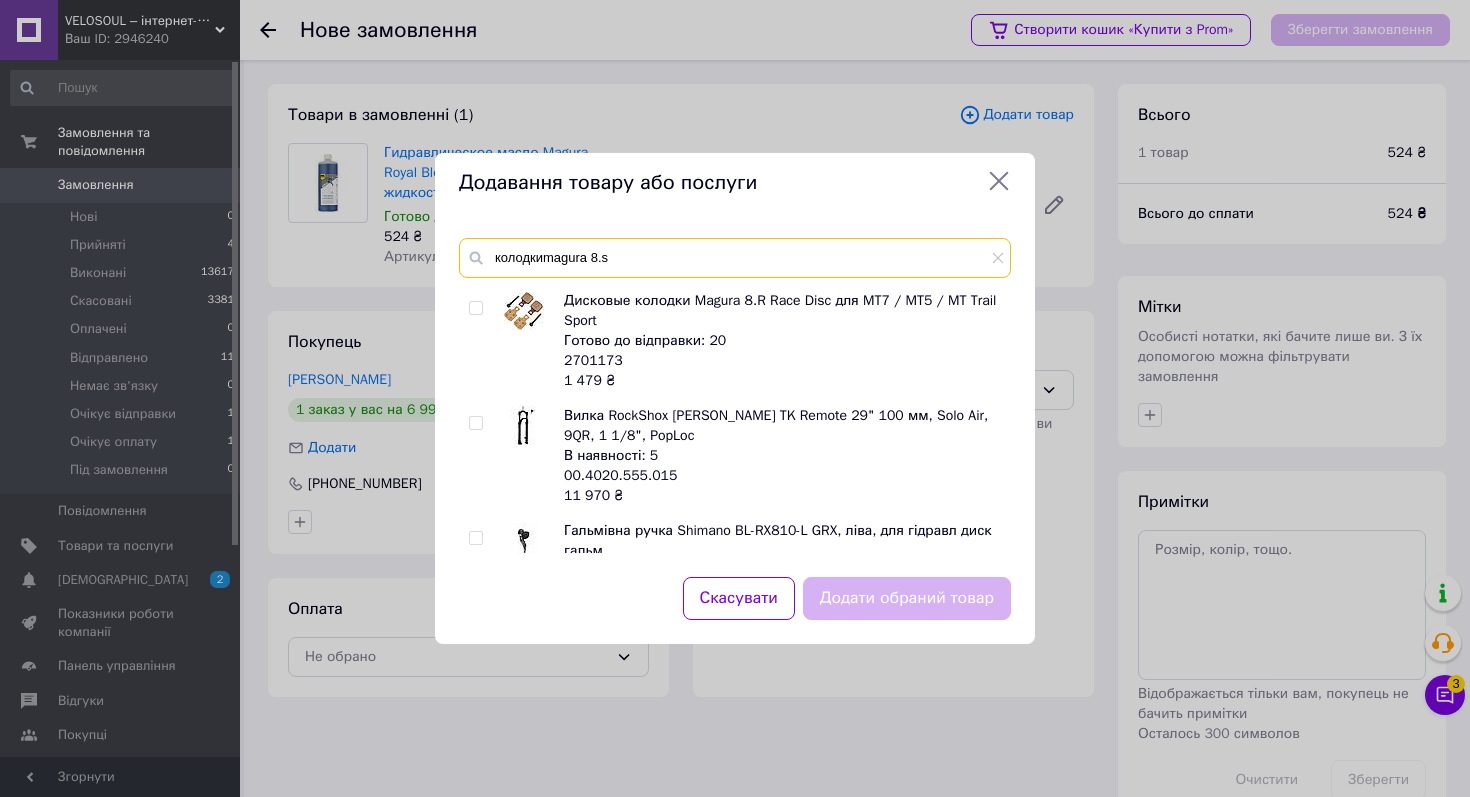 type on "колодки magura 8.s" 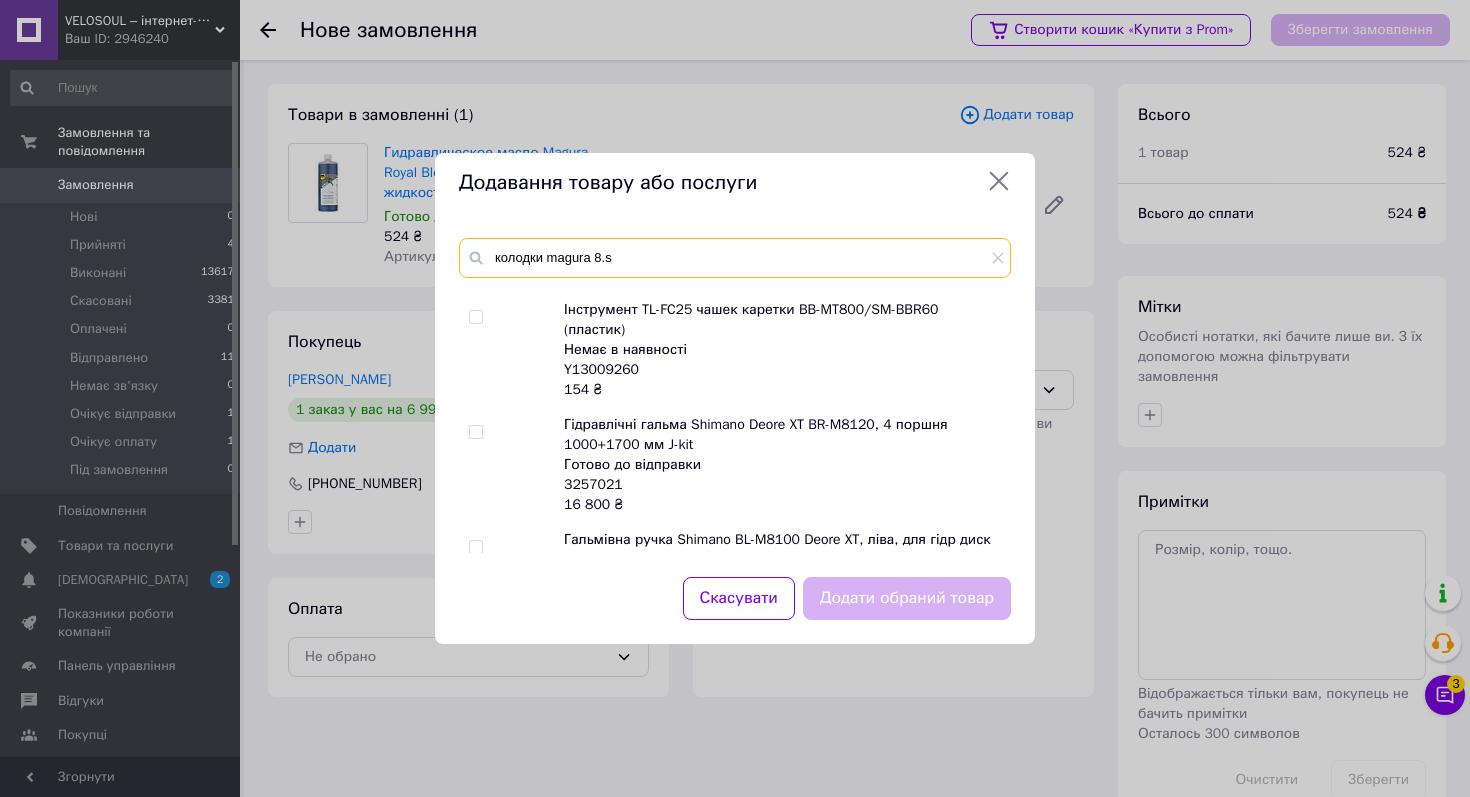 scroll, scrollTop: 771, scrollLeft: 0, axis: vertical 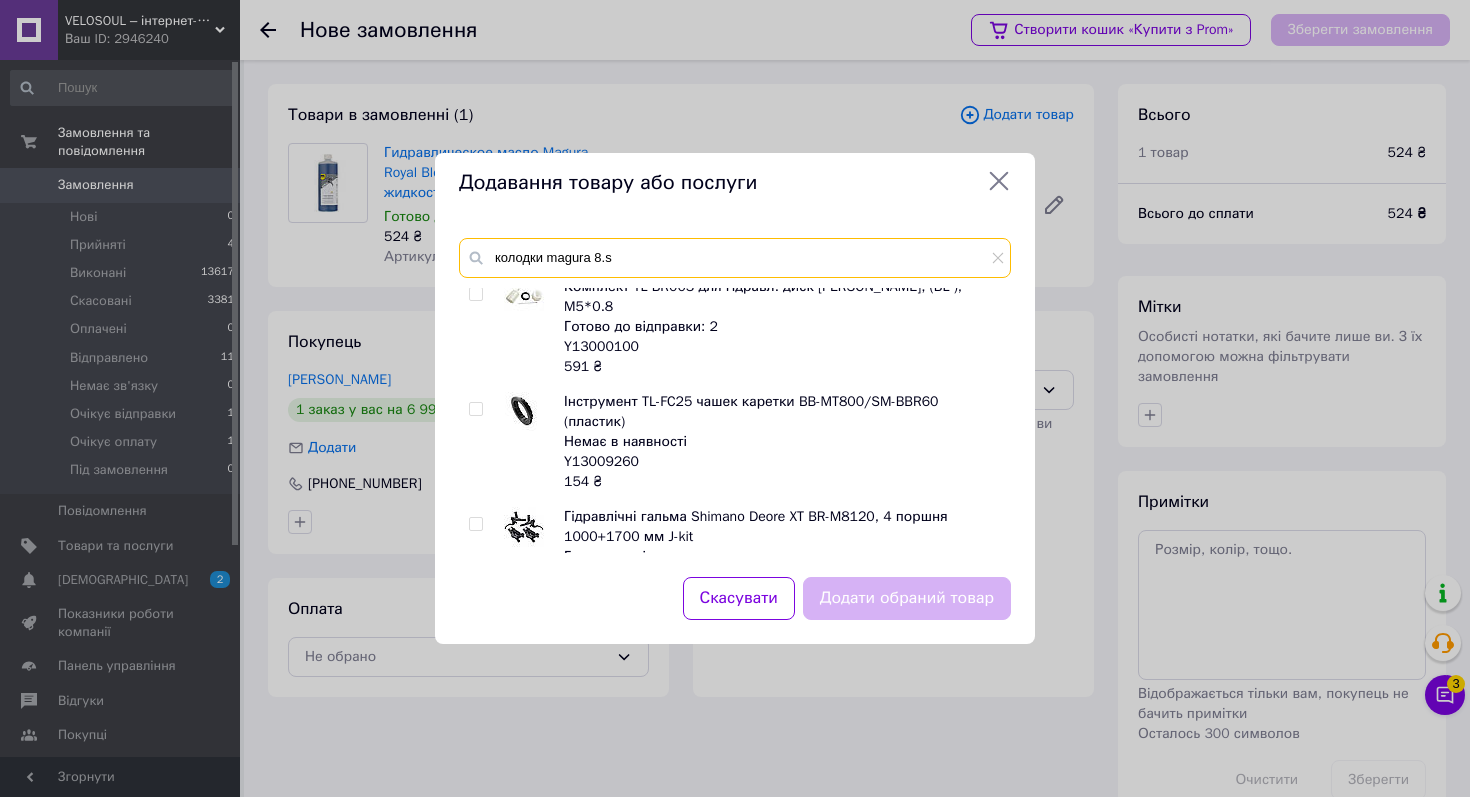 click on "колодки magura 8.s" at bounding box center (735, 258) 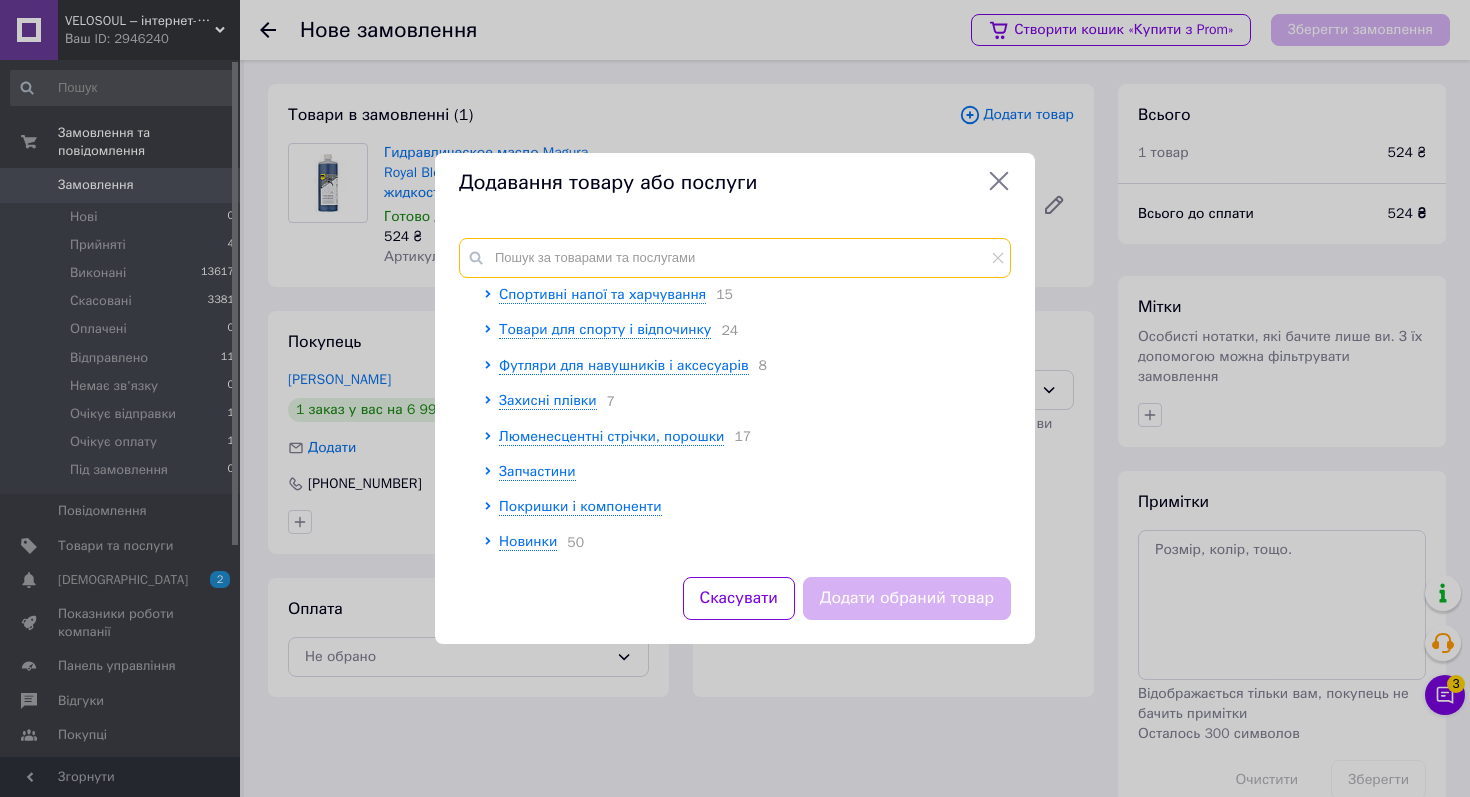 scroll, scrollTop: 481, scrollLeft: 0, axis: vertical 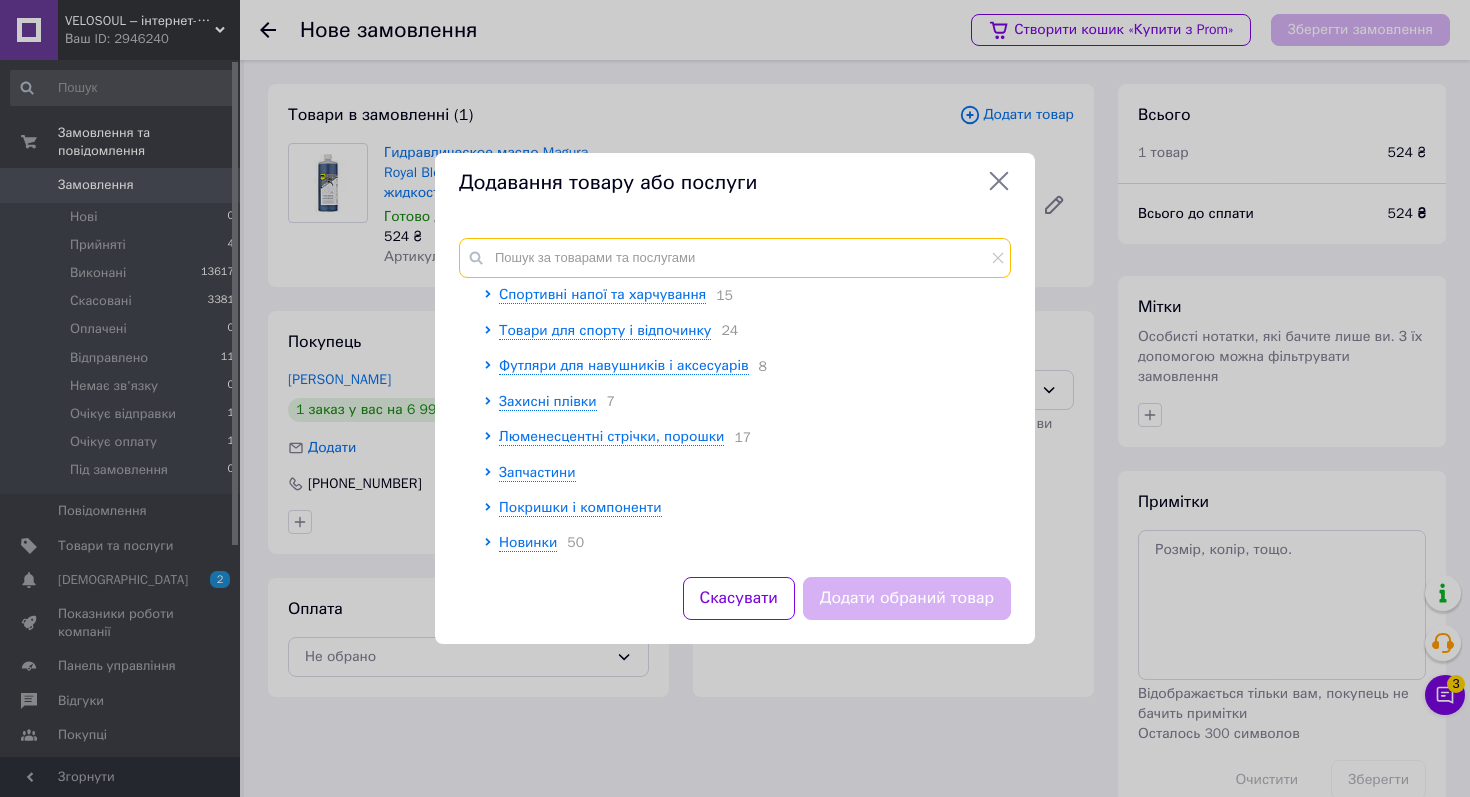 click at bounding box center [735, 258] 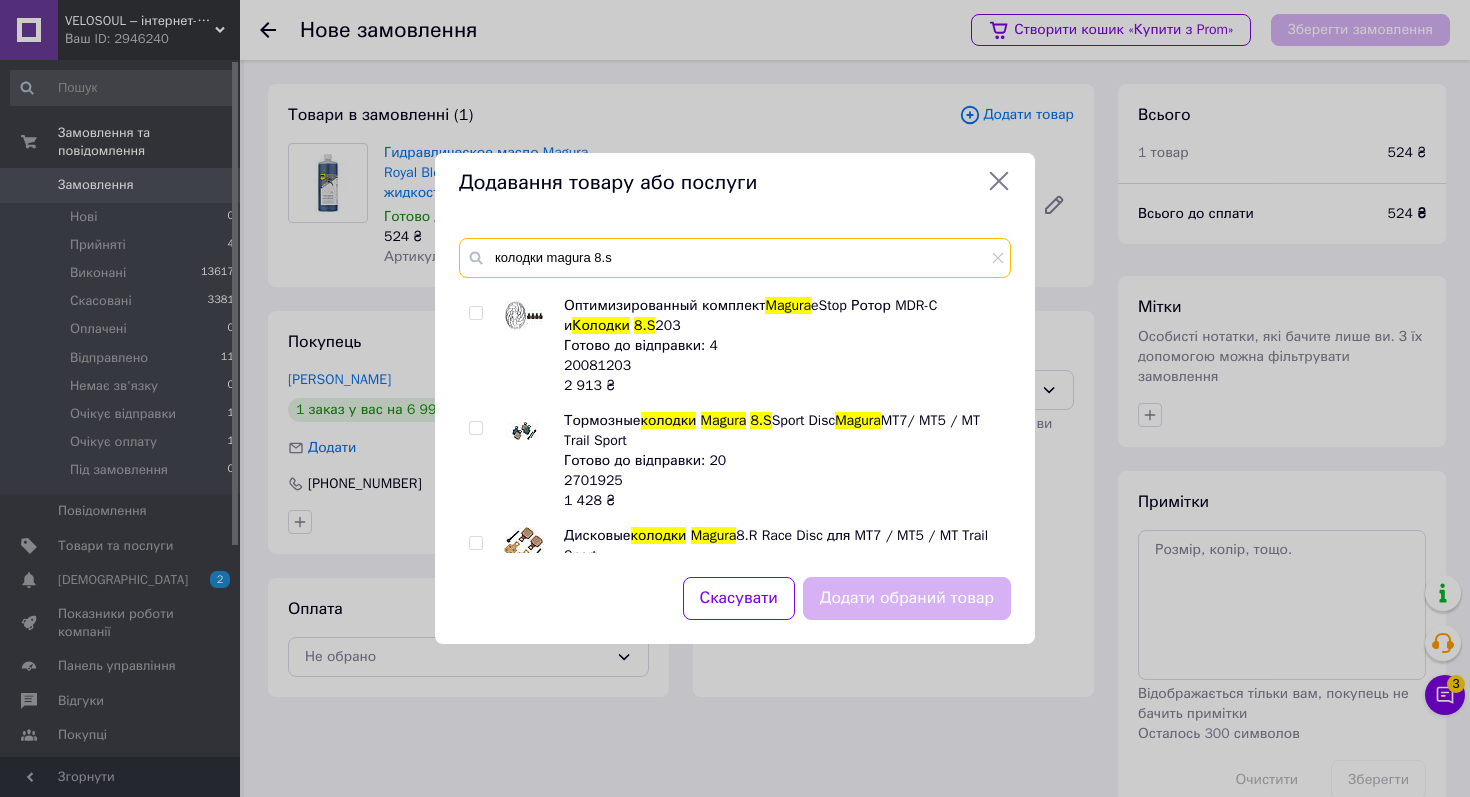 scroll, scrollTop: 295, scrollLeft: 0, axis: vertical 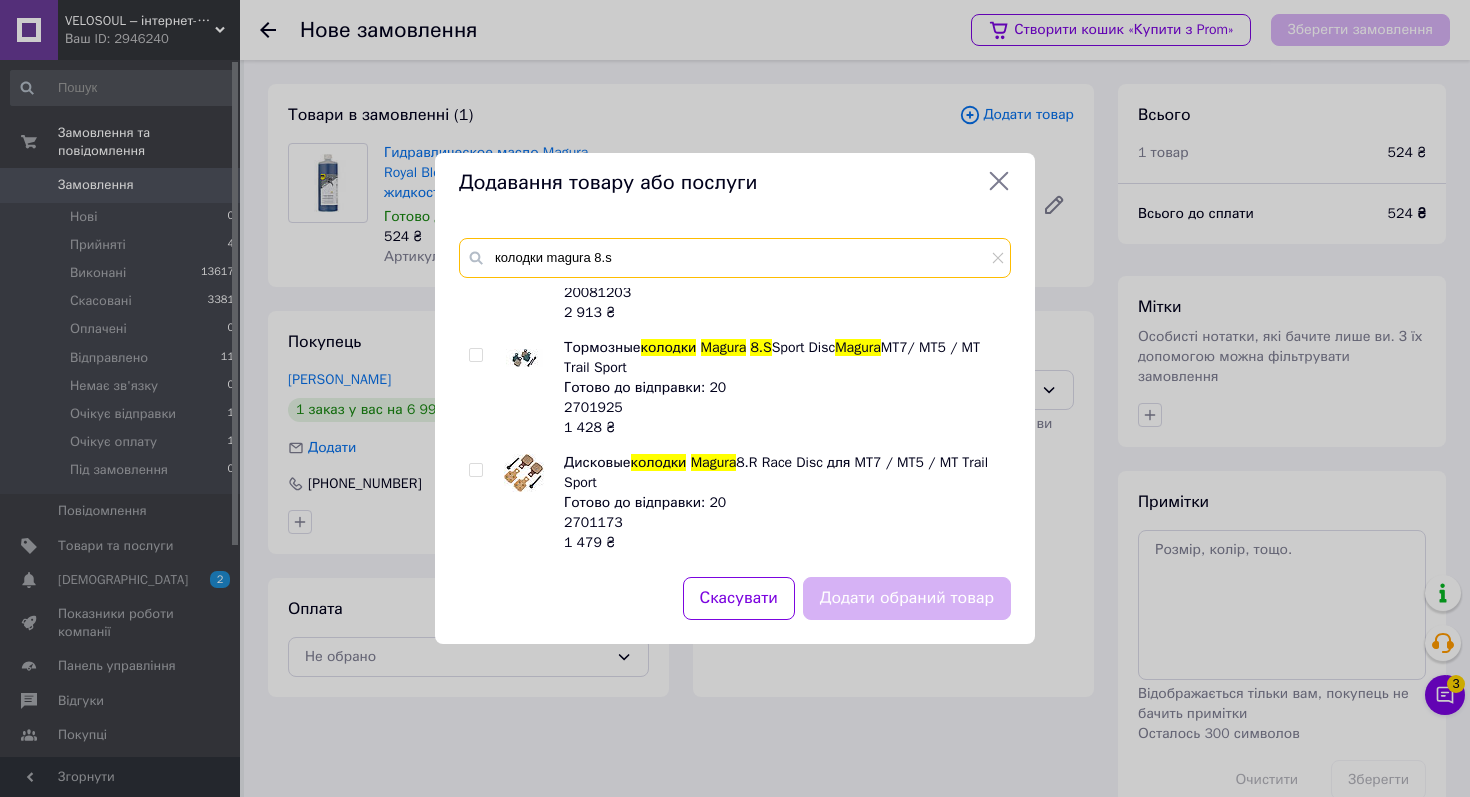 type on "колодки magura 8.s" 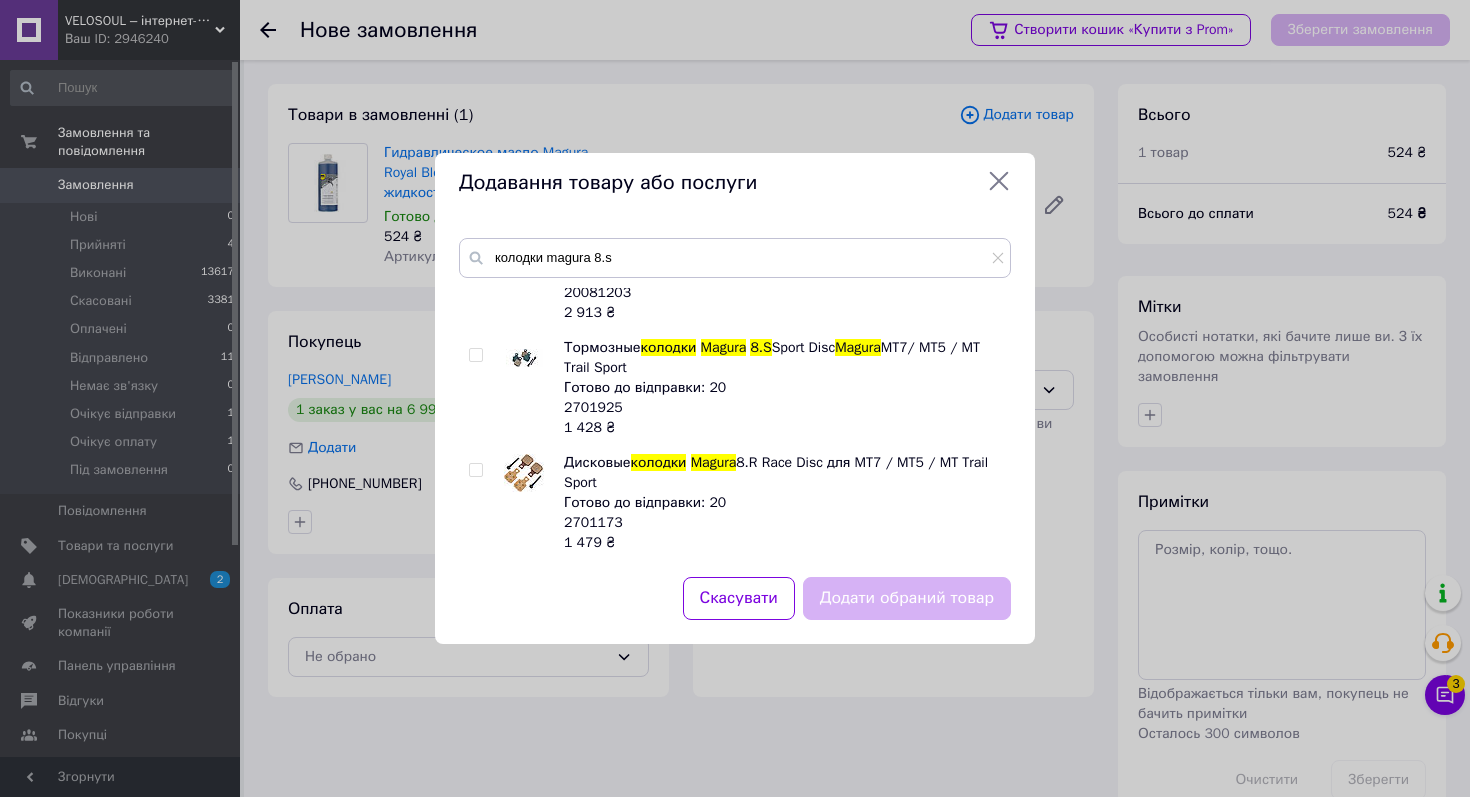 click at bounding box center (475, 355) 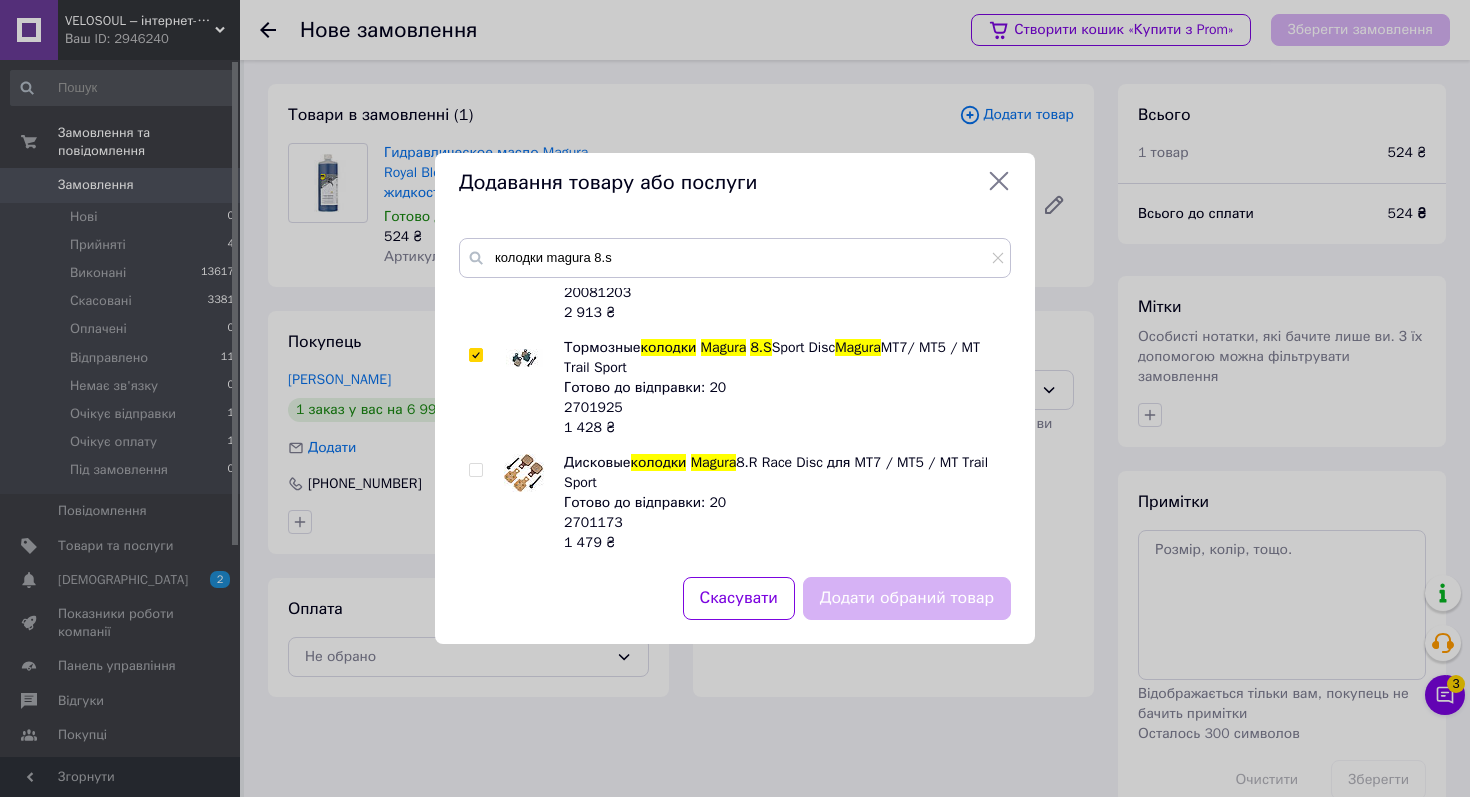 checkbox on "true" 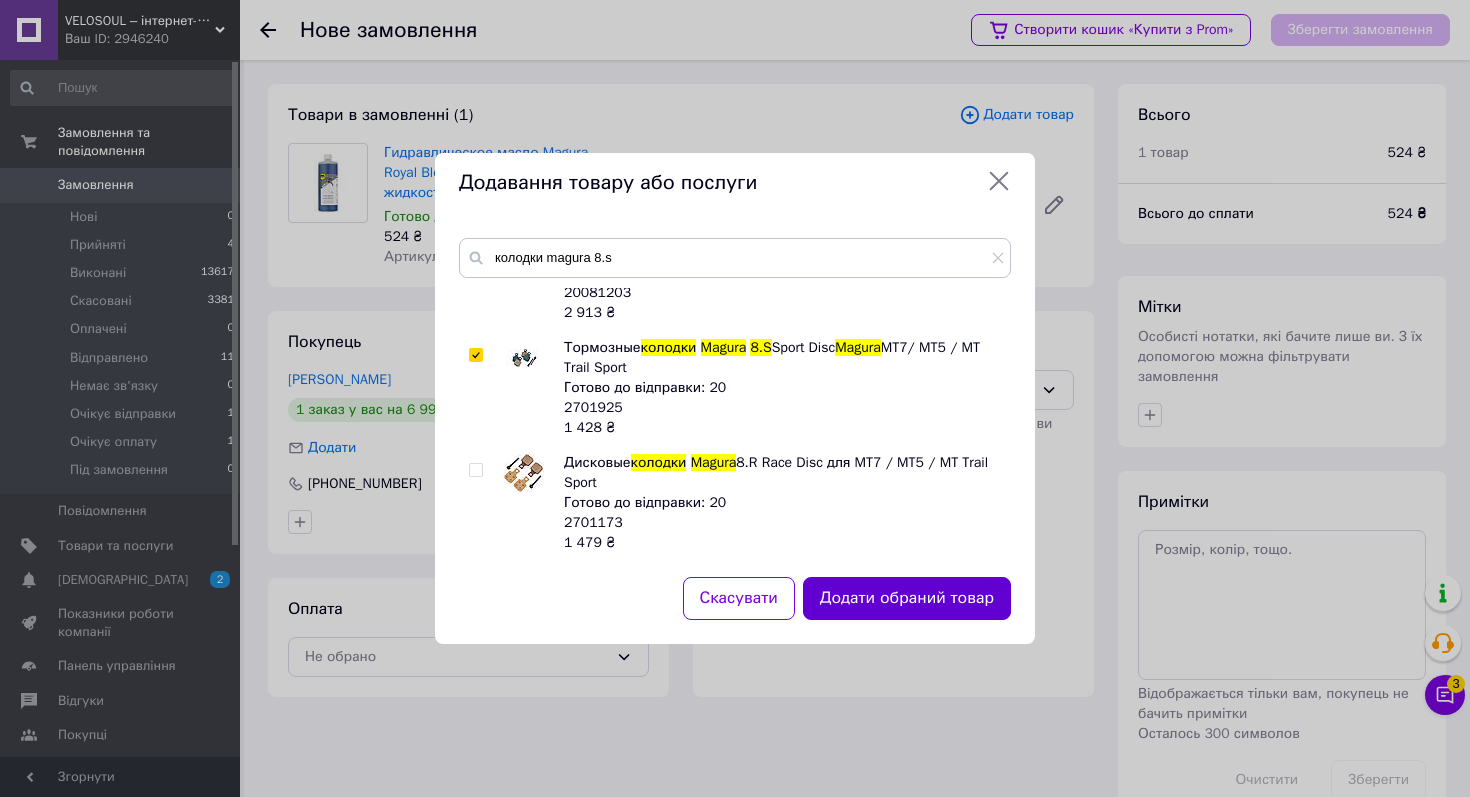 click on "Додати обраний товар" at bounding box center [907, 598] 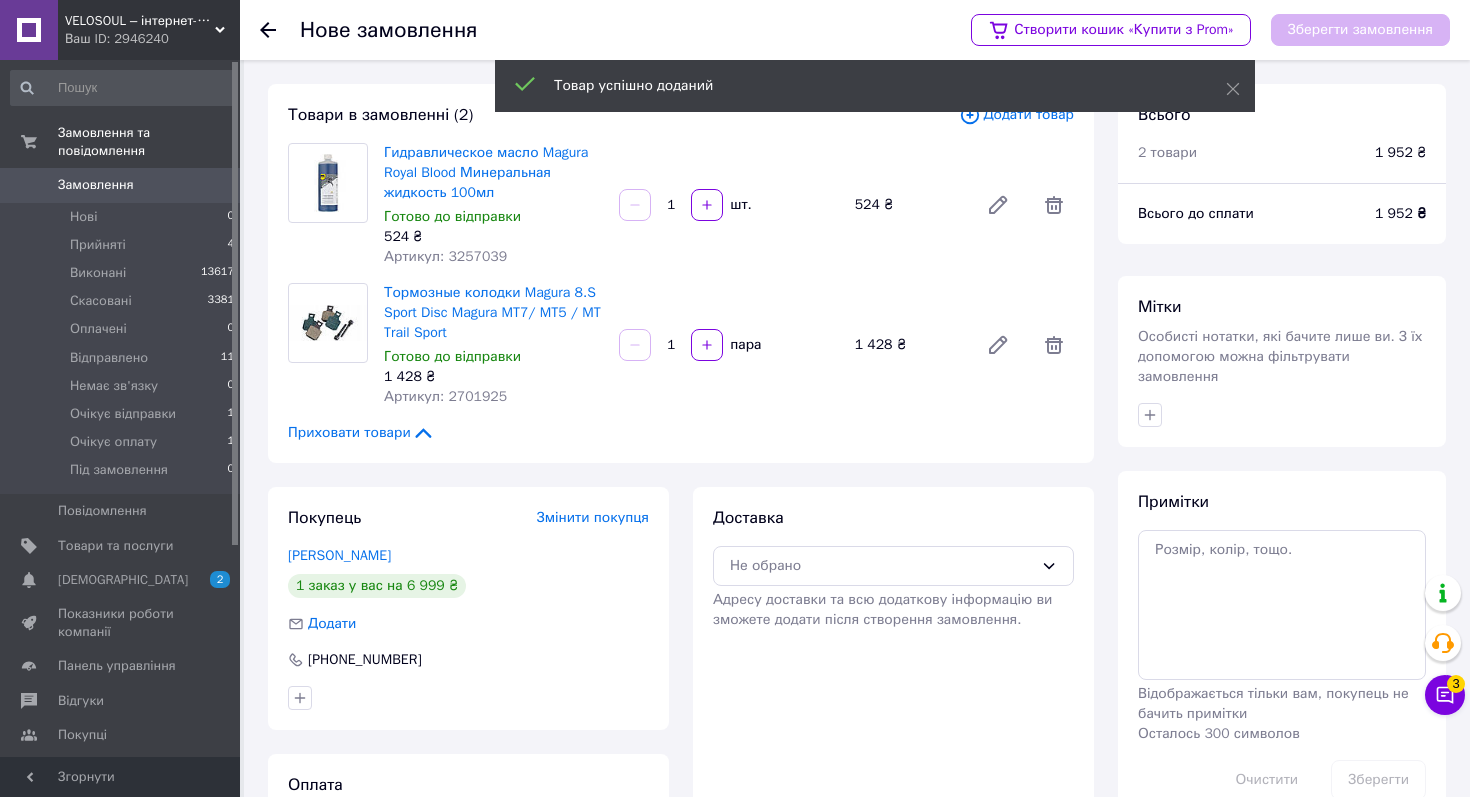 click on "Товар успішно доданий" at bounding box center [875, 88] 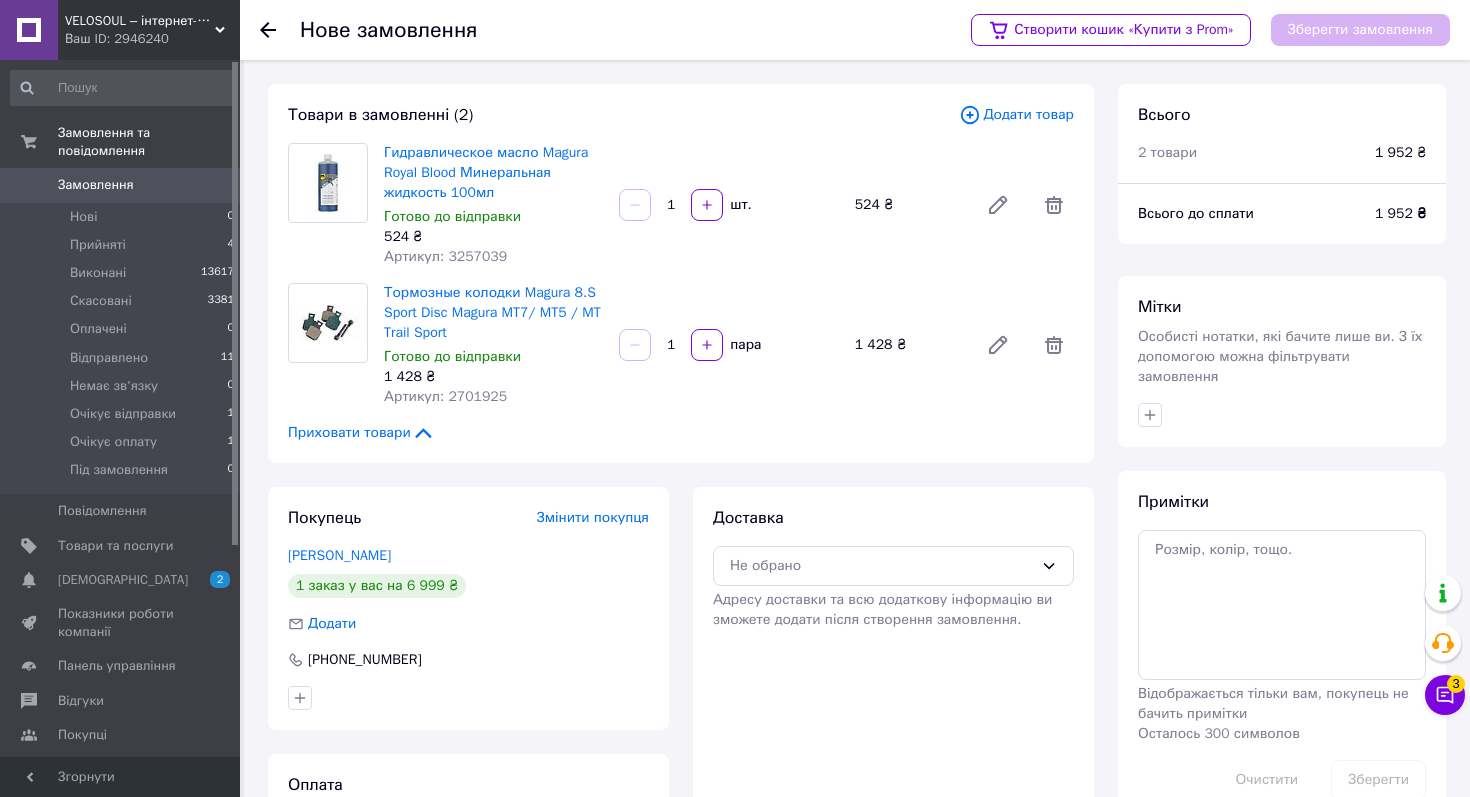 click on "Додати товар" at bounding box center [1016, 115] 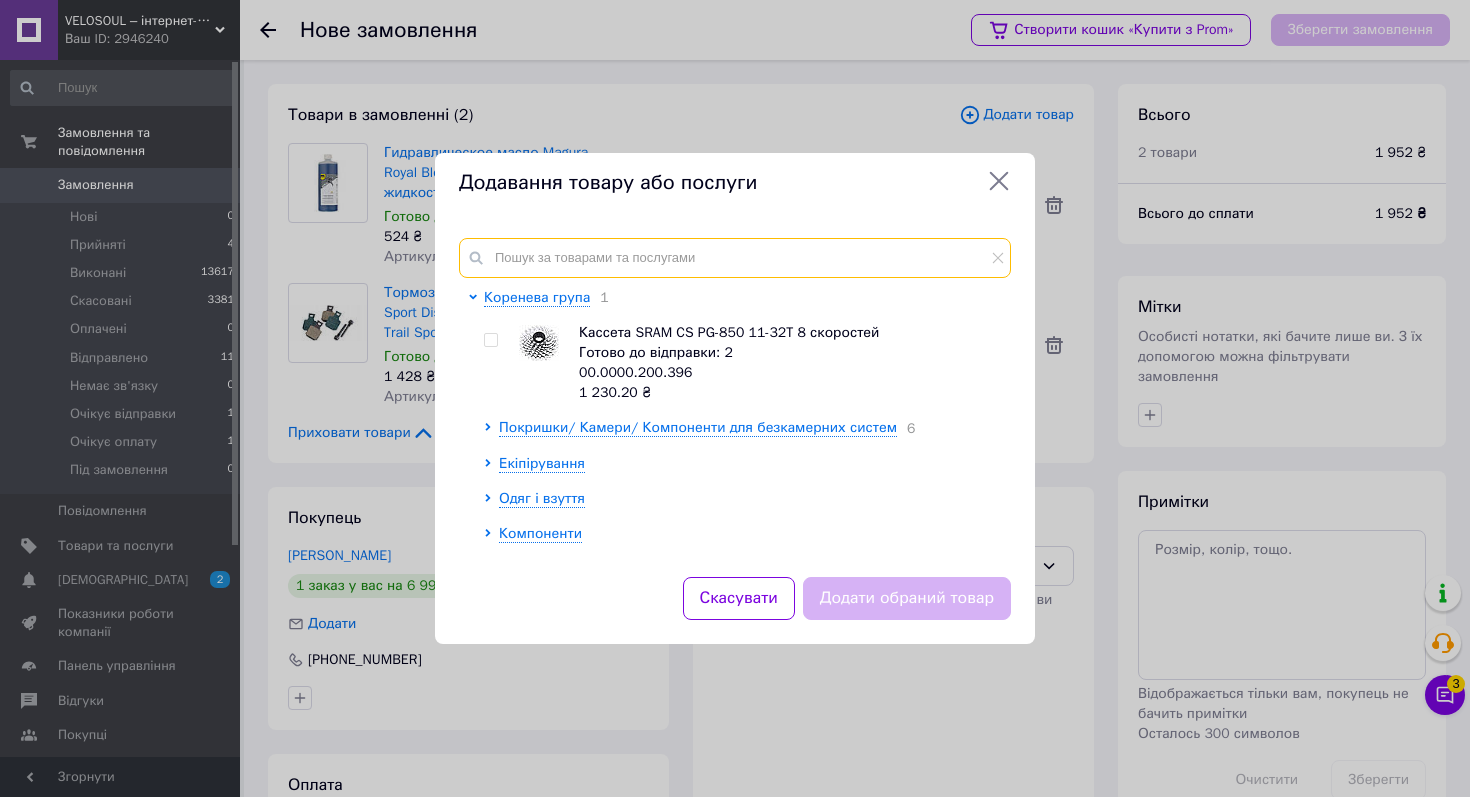 click at bounding box center [735, 258] 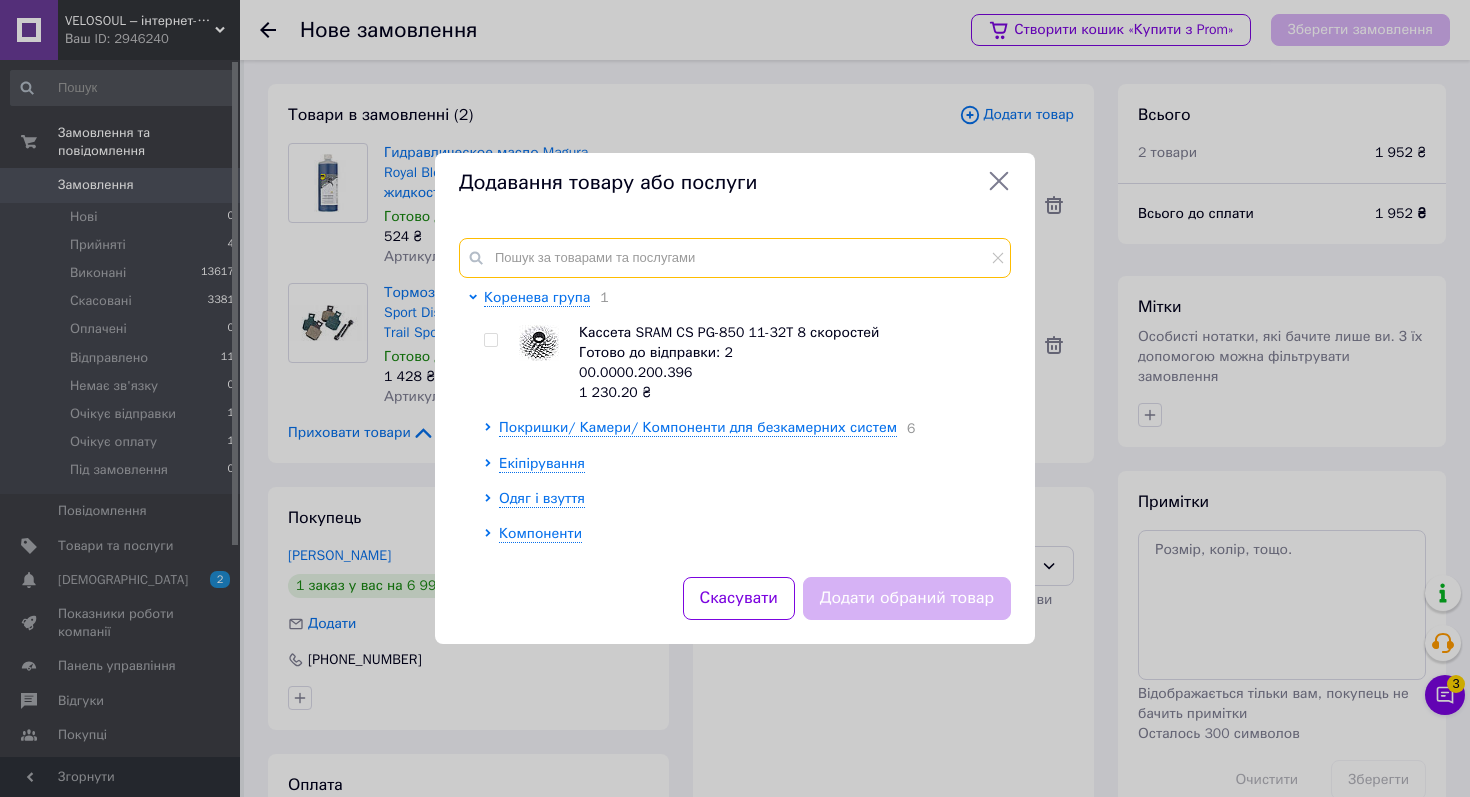 paste on "колодки magura 8.s" 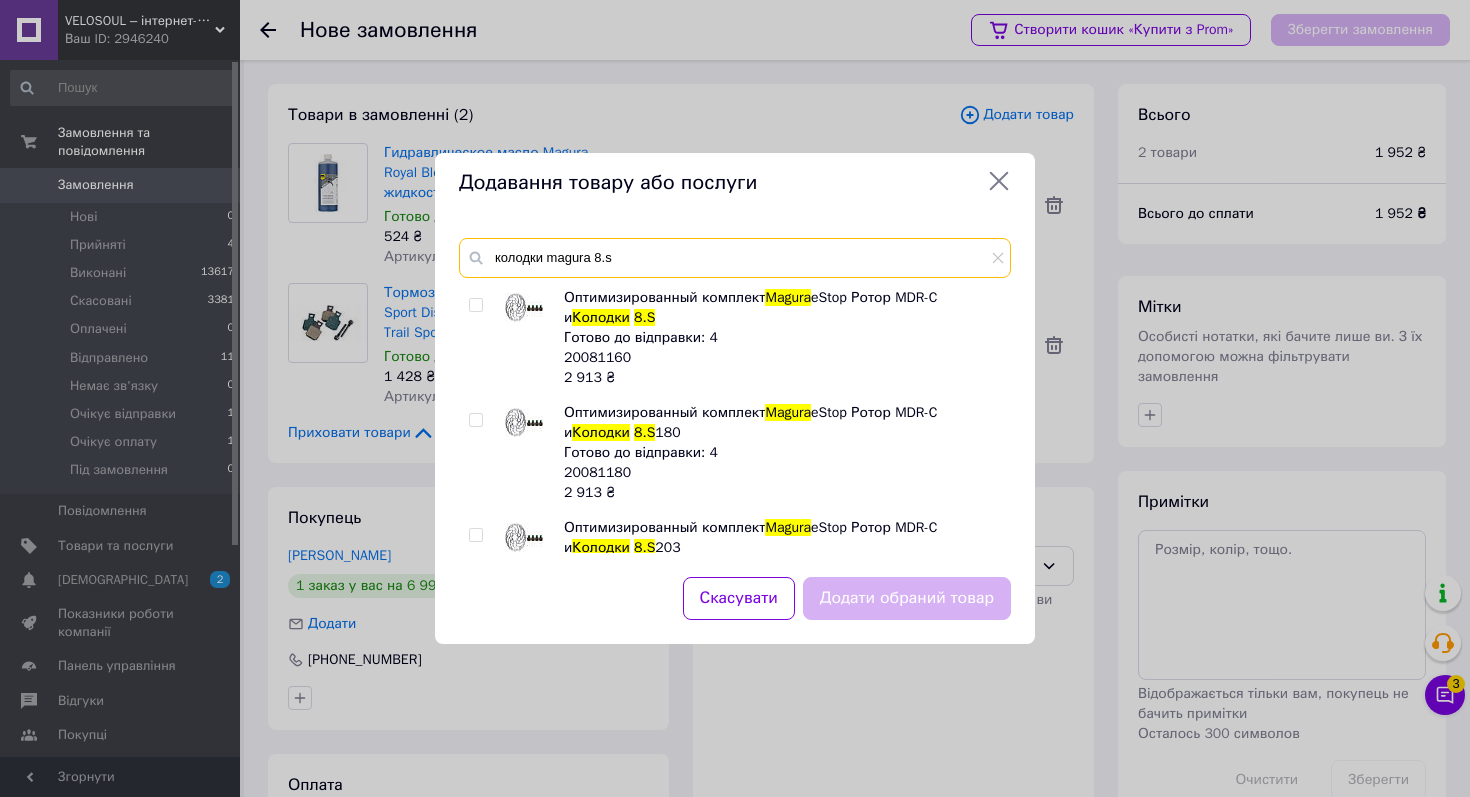 click on "колодки magura 8.s" at bounding box center (735, 258) 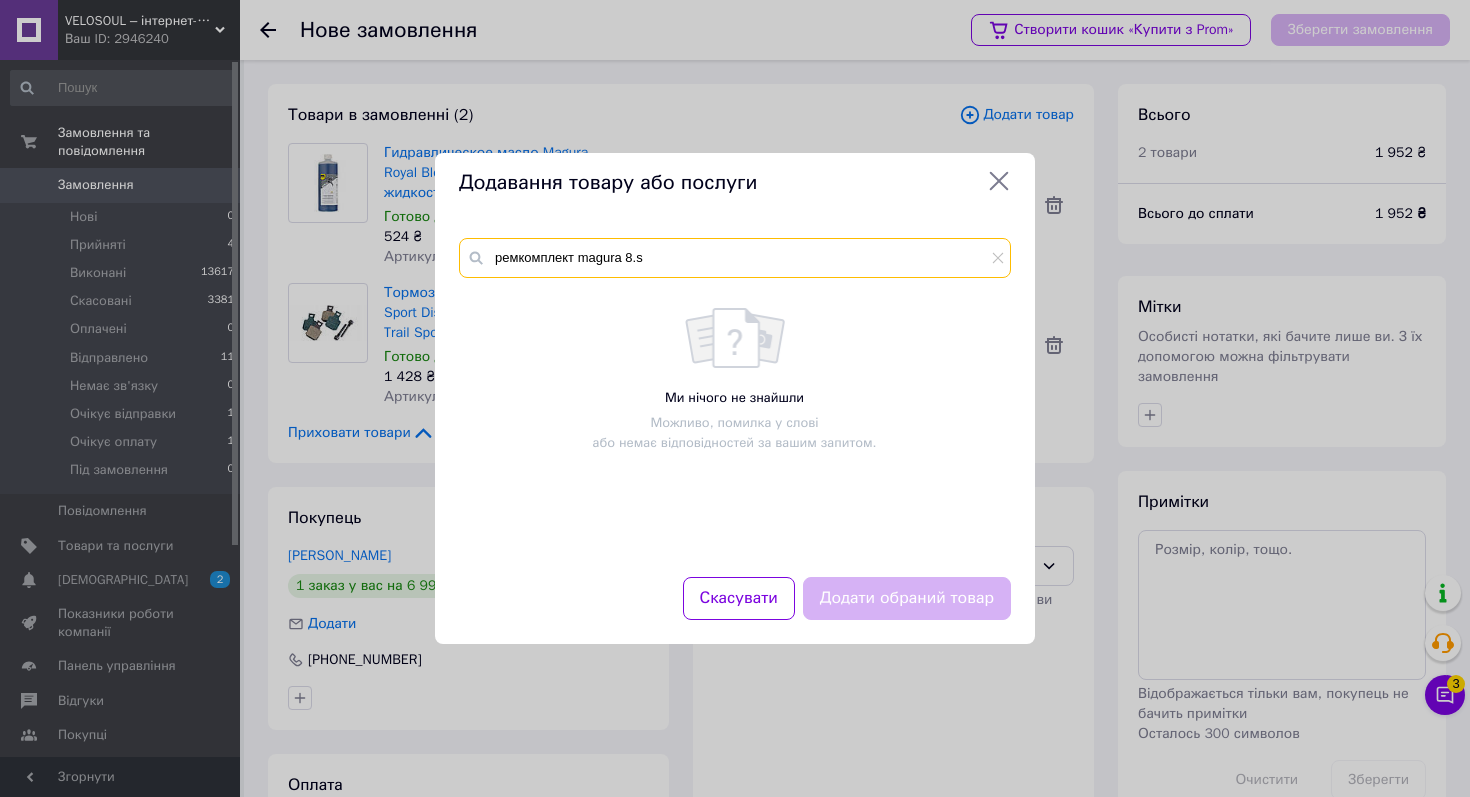 drag, startPoint x: 624, startPoint y: 258, endPoint x: 676, endPoint y: 258, distance: 52 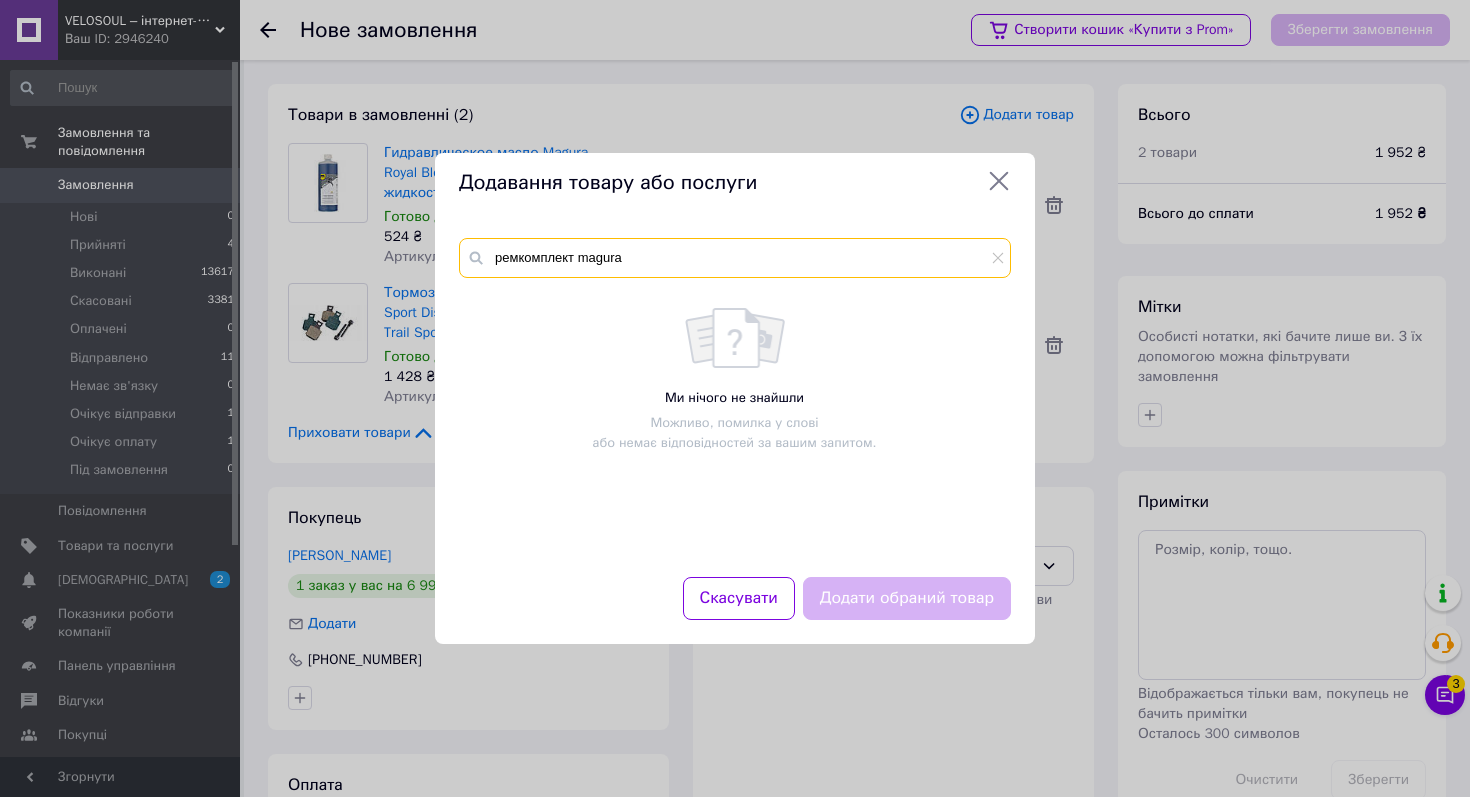 type on "ремкомплект magura" 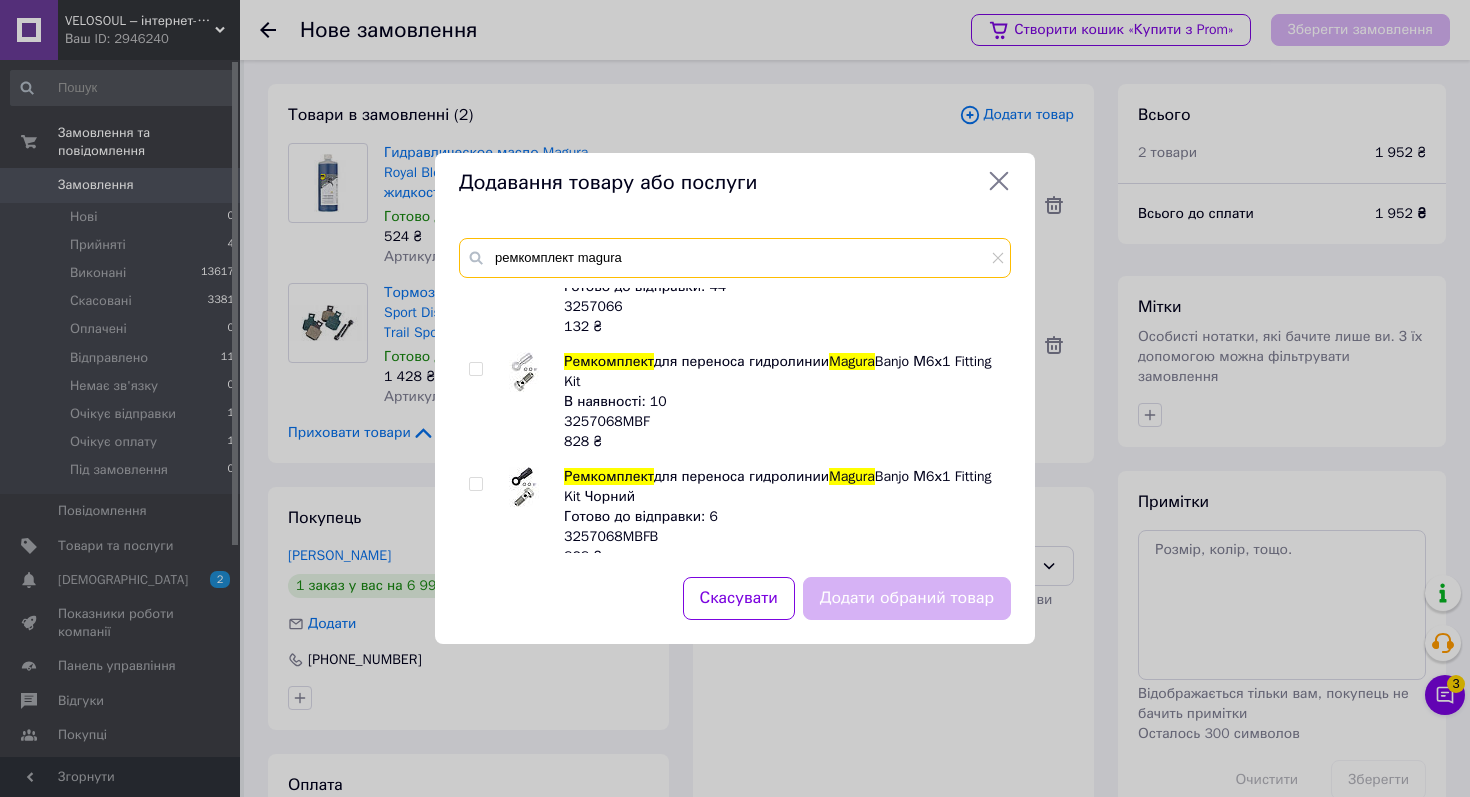 scroll, scrollTop: 36, scrollLeft: 0, axis: vertical 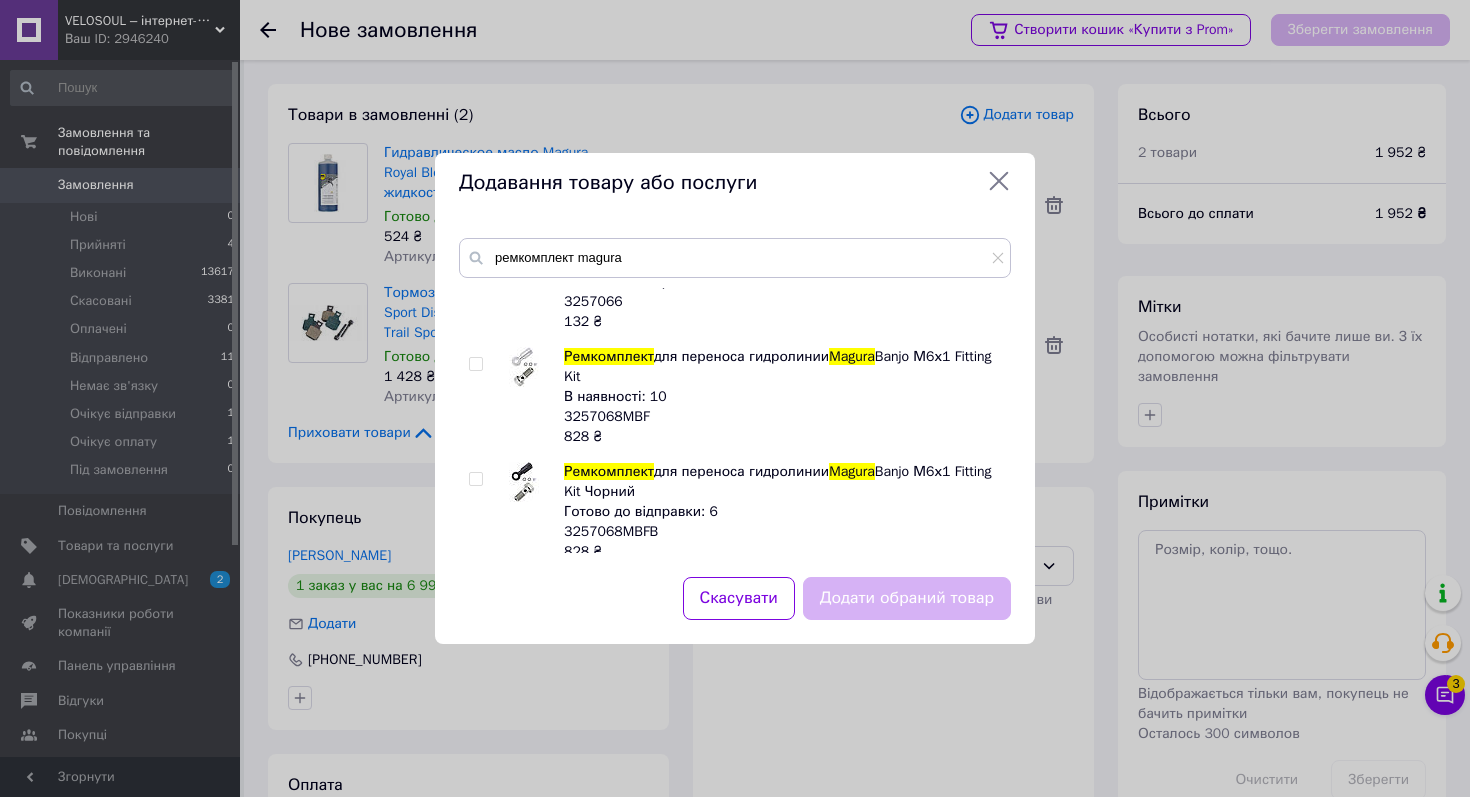 click at bounding box center [475, 364] 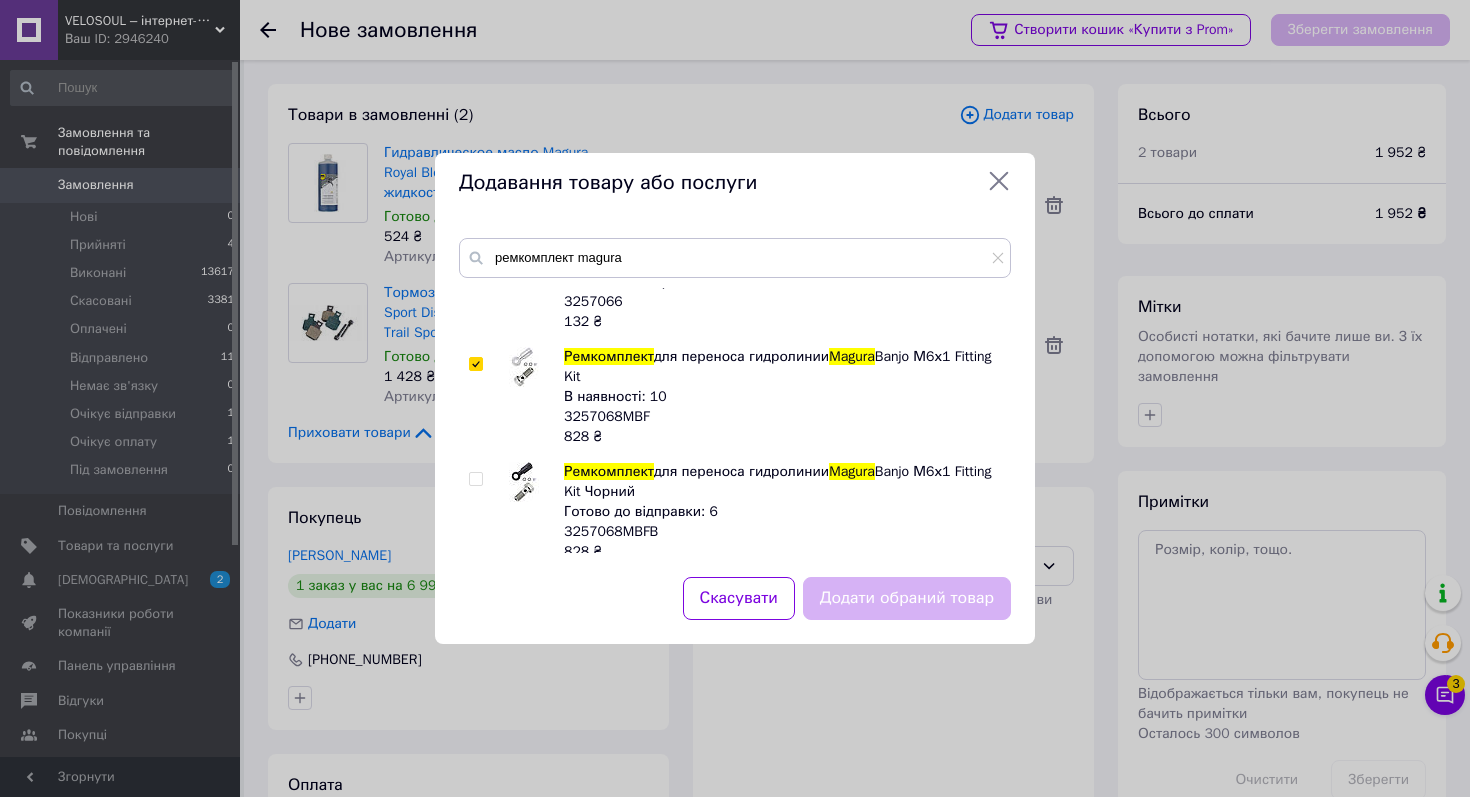 checkbox on "true" 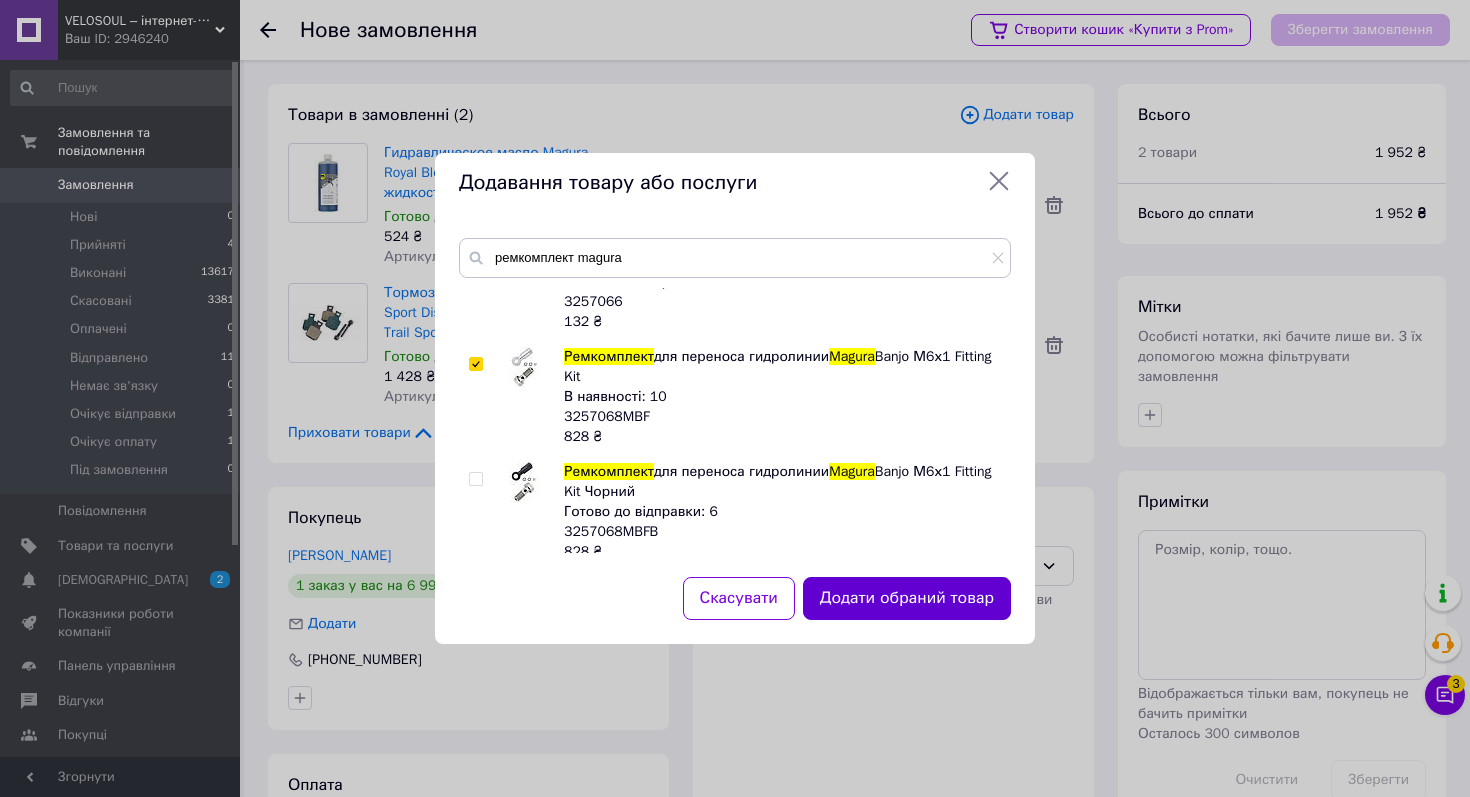 click on "Додати обраний товар" at bounding box center [907, 598] 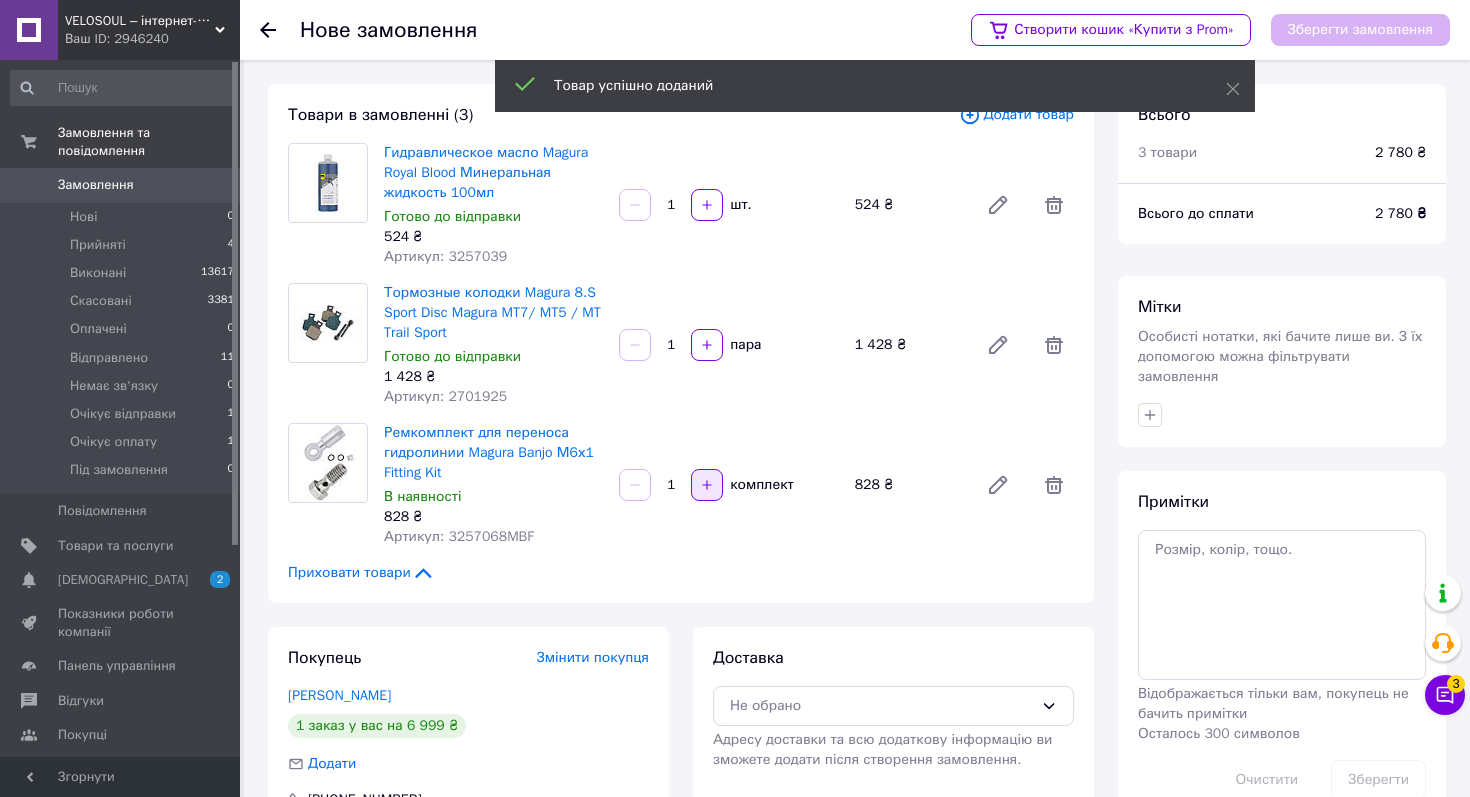 click at bounding box center [707, 485] 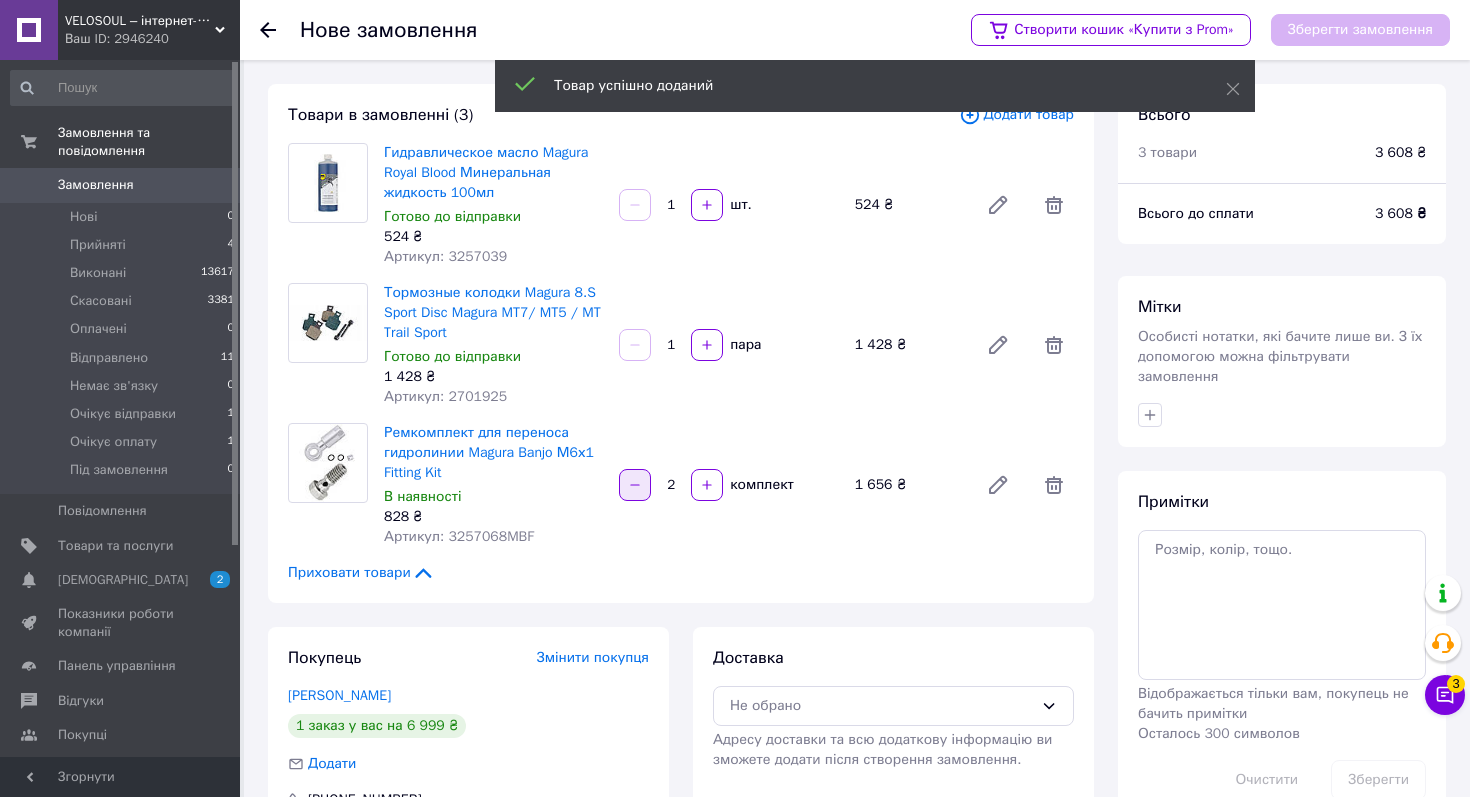 click 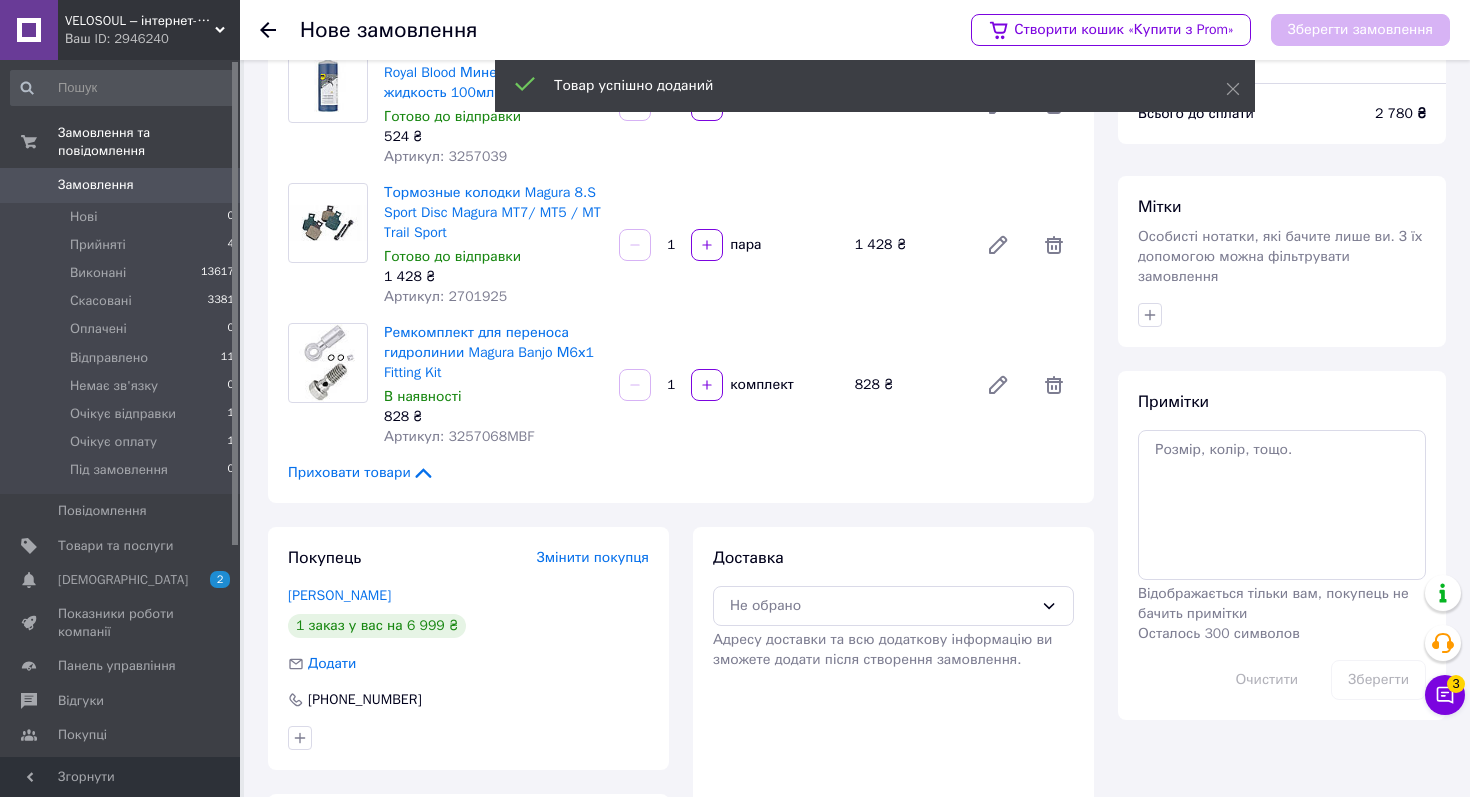 scroll, scrollTop: 240, scrollLeft: 0, axis: vertical 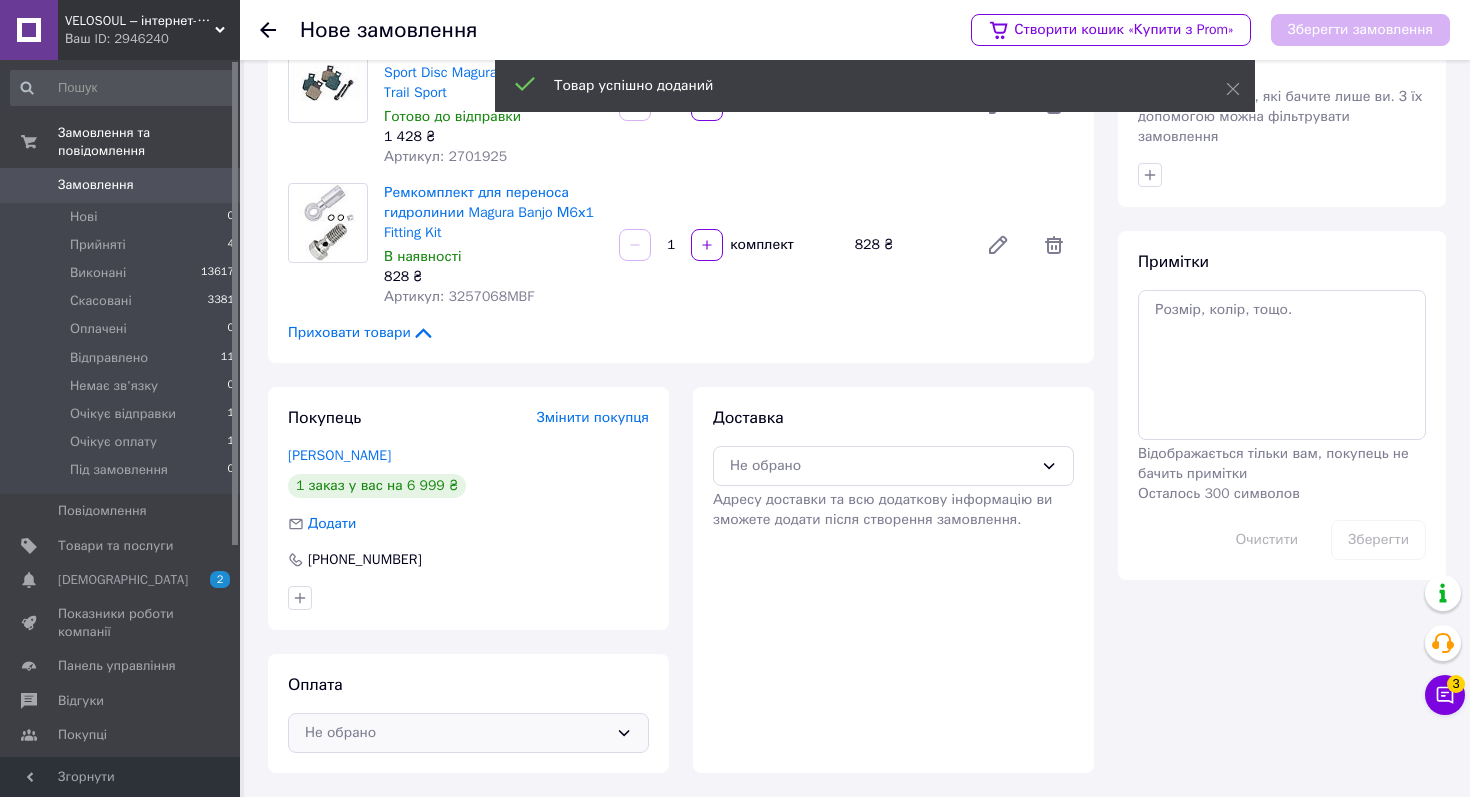 click on "Не обрано" at bounding box center [456, 733] 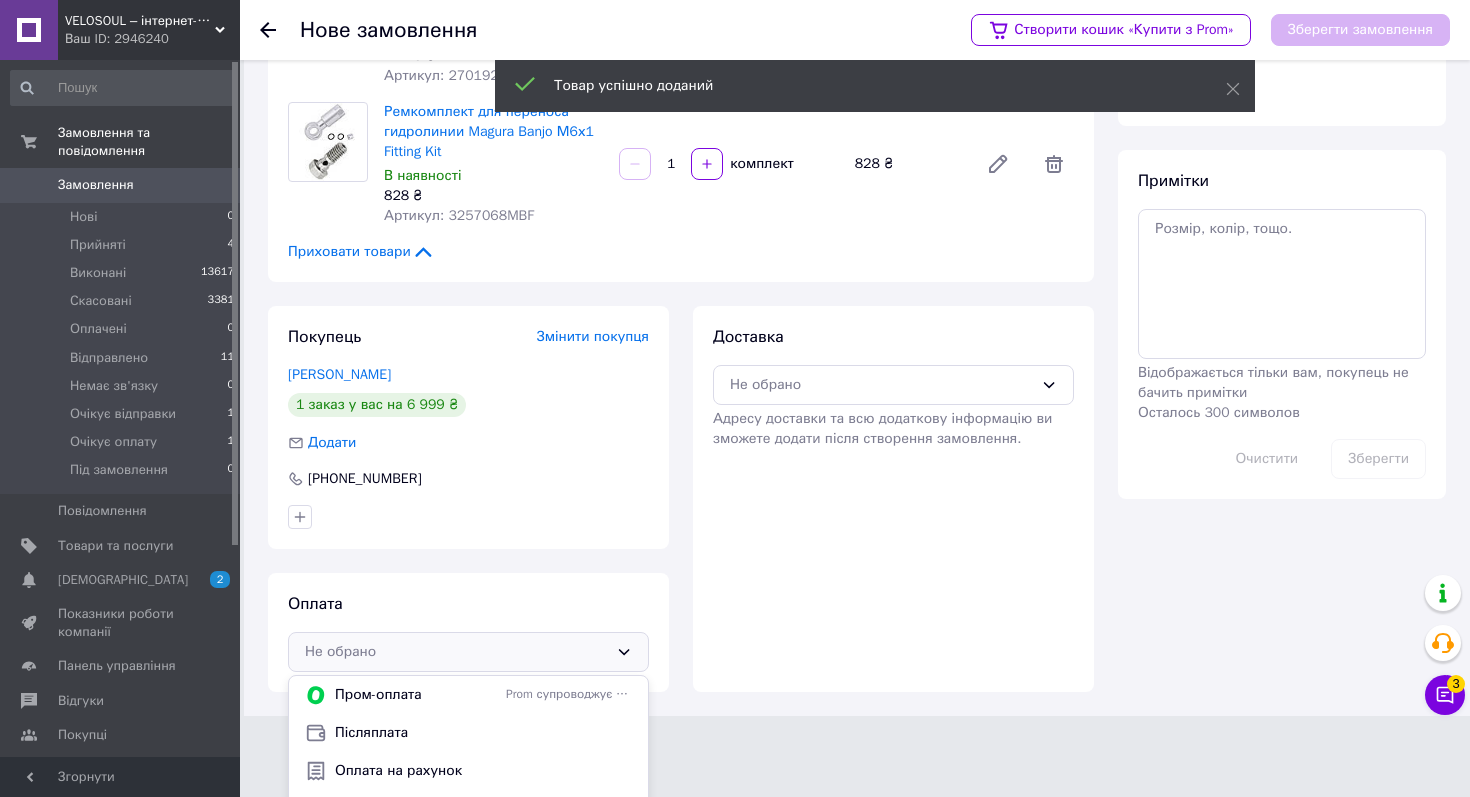 scroll, scrollTop: 353, scrollLeft: 0, axis: vertical 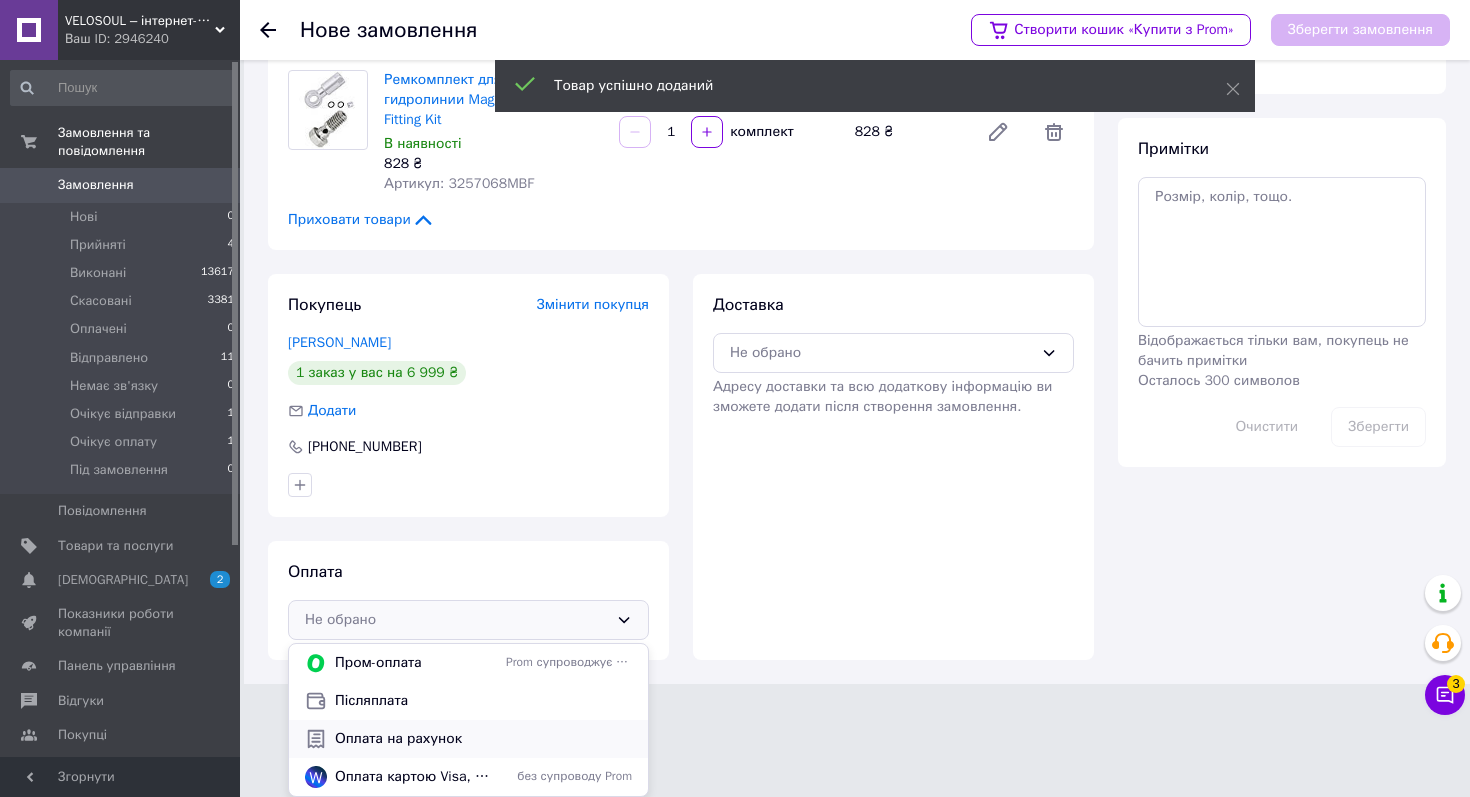 click on "Оплата на рахунок" at bounding box center (483, 739) 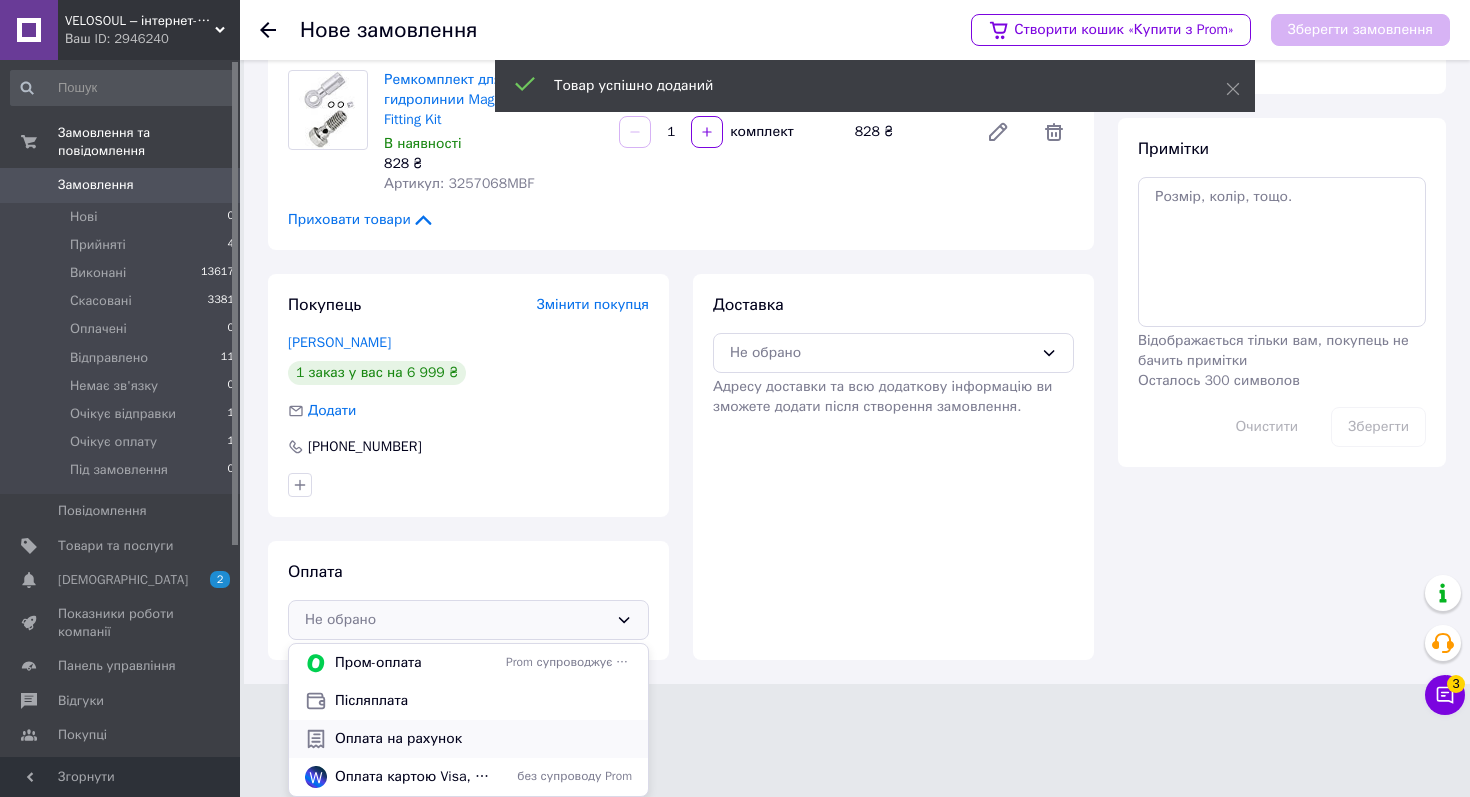 scroll, scrollTop: 240, scrollLeft: 0, axis: vertical 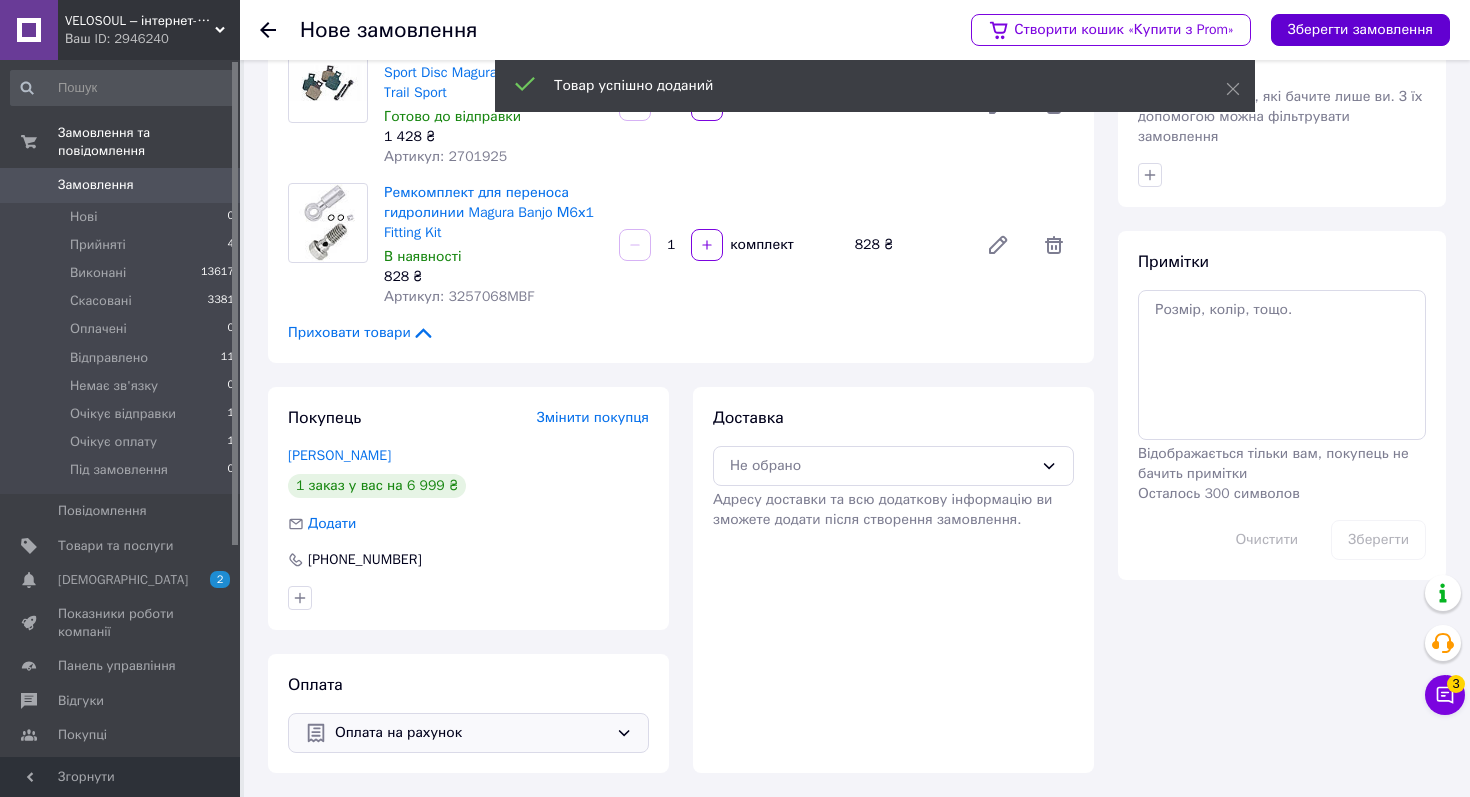 click on "Зберегти замовлення" at bounding box center (1360, 30) 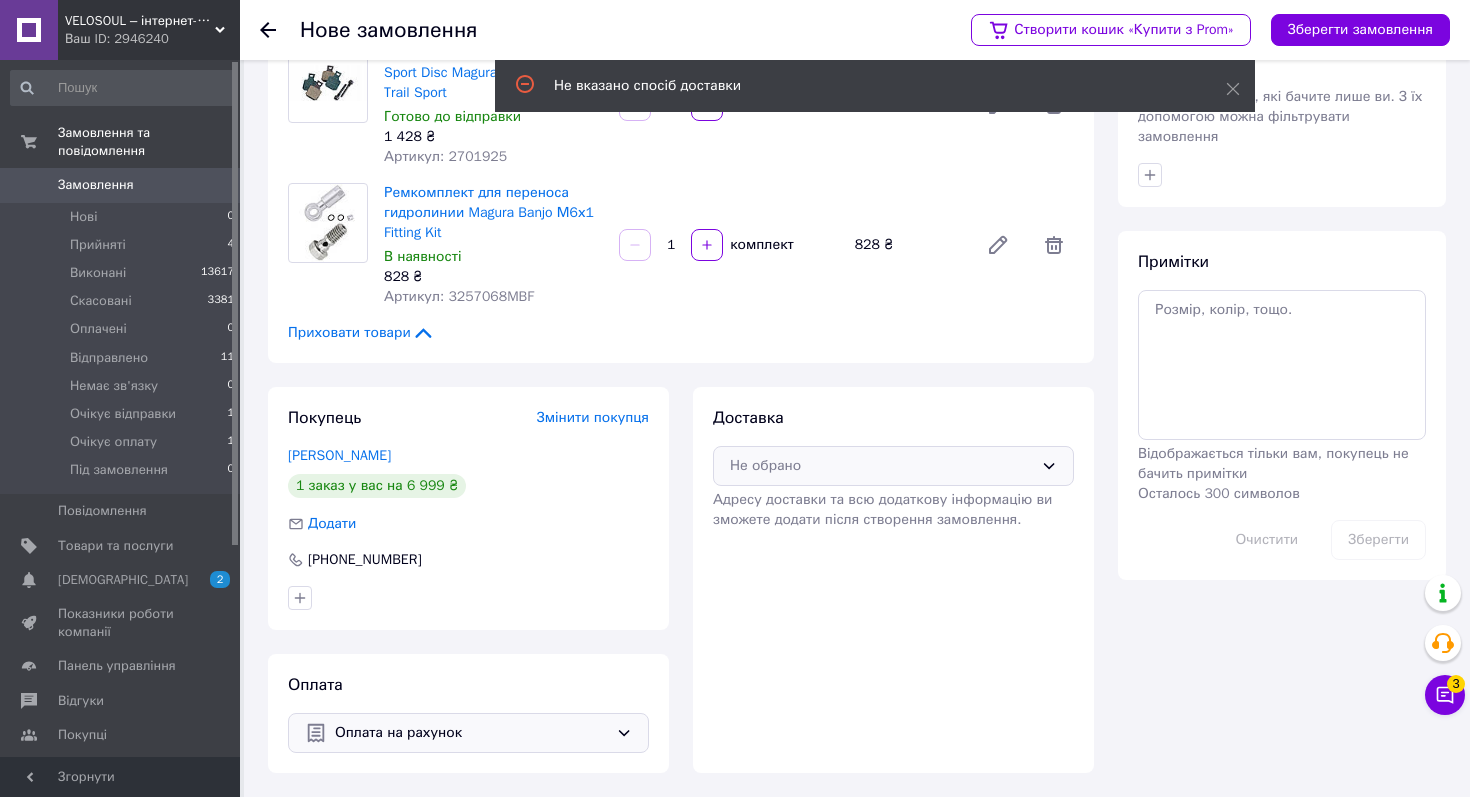 click on "Не обрано" at bounding box center (881, 466) 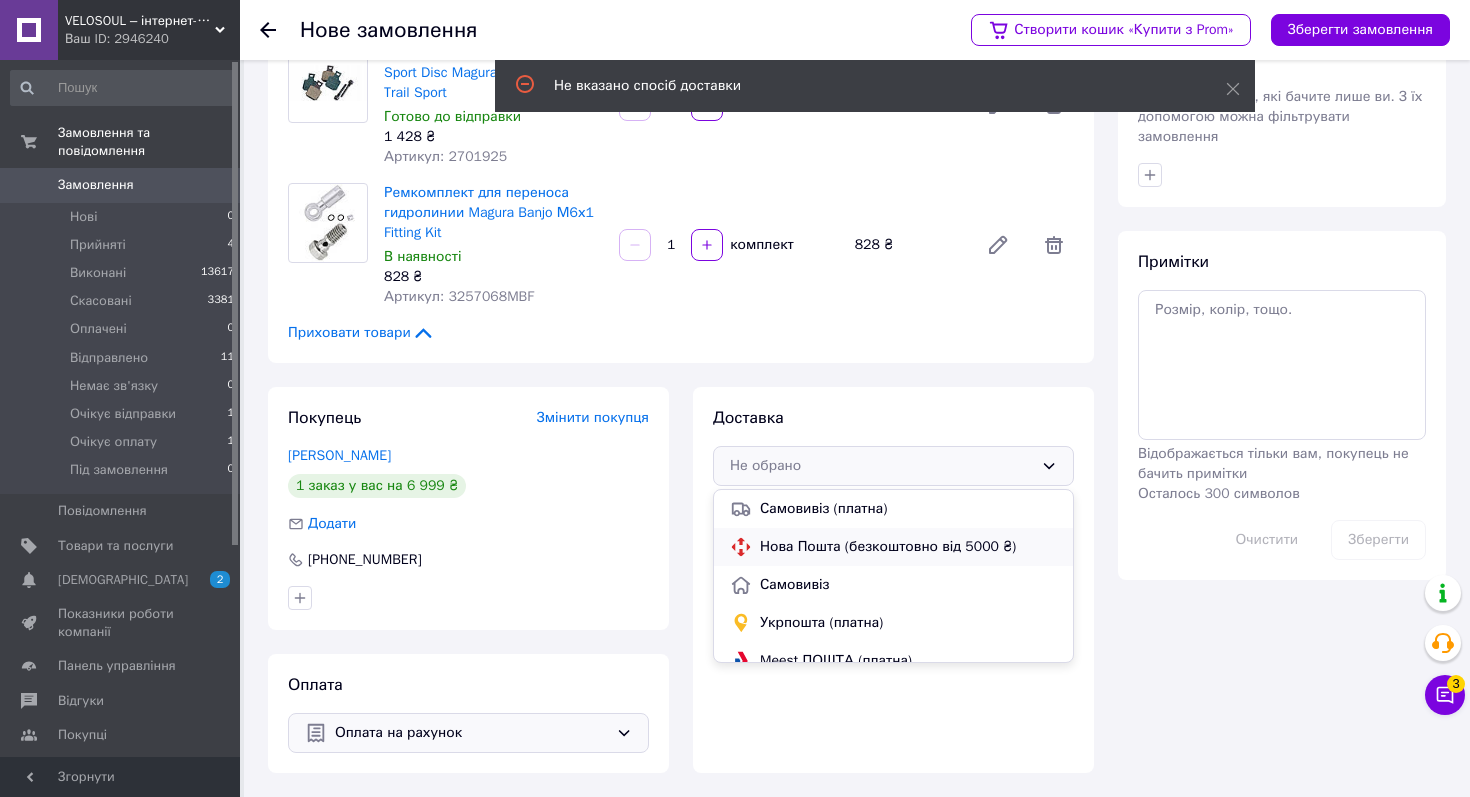 click on "Нова Пошта (безкоштовно від 5000 ₴)" at bounding box center [893, 547] 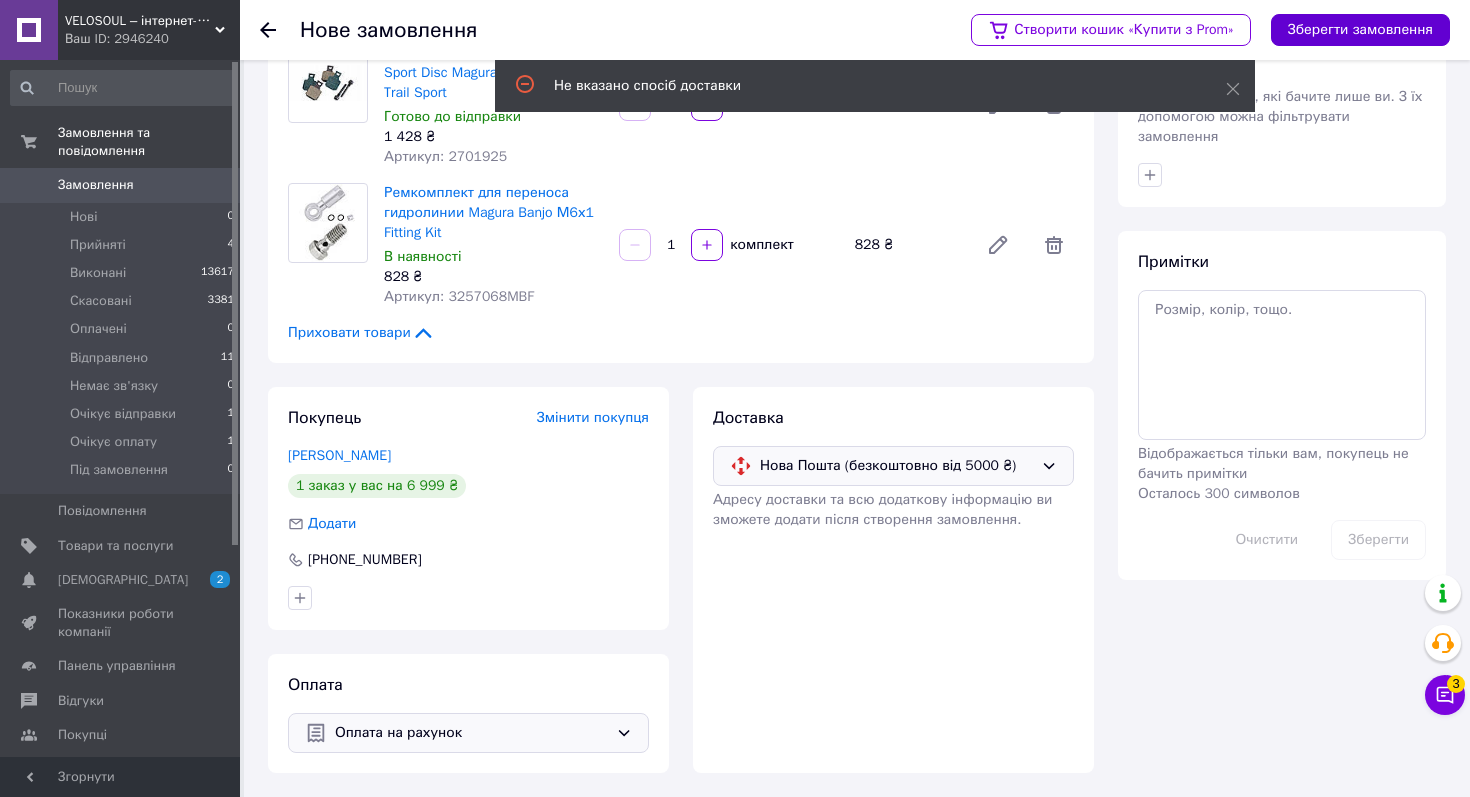 click on "Зберегти замовлення" at bounding box center (1360, 30) 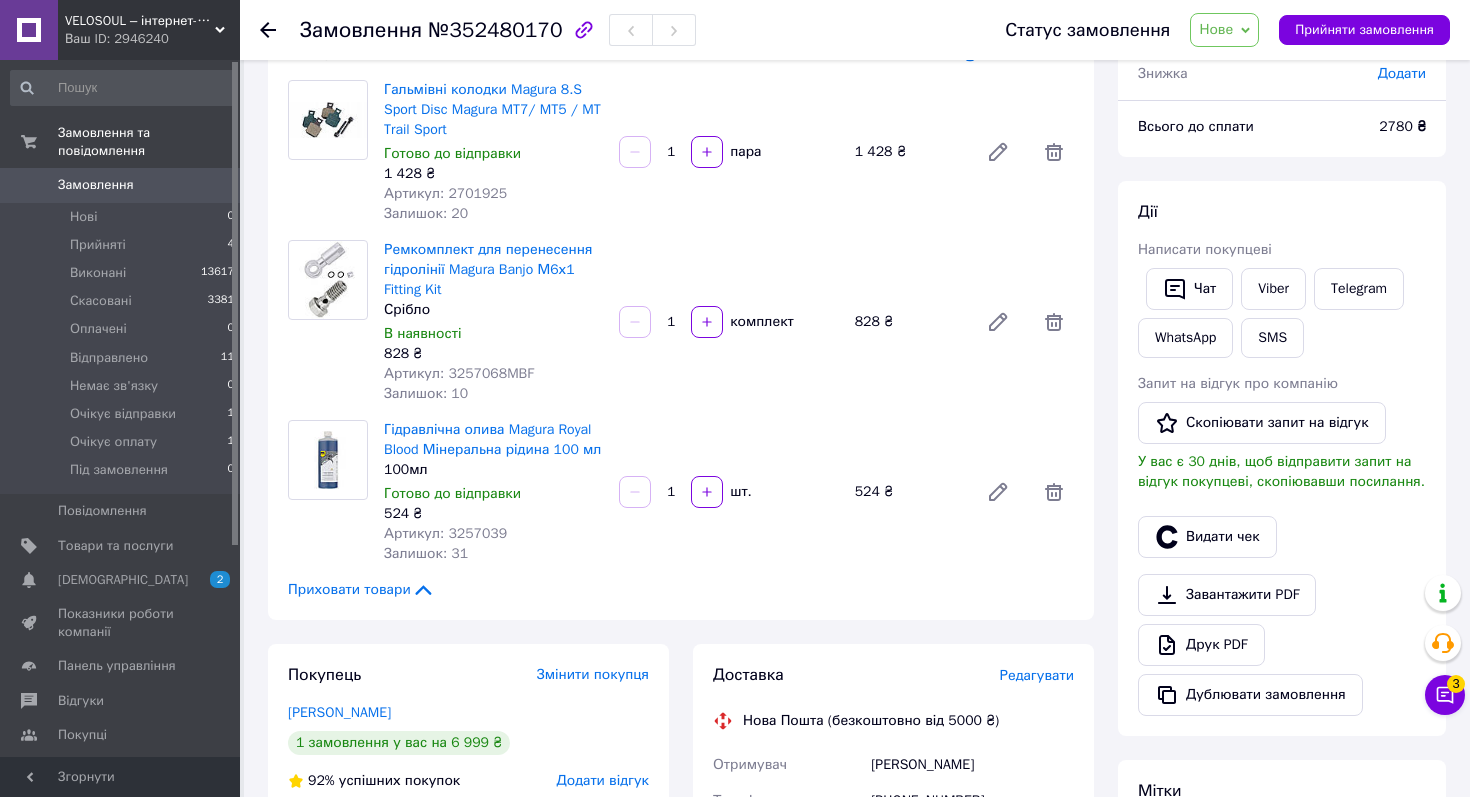 scroll, scrollTop: 172, scrollLeft: 0, axis: vertical 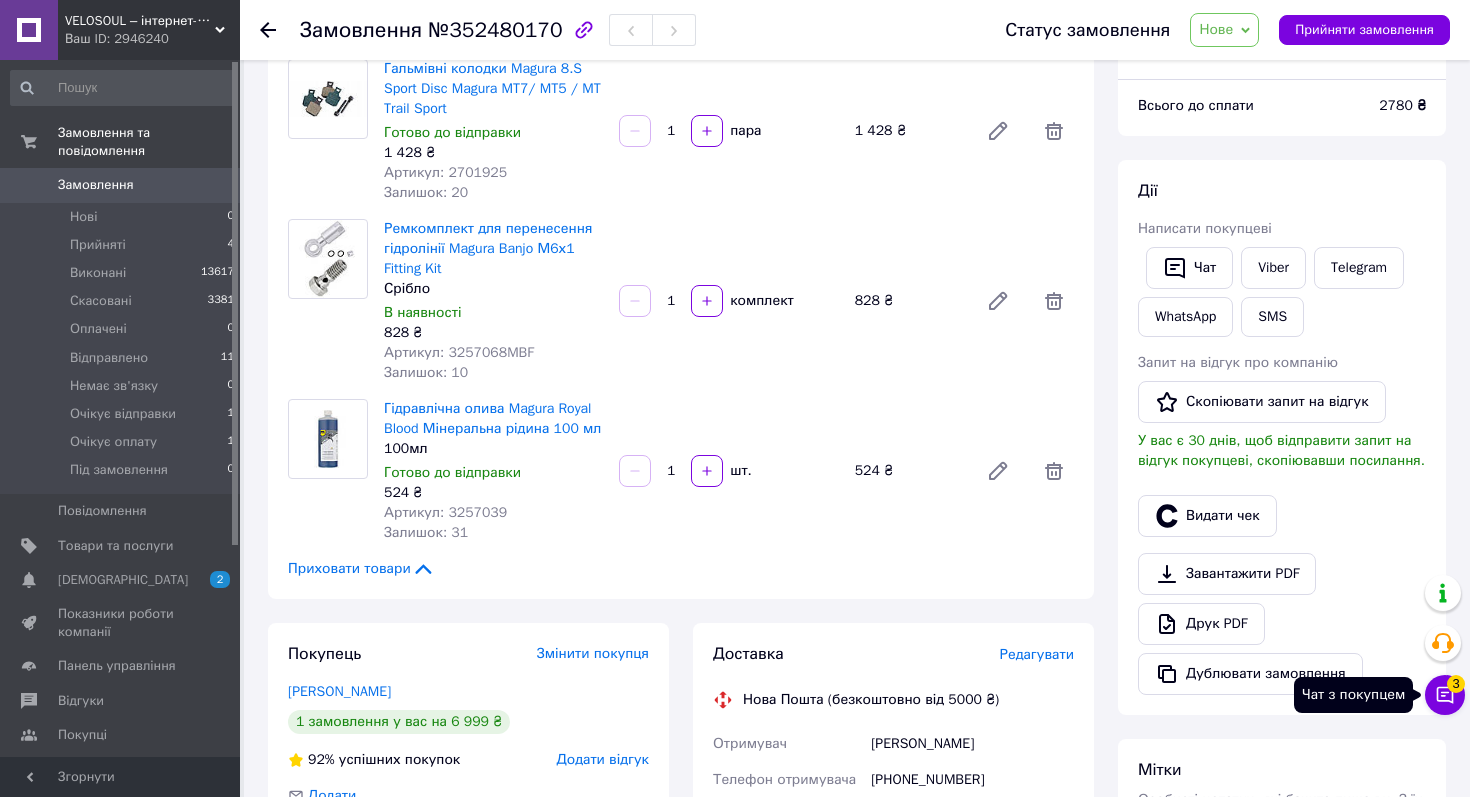 click 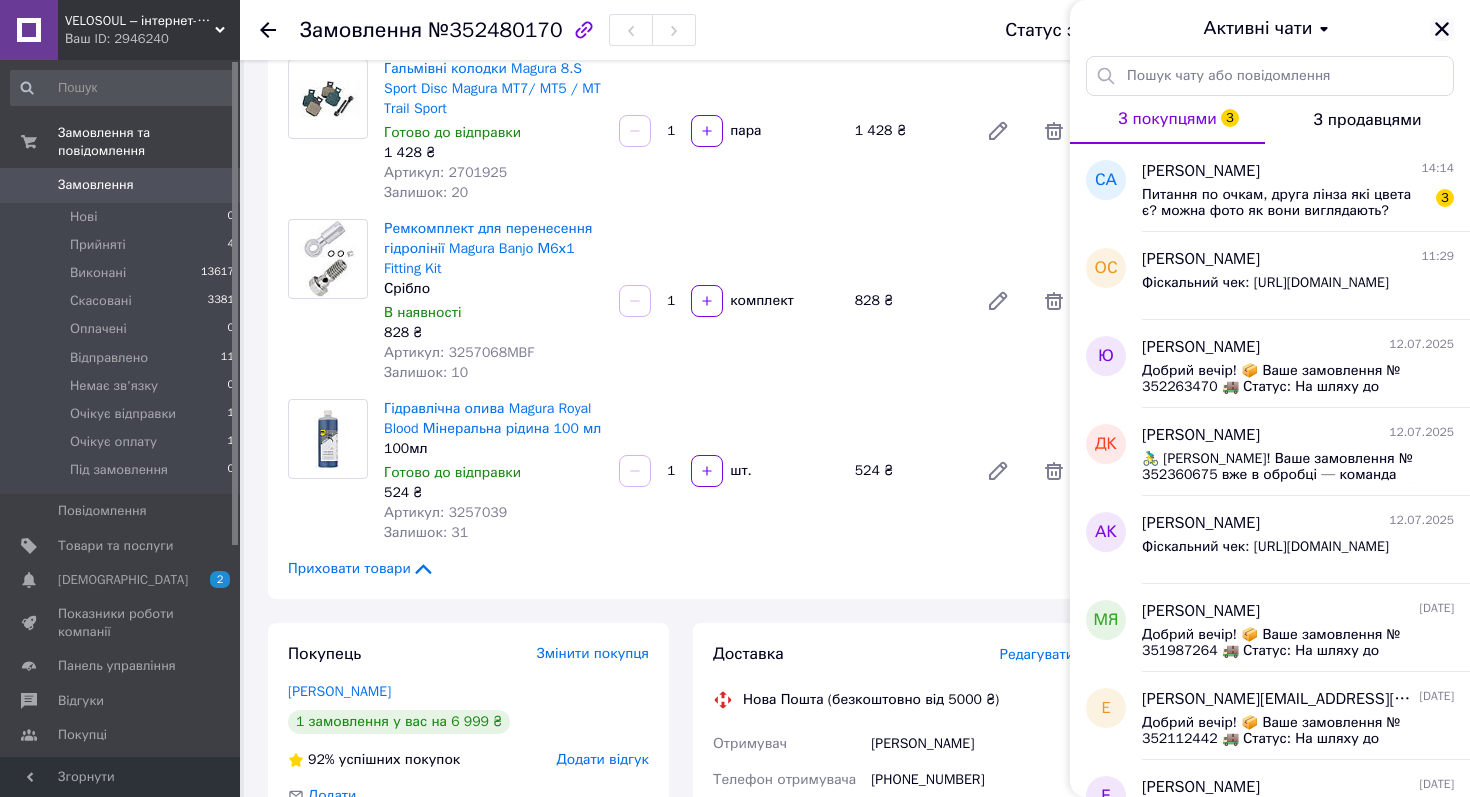 click 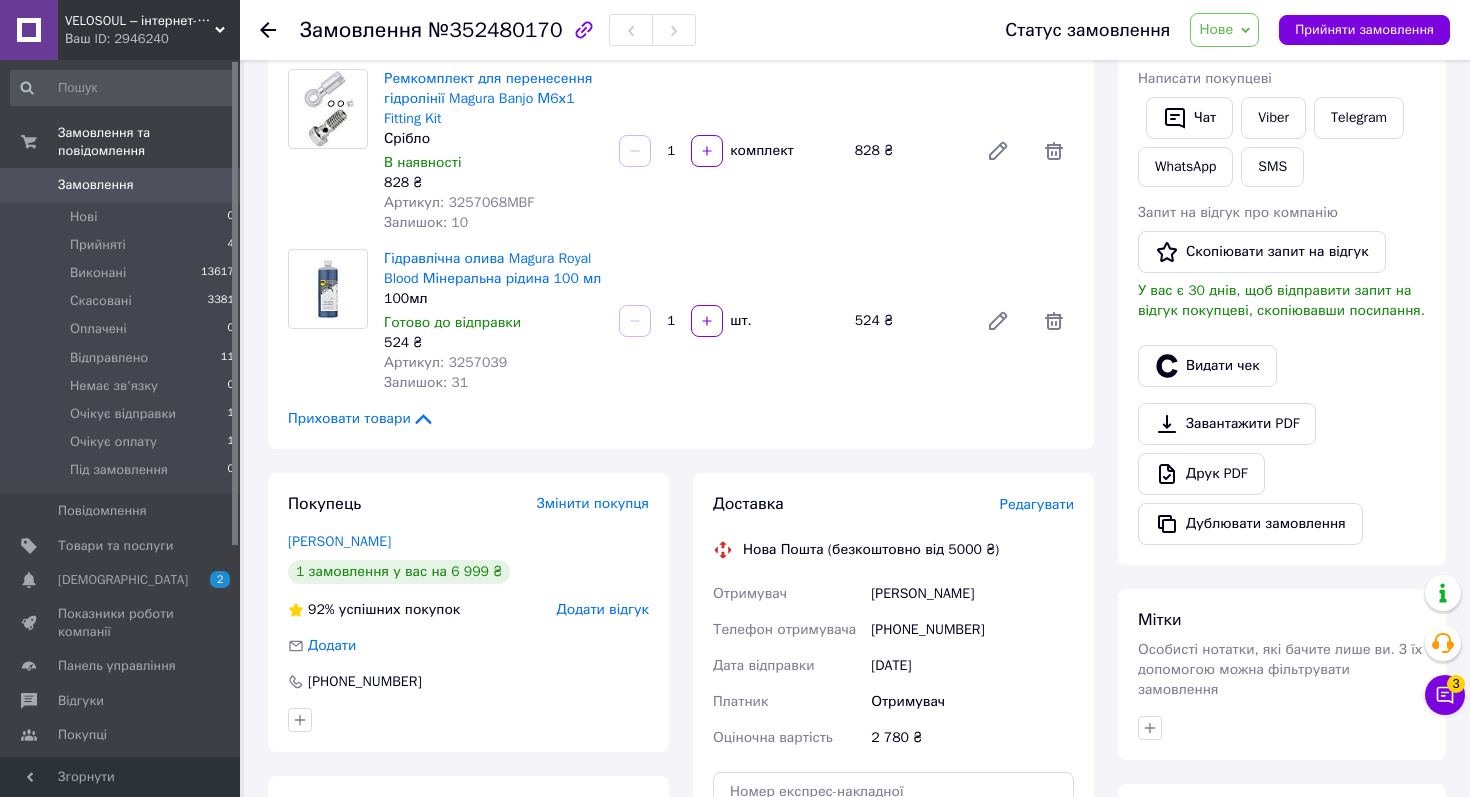 scroll, scrollTop: 323, scrollLeft: 0, axis: vertical 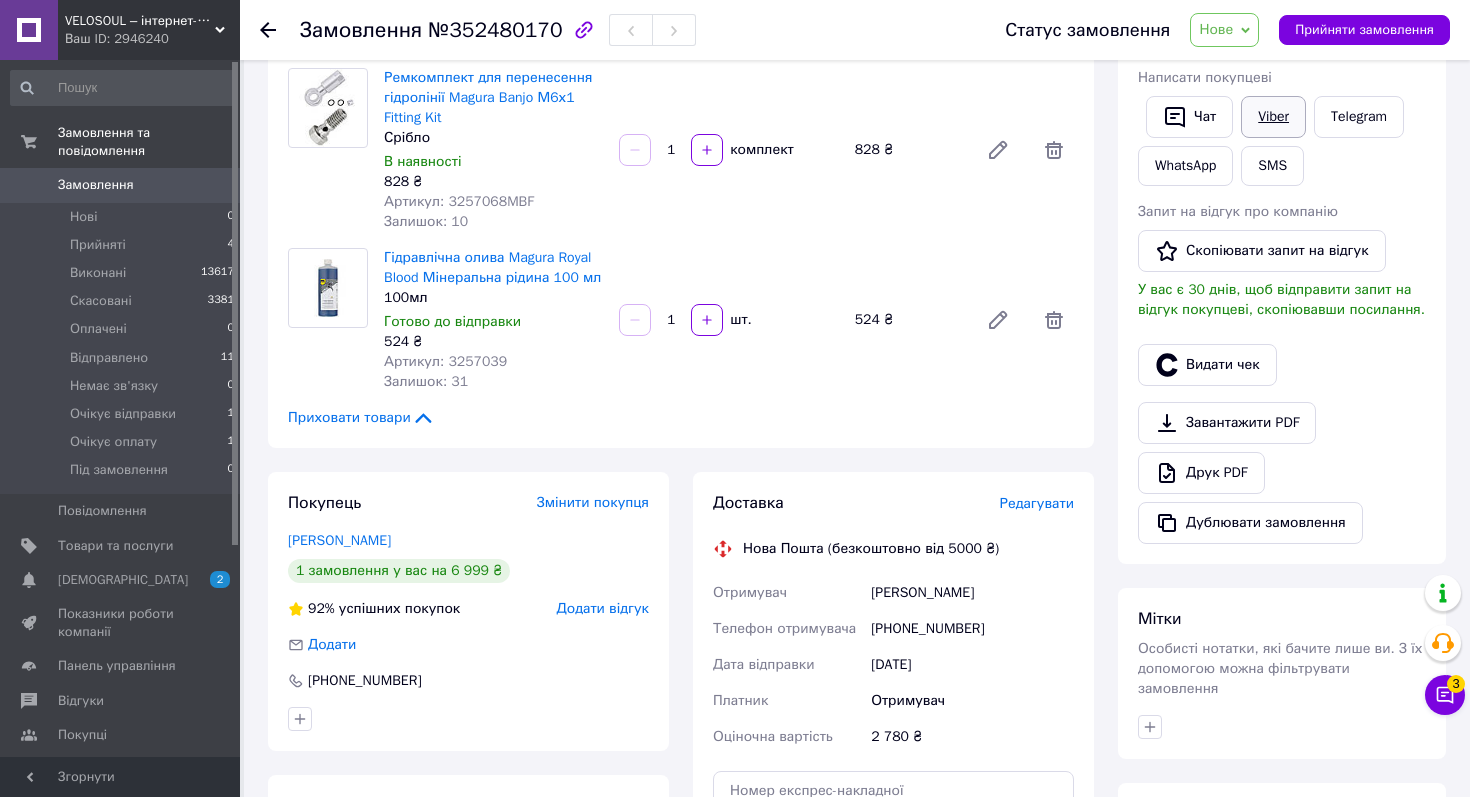 click on "Viber" at bounding box center (1273, 117) 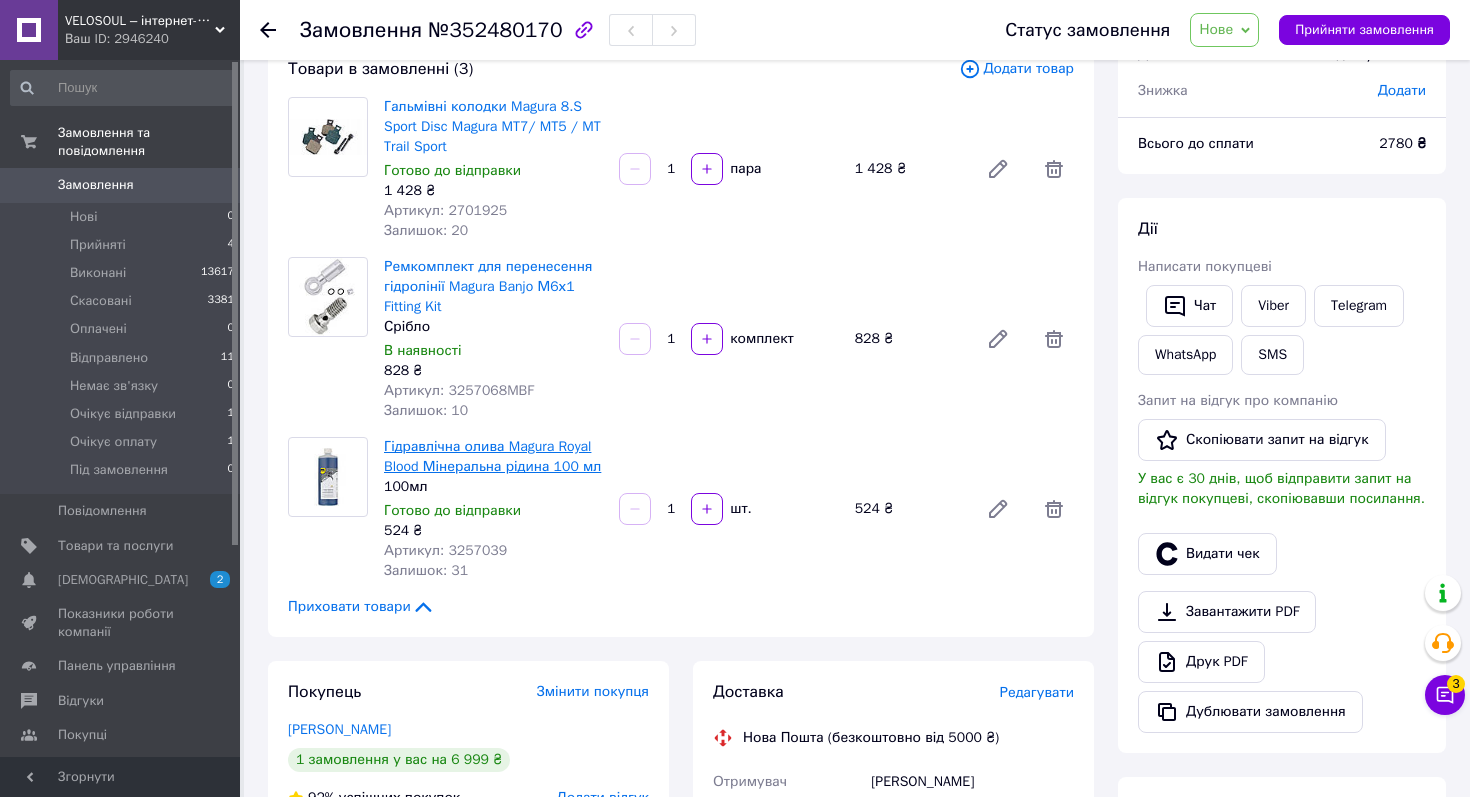 scroll, scrollTop: 709, scrollLeft: 0, axis: vertical 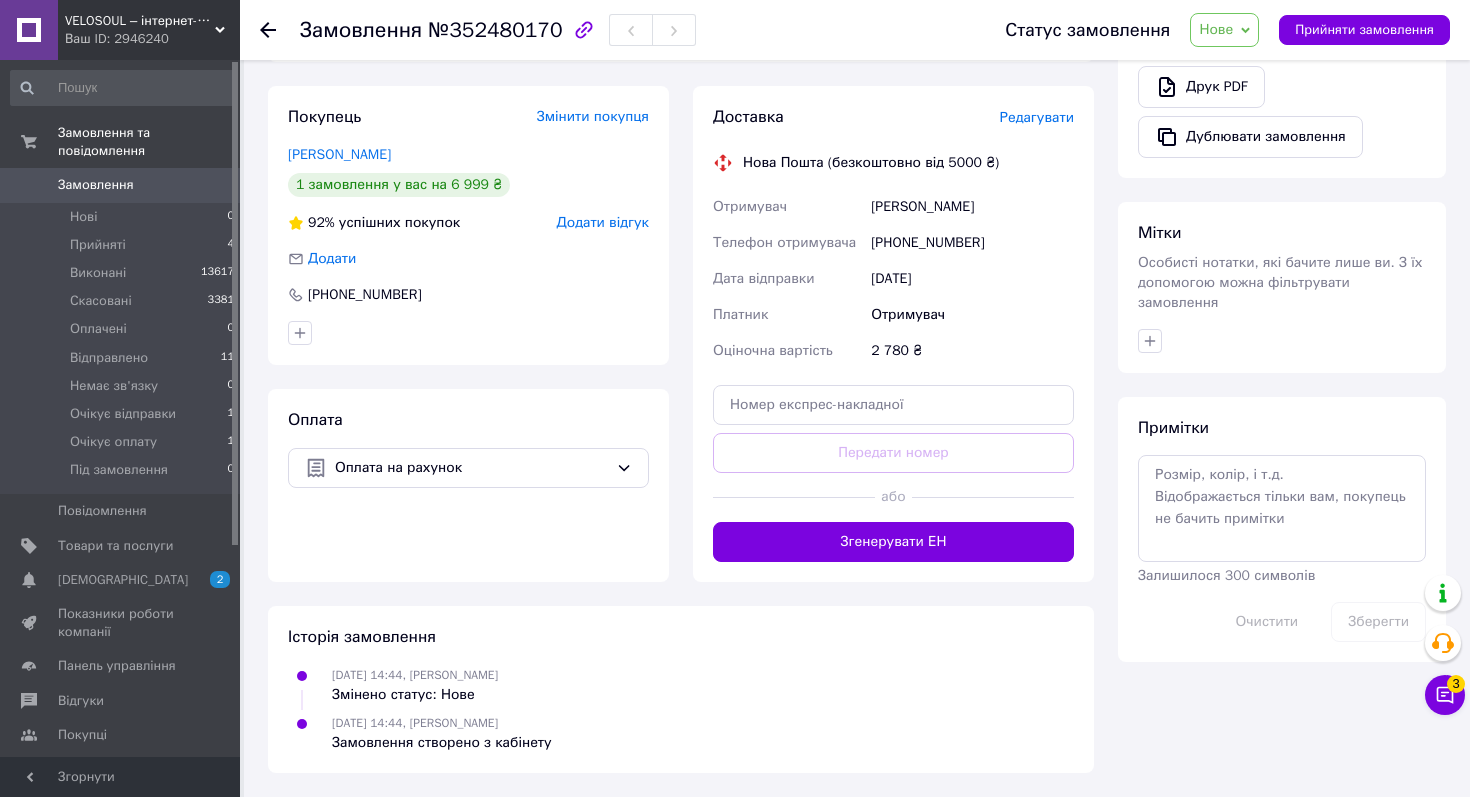 click on "№352480170" at bounding box center [495, 30] 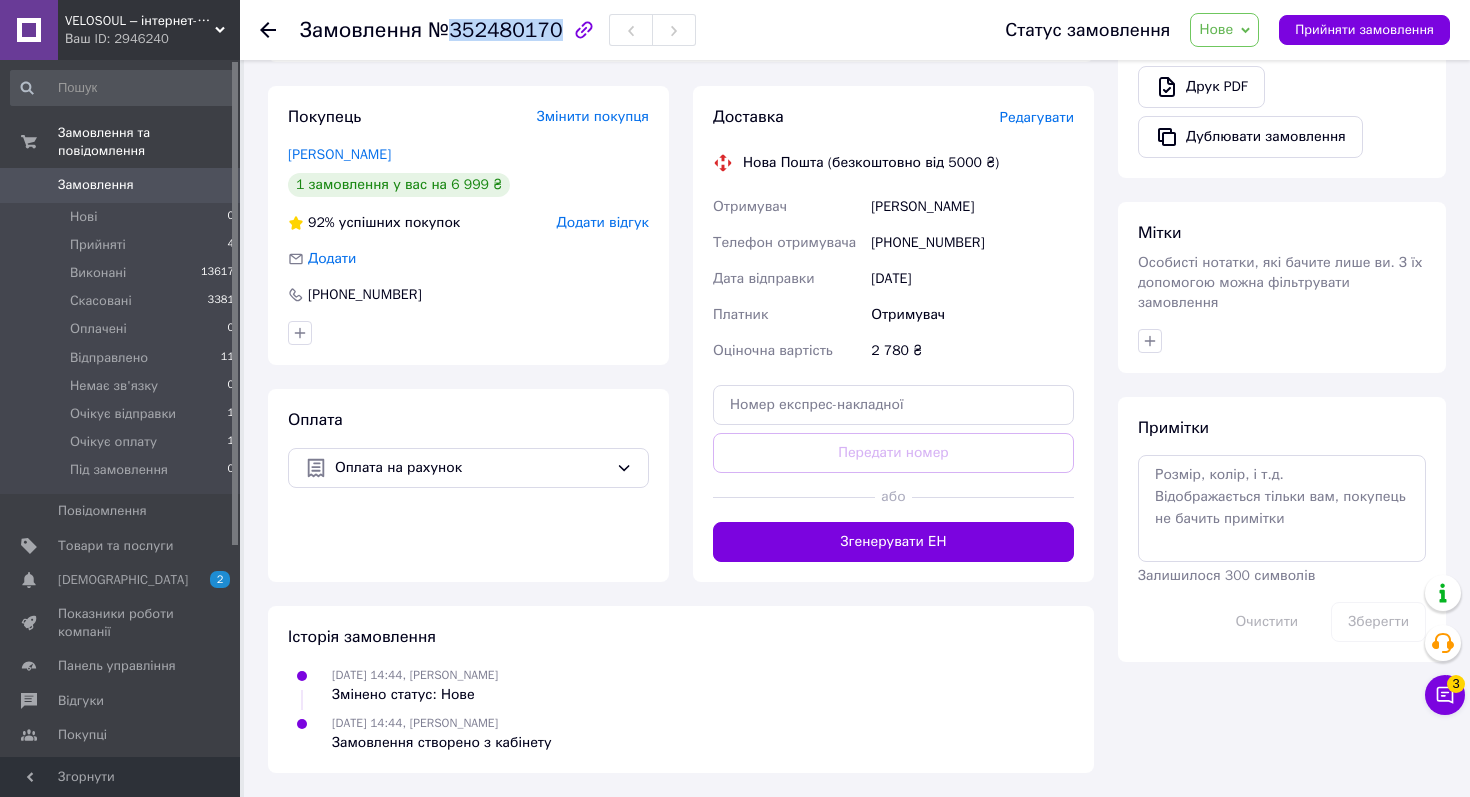 click on "№352480170" at bounding box center [495, 30] 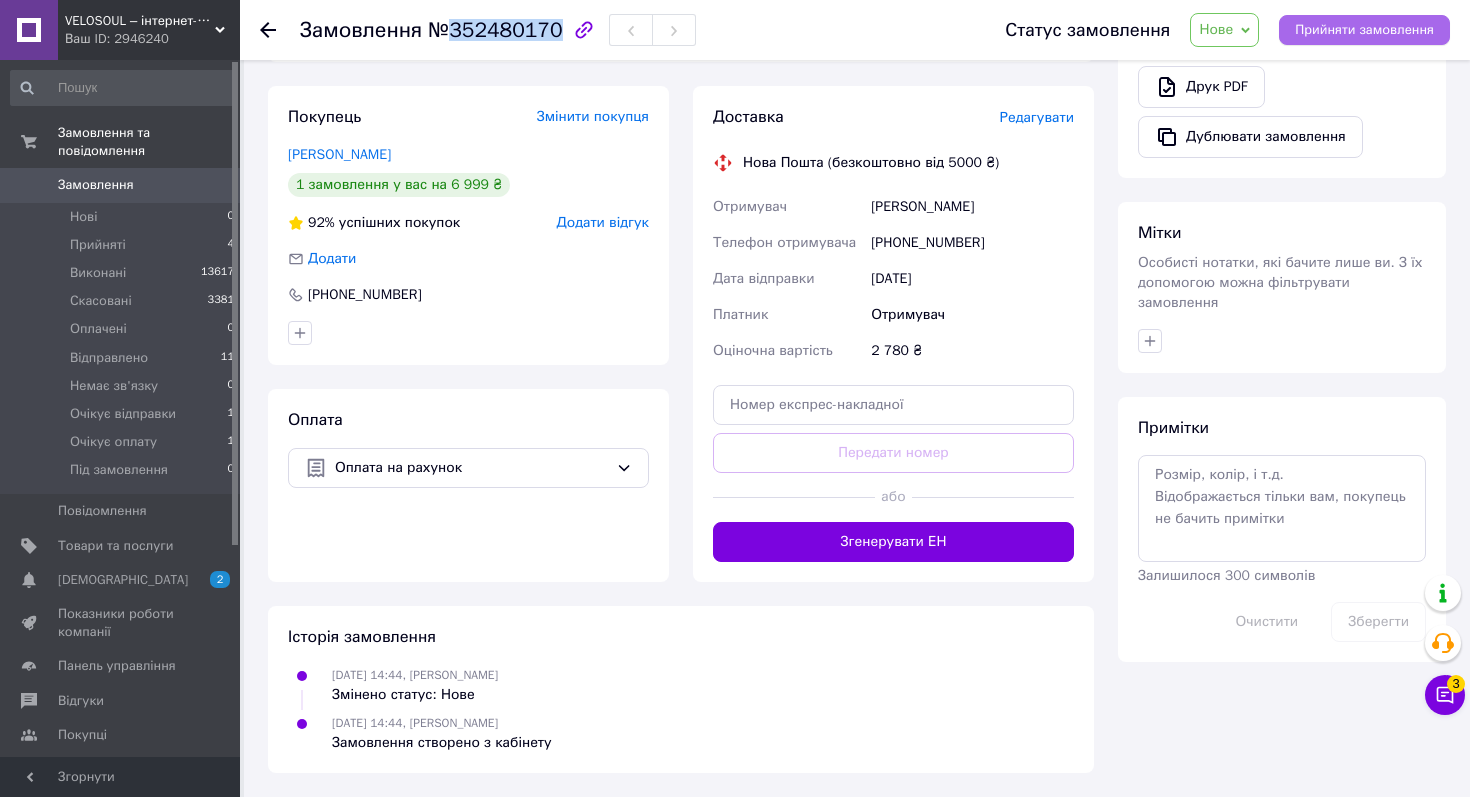 click on "Прийняти замовлення" at bounding box center [1364, 30] 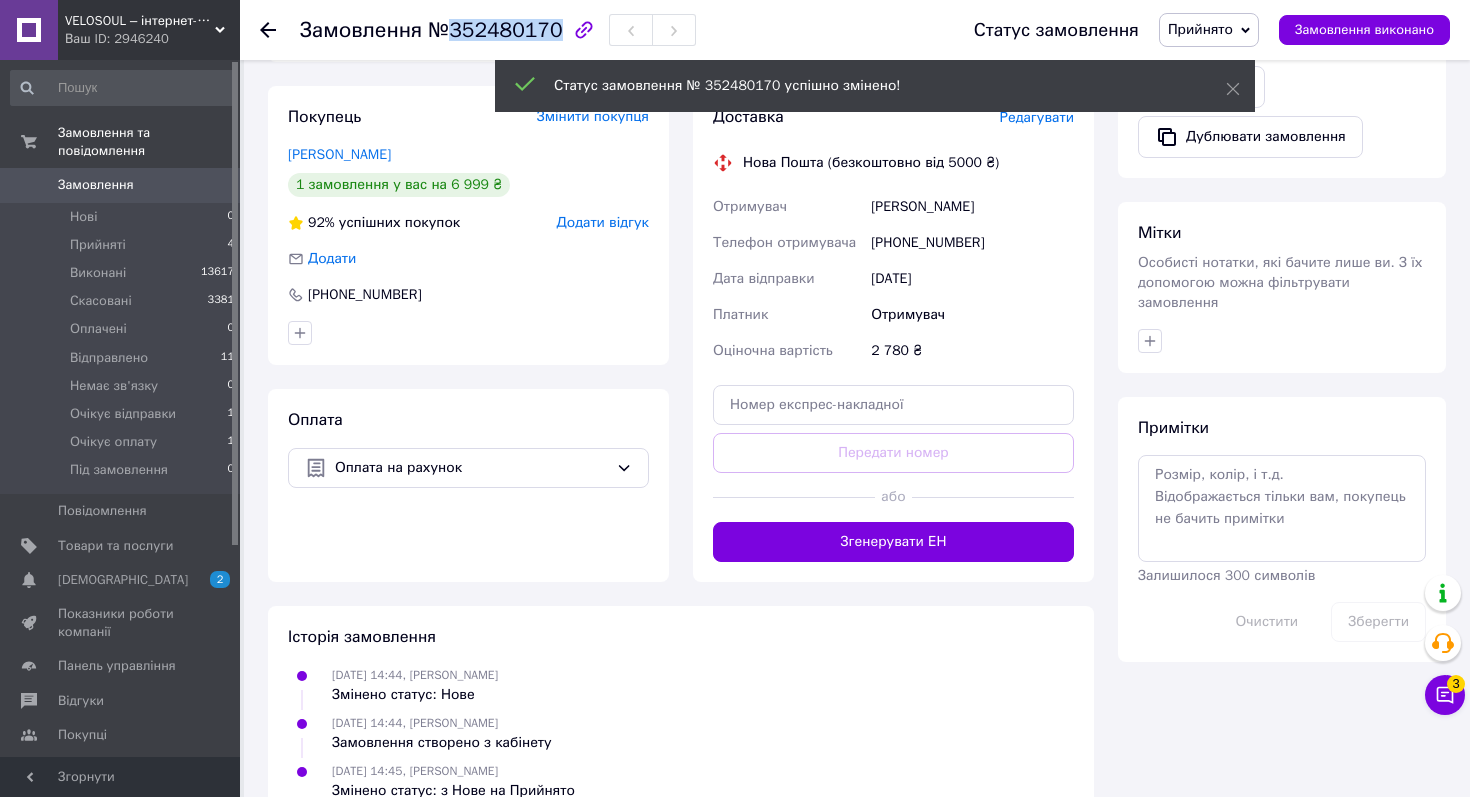 click on "Замовлення" at bounding box center (121, 185) 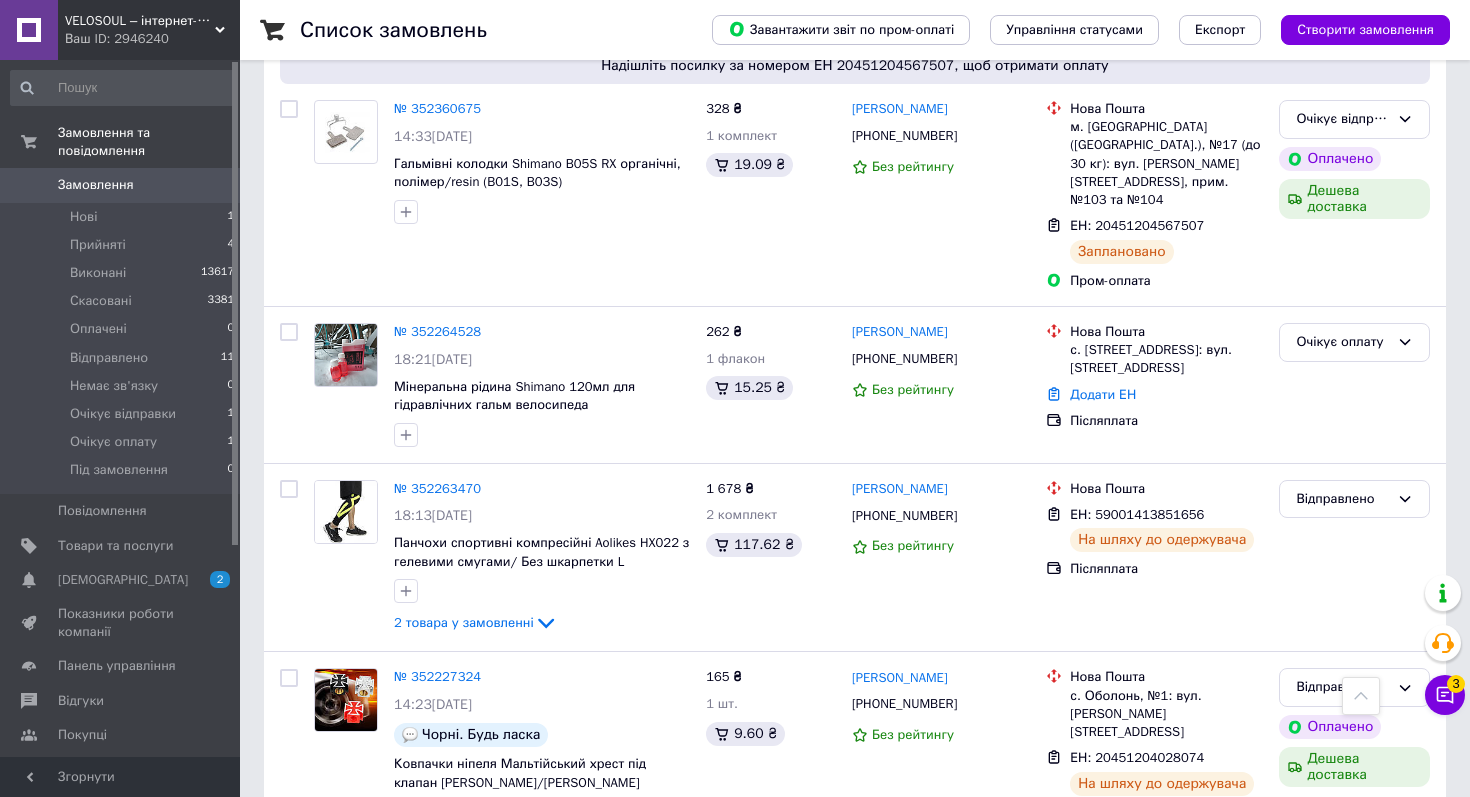 scroll, scrollTop: 1361, scrollLeft: 0, axis: vertical 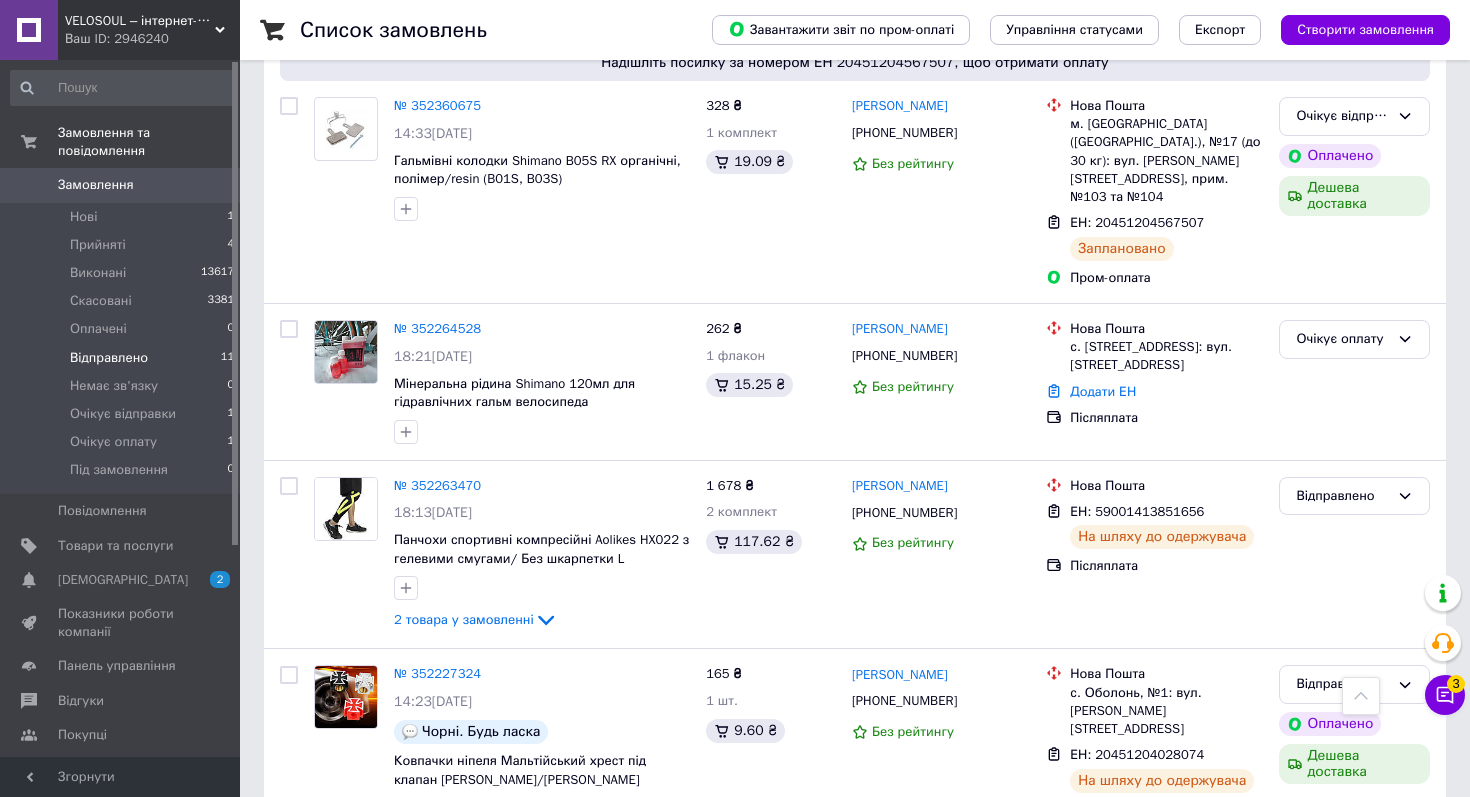 click on "Відправлено 11" at bounding box center [123, 358] 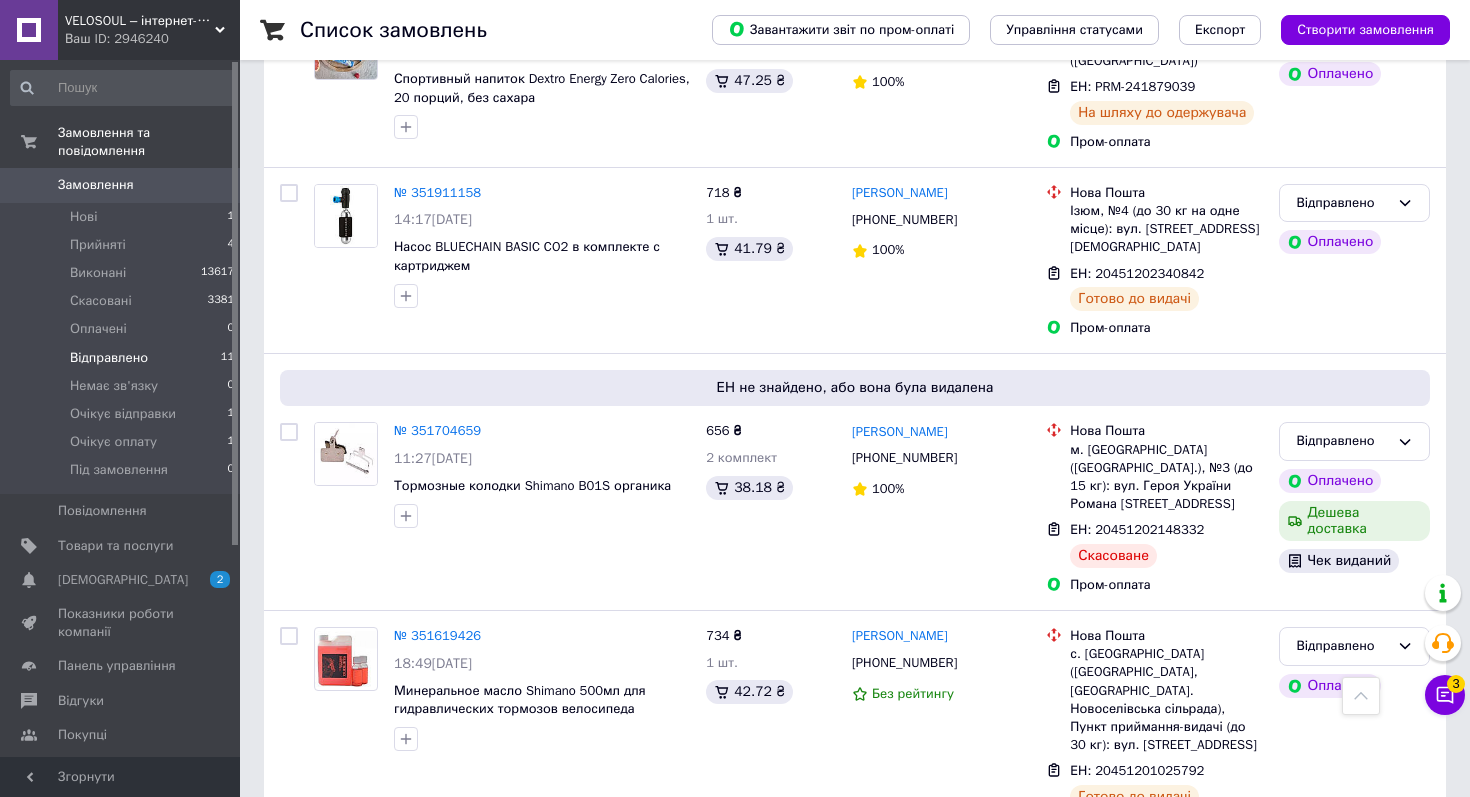 scroll, scrollTop: 1796, scrollLeft: 0, axis: vertical 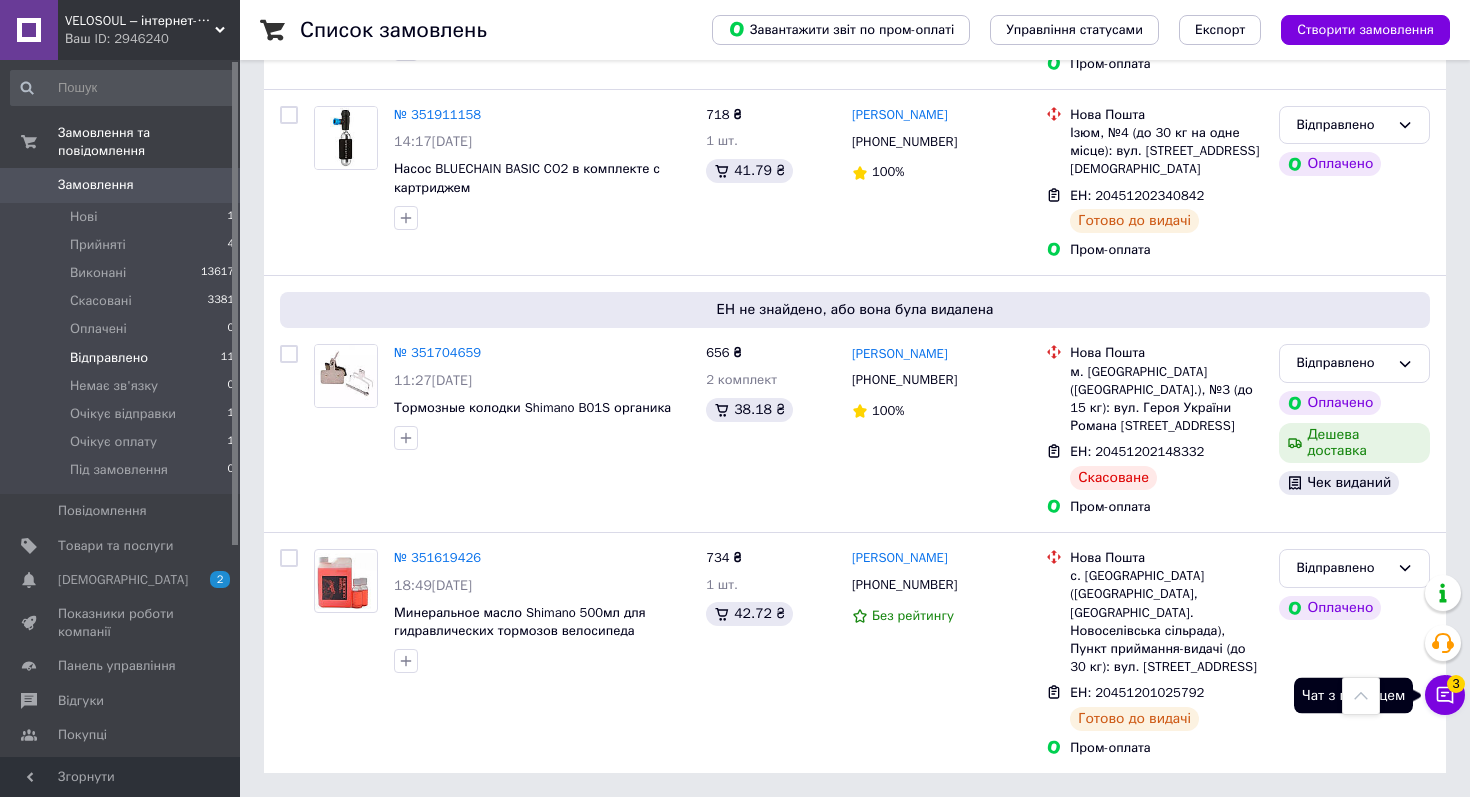 click 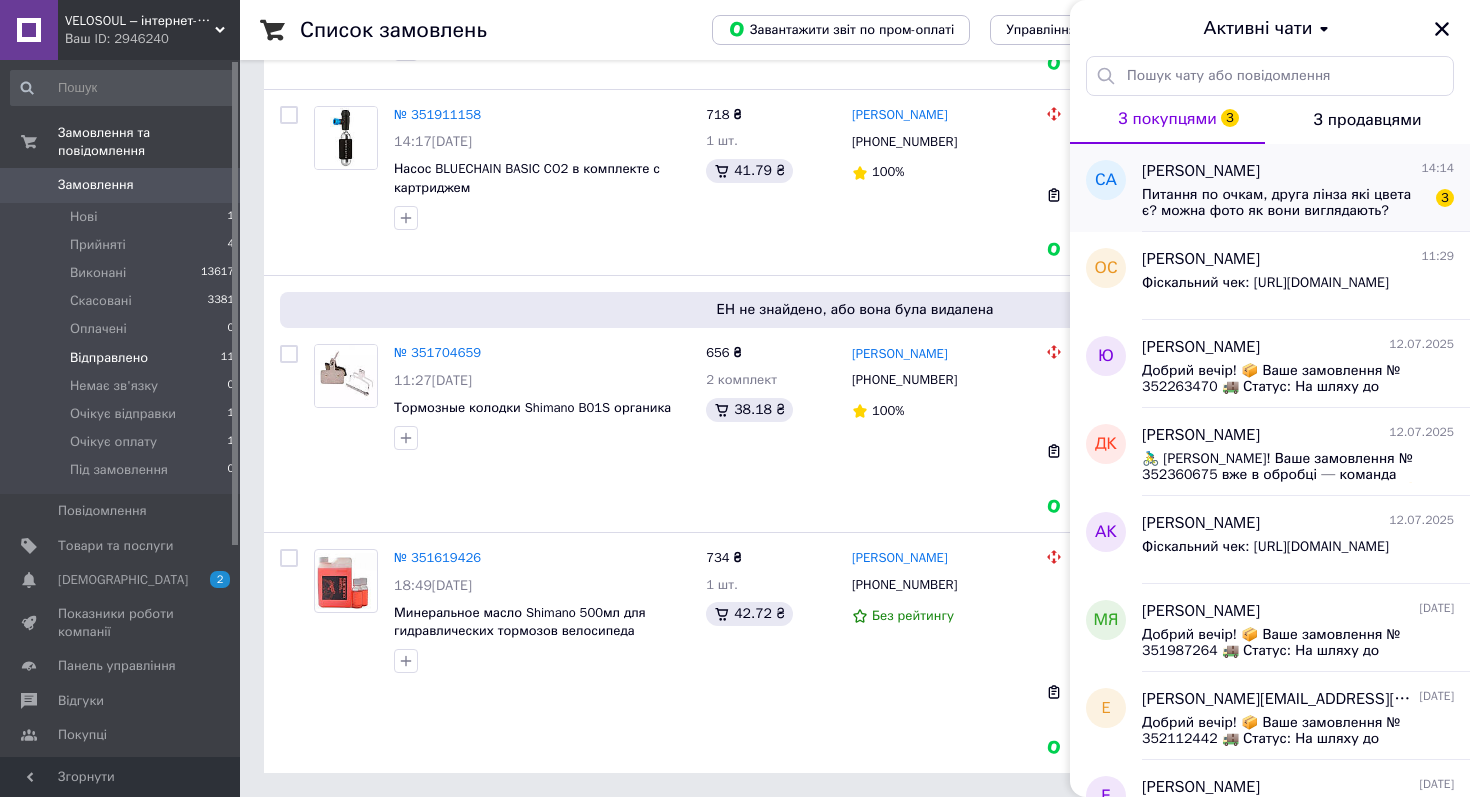click on "Питання по очкам, друга лінза які цвета є? можна фото як вони виглядають?" at bounding box center (1284, 203) 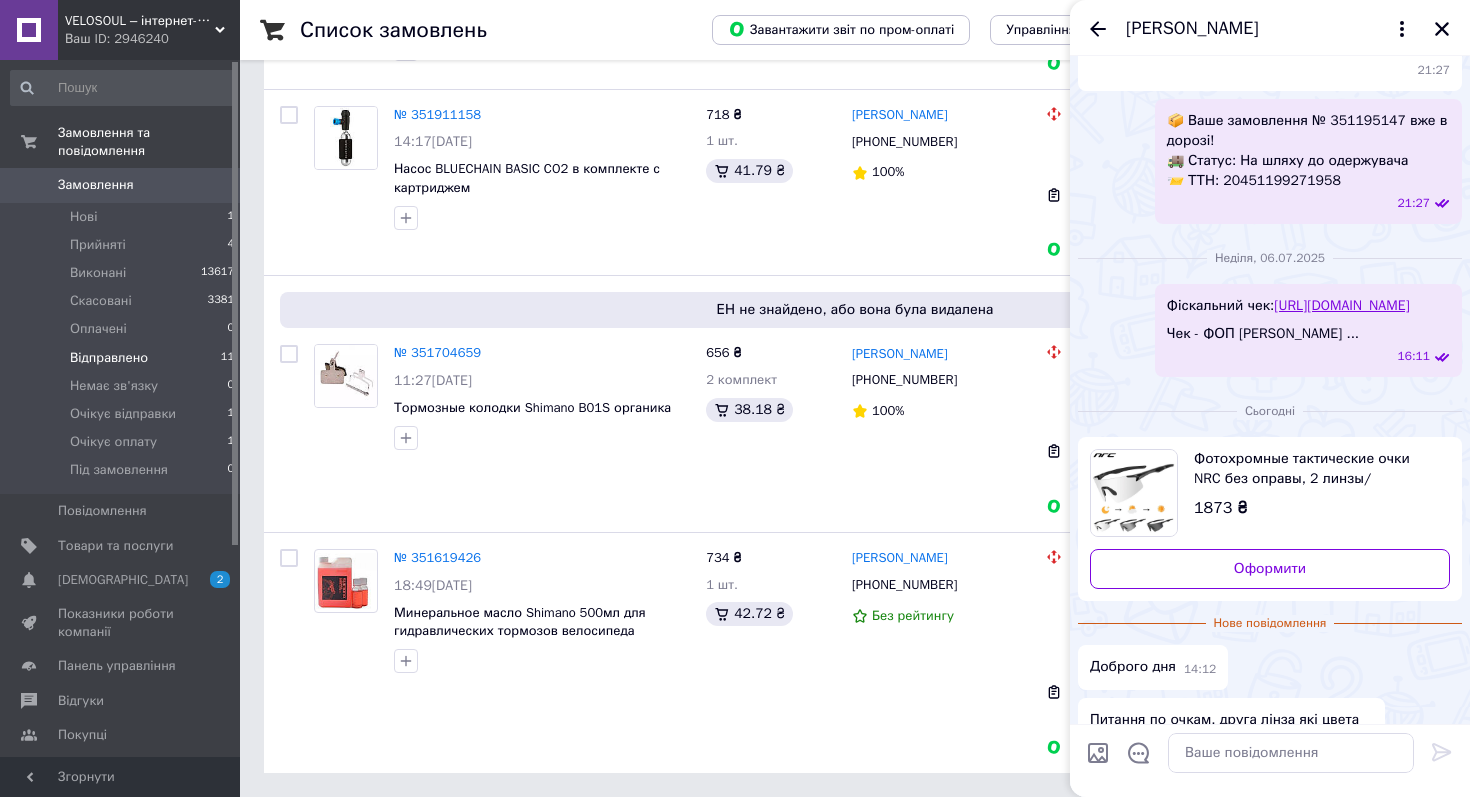 scroll, scrollTop: 477, scrollLeft: 0, axis: vertical 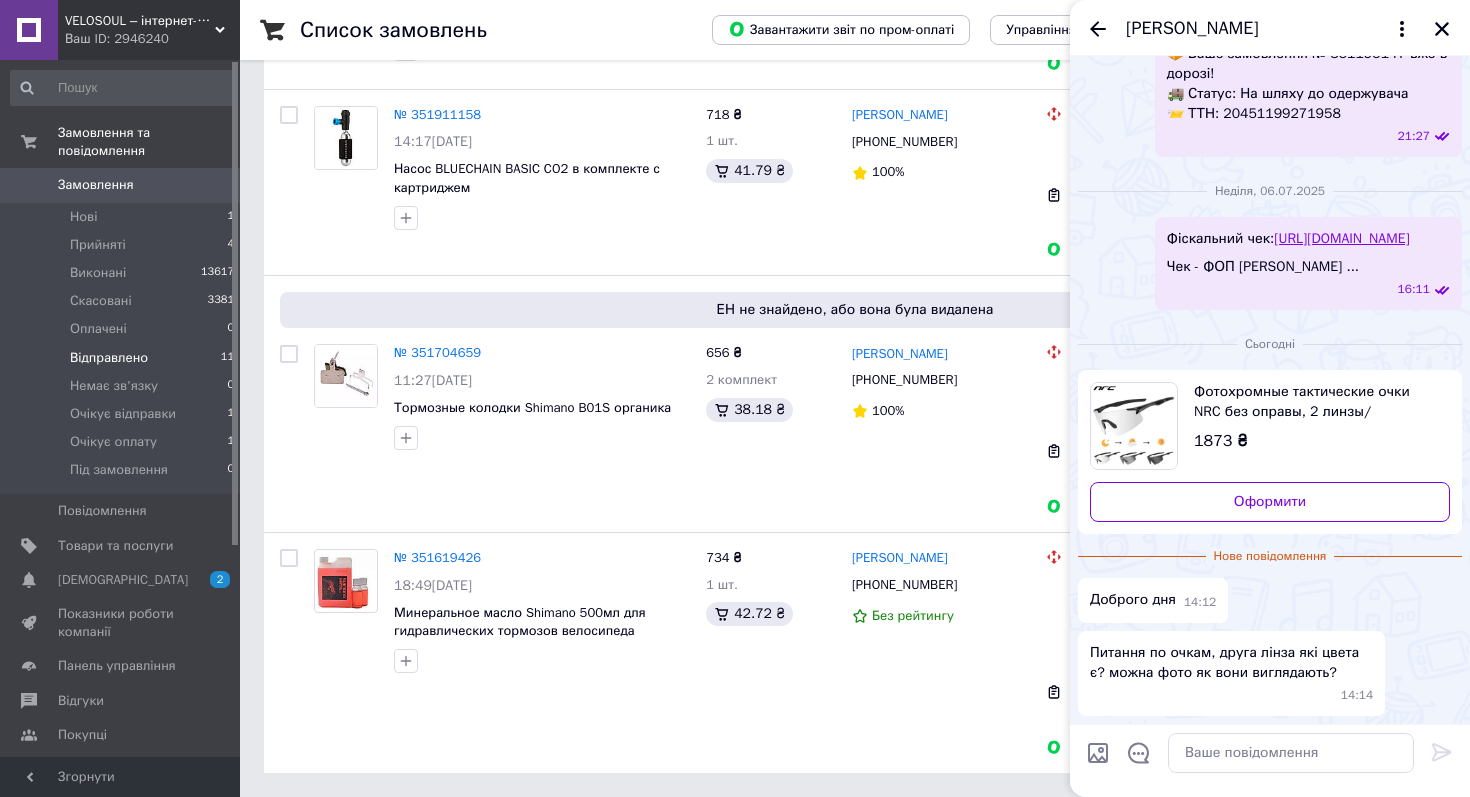click on "Фотохромные тактические очки NRC без оправы, 2 линзы/ Велосипедные очки хамелеоны 1873 ₴" at bounding box center (1314, 417) 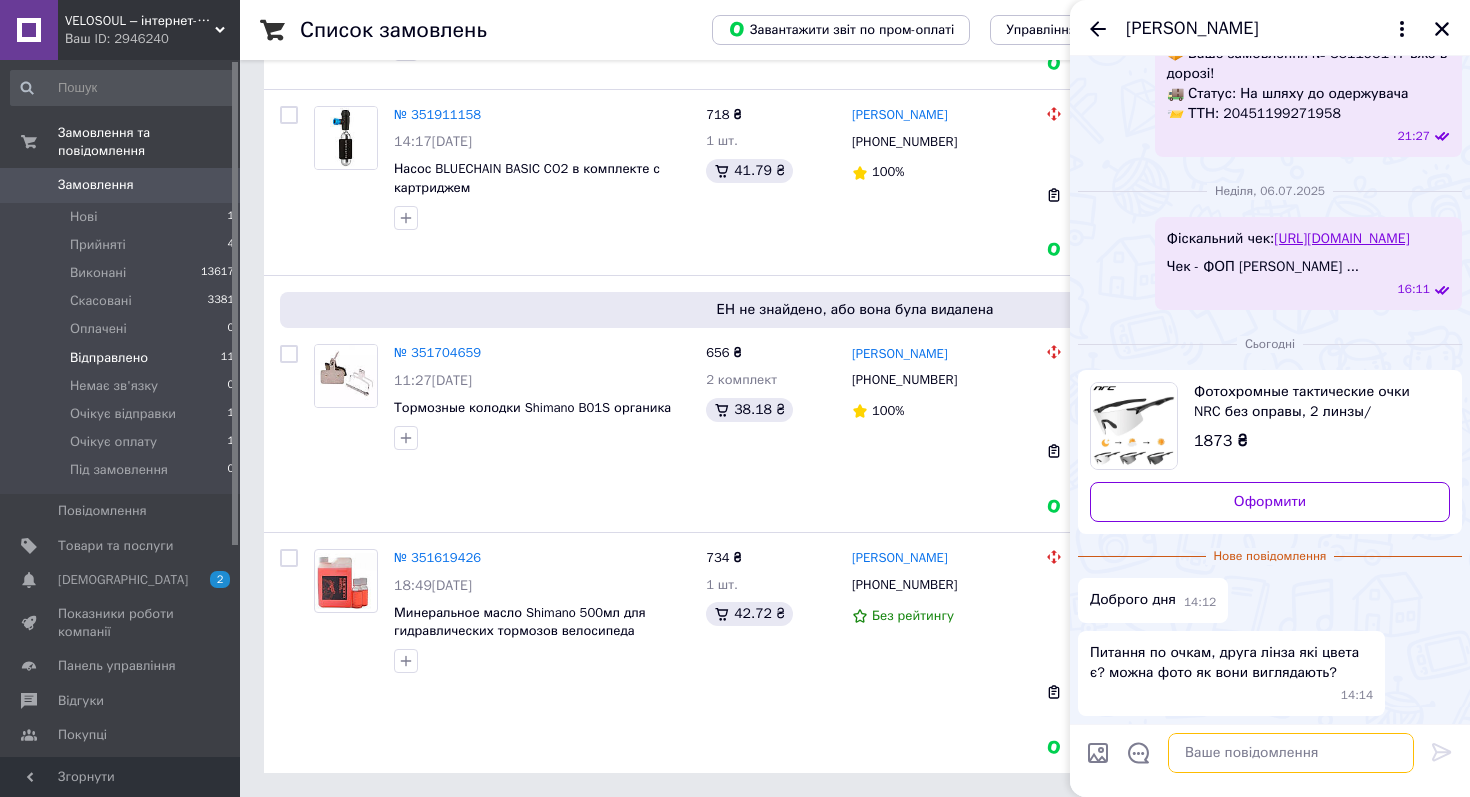 click at bounding box center [1291, 753] 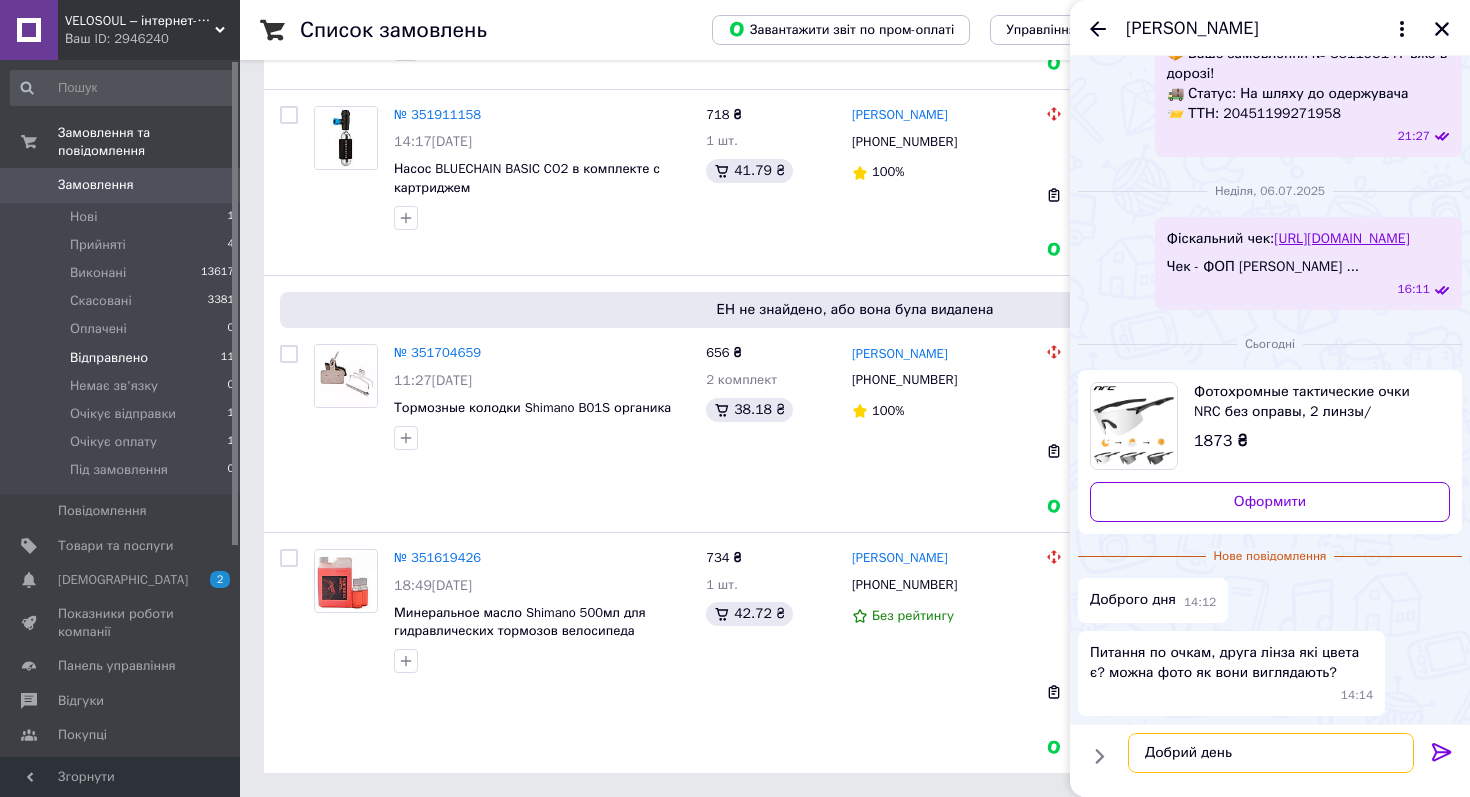 type on "Добрий день." 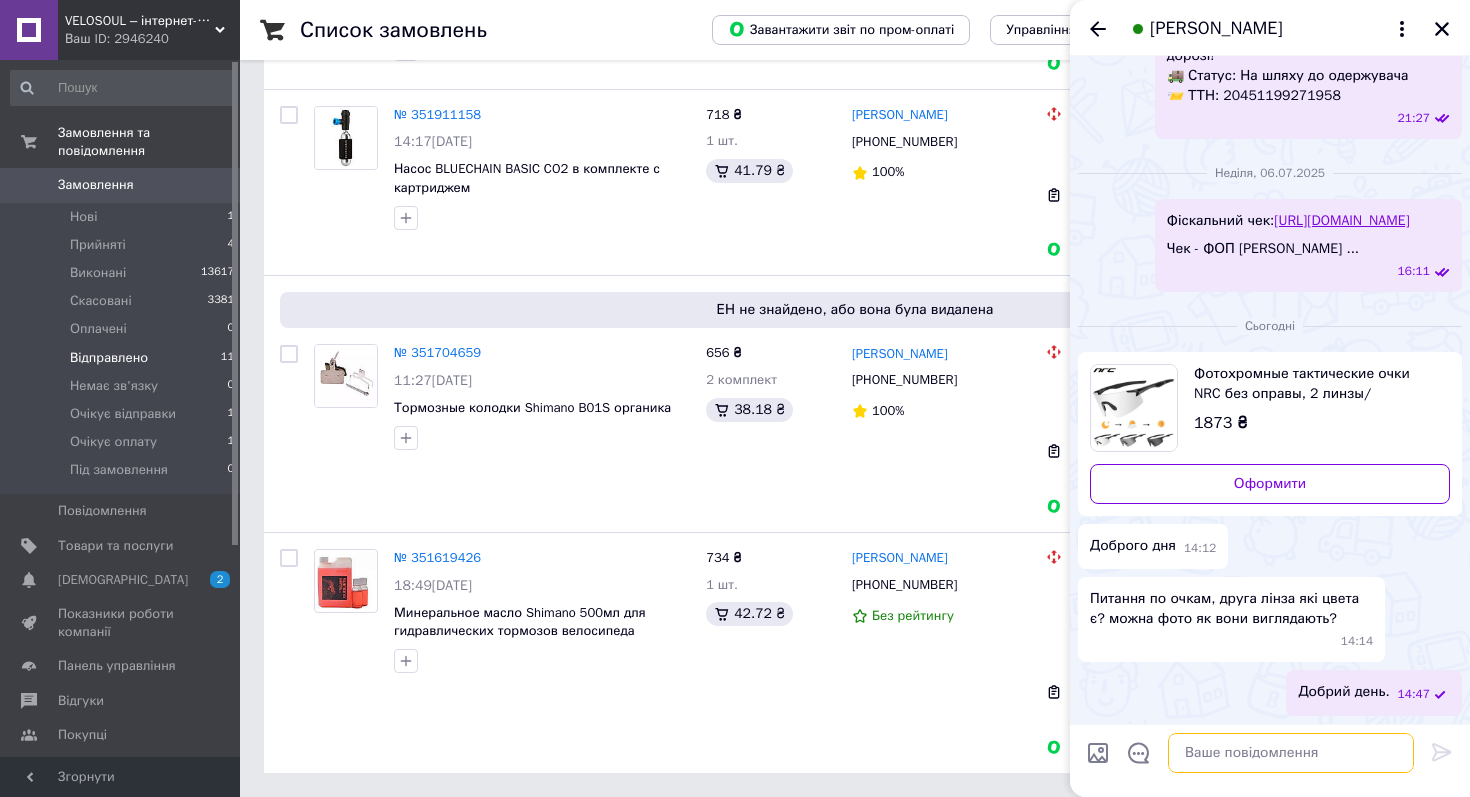 scroll, scrollTop: 495, scrollLeft: 0, axis: vertical 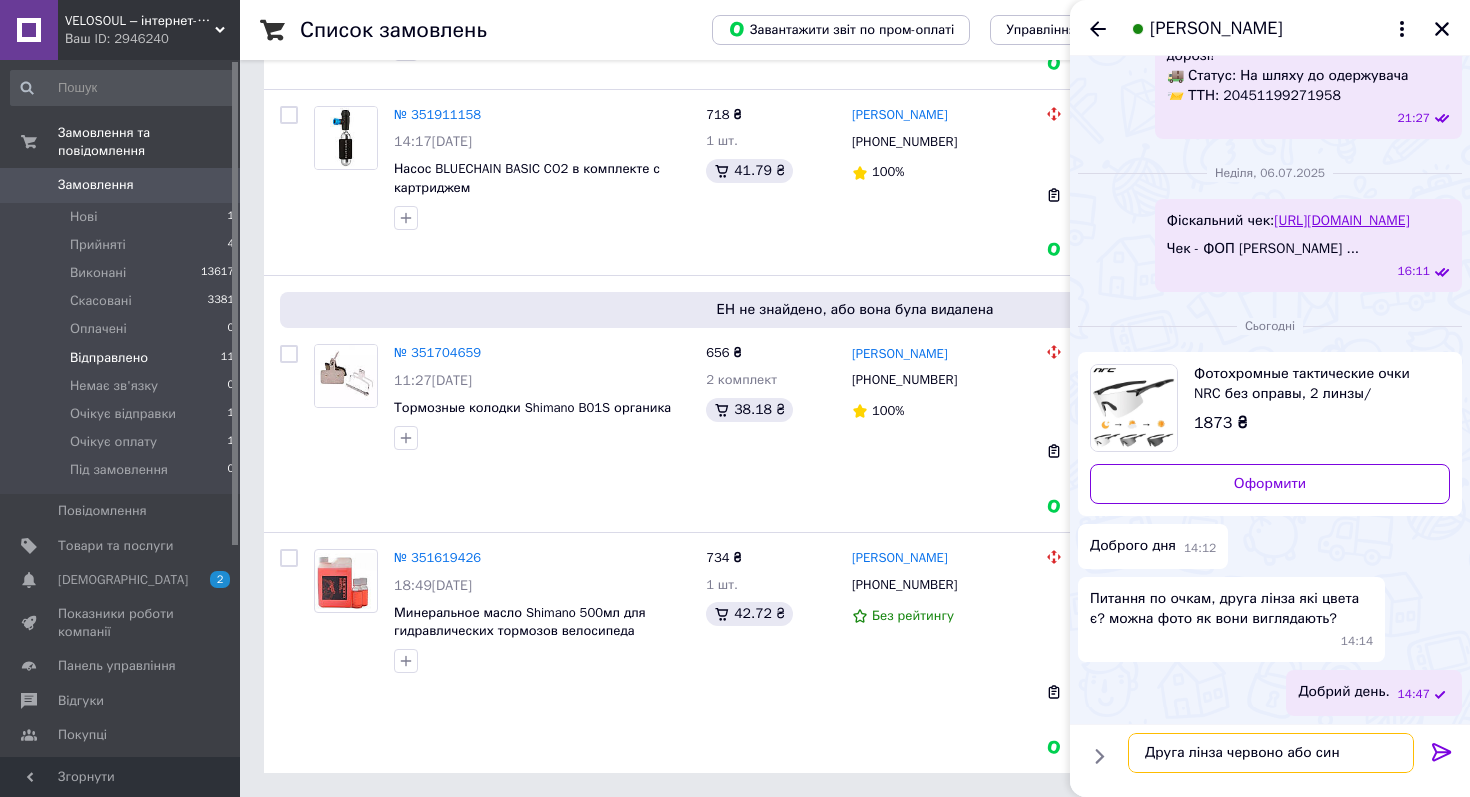 type on "Друга лінза червоно або синя" 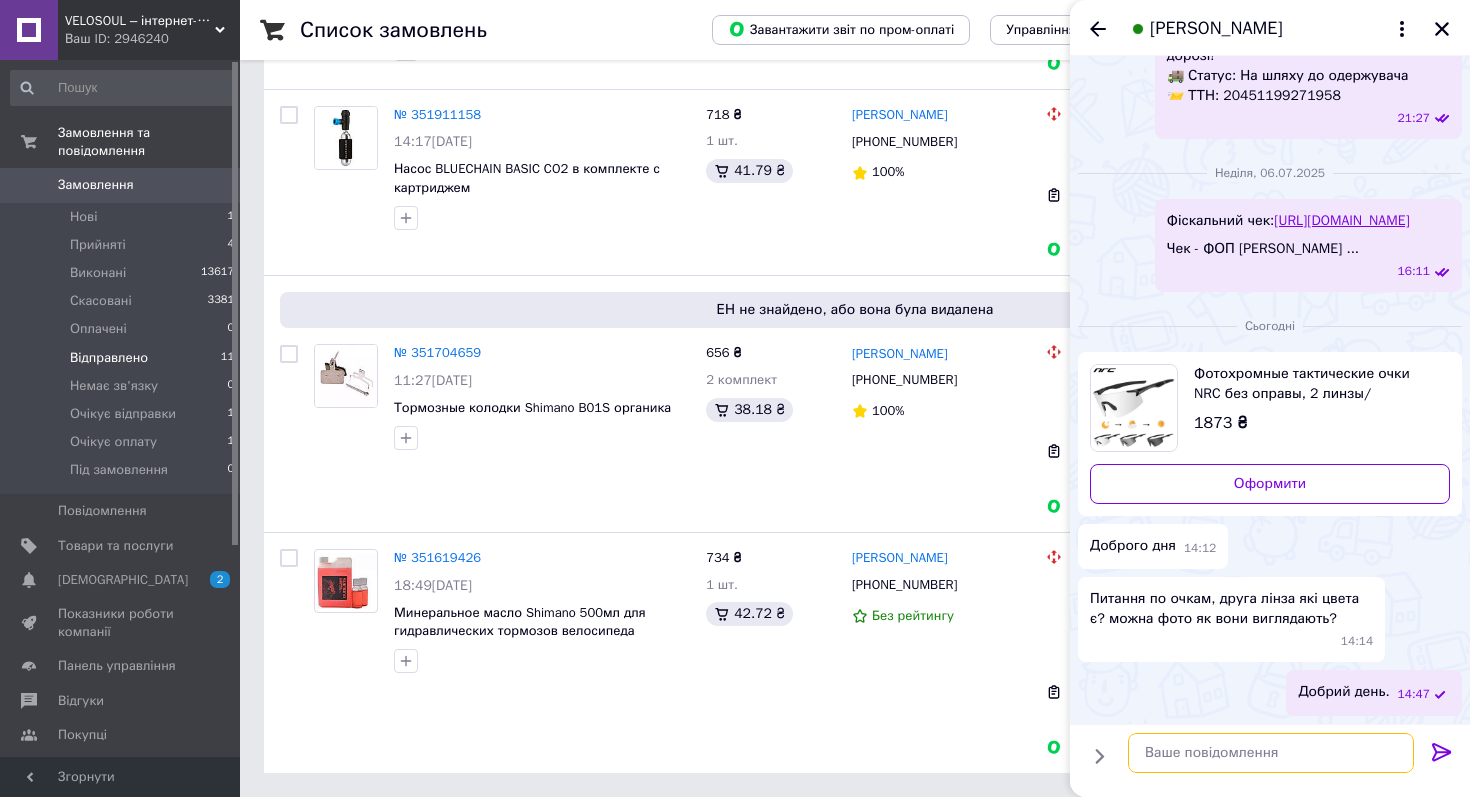scroll, scrollTop: 548, scrollLeft: 0, axis: vertical 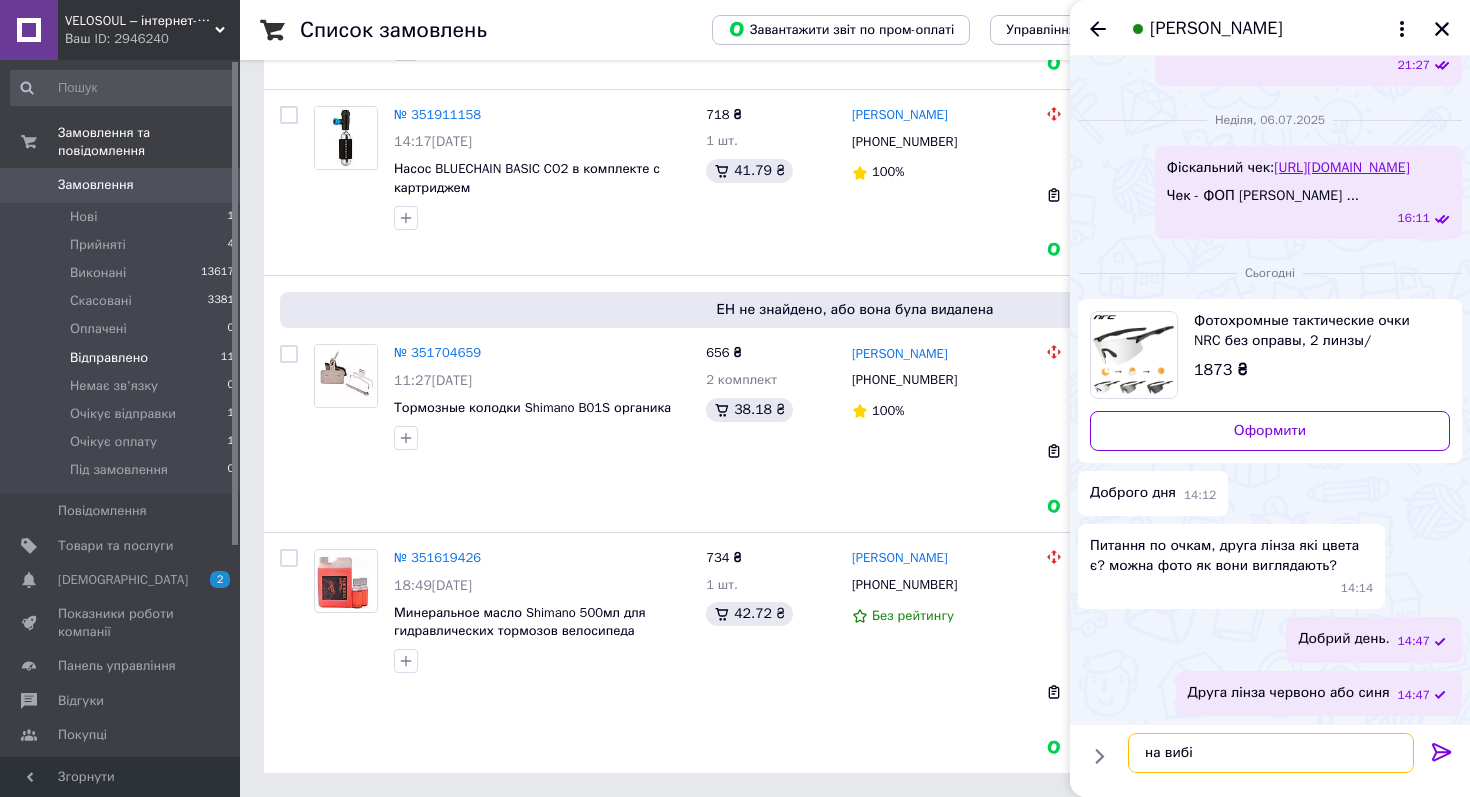 type on "на вибір" 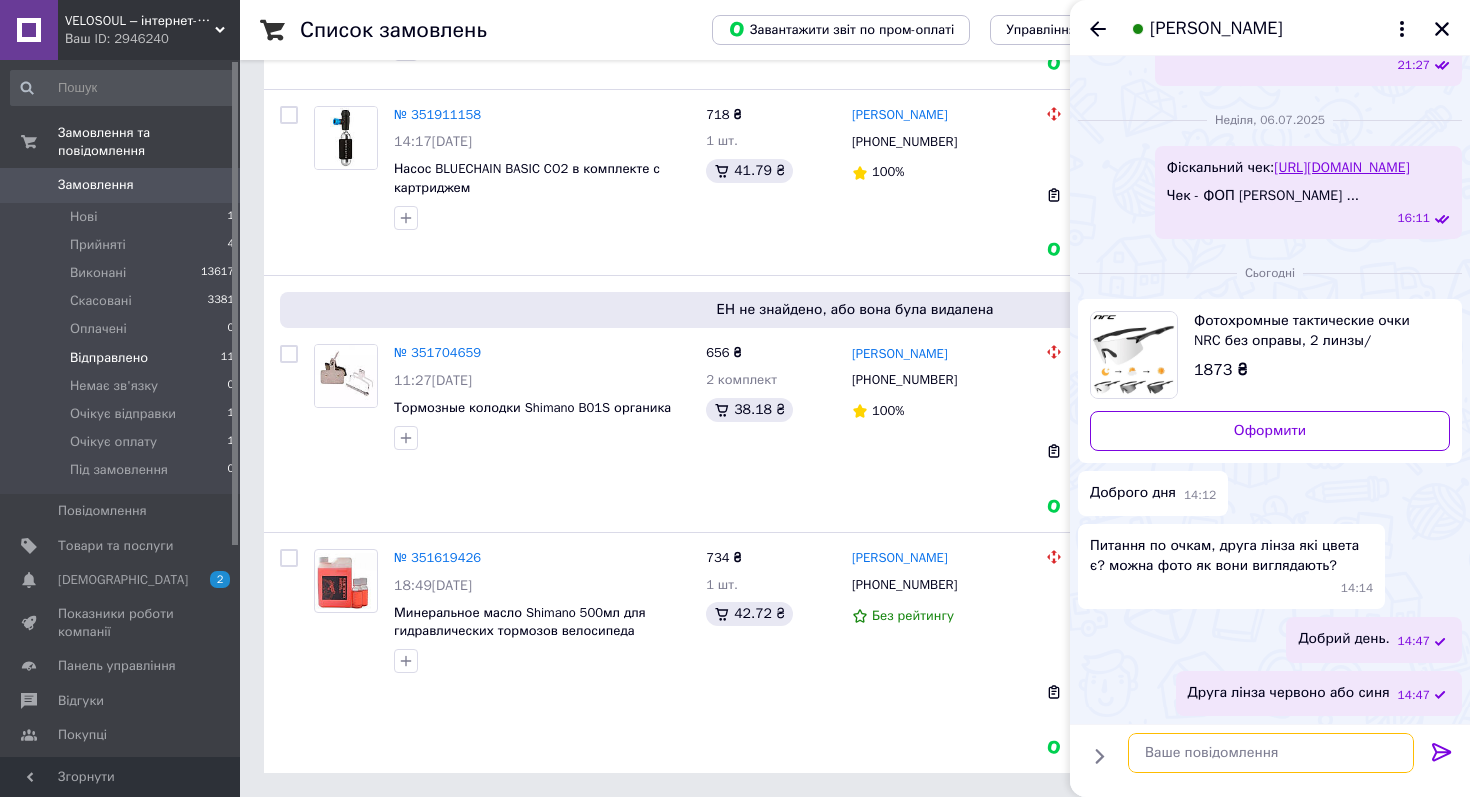 scroll, scrollTop: 601, scrollLeft: 0, axis: vertical 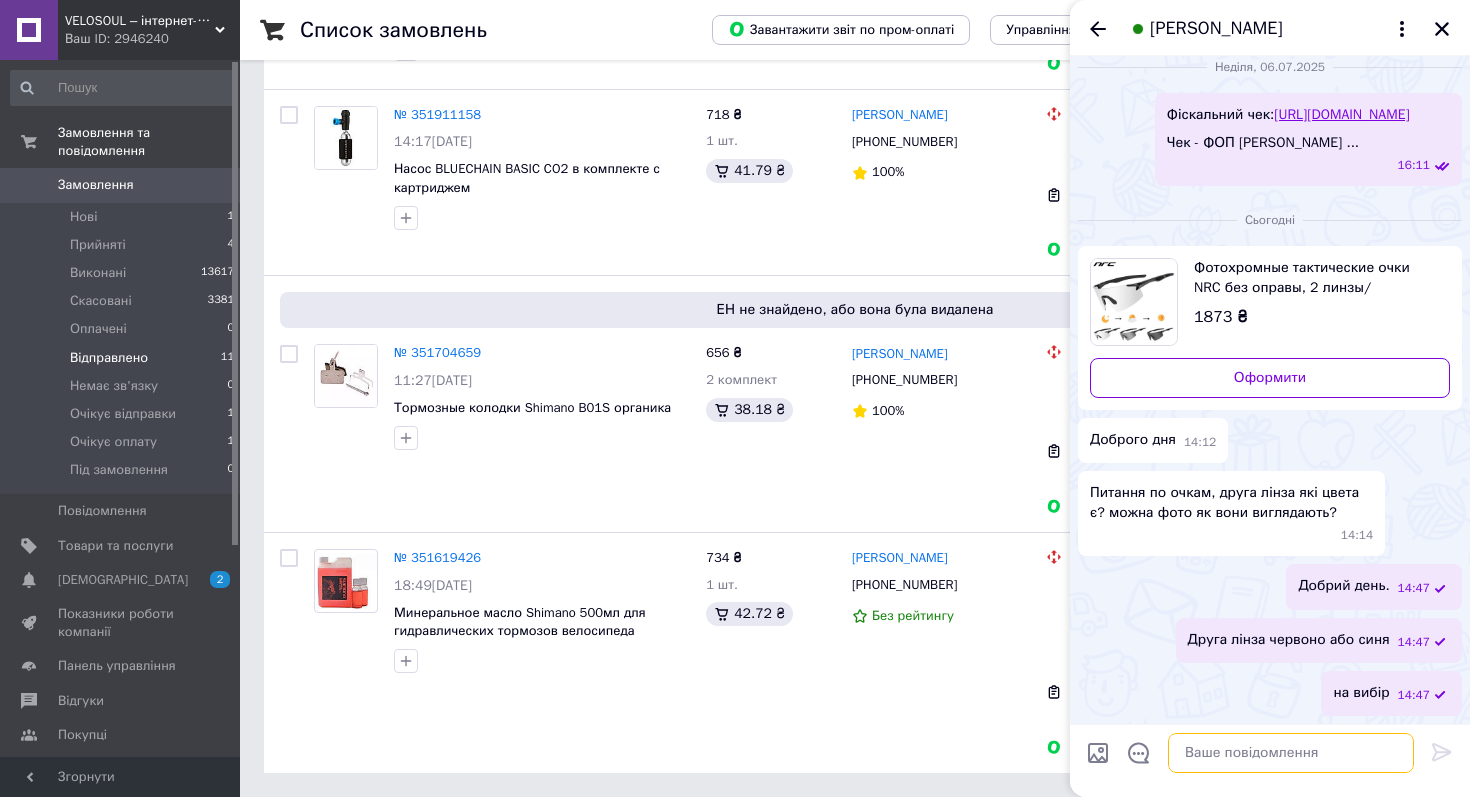 paste on "[URL][DOMAIN_NAME]" 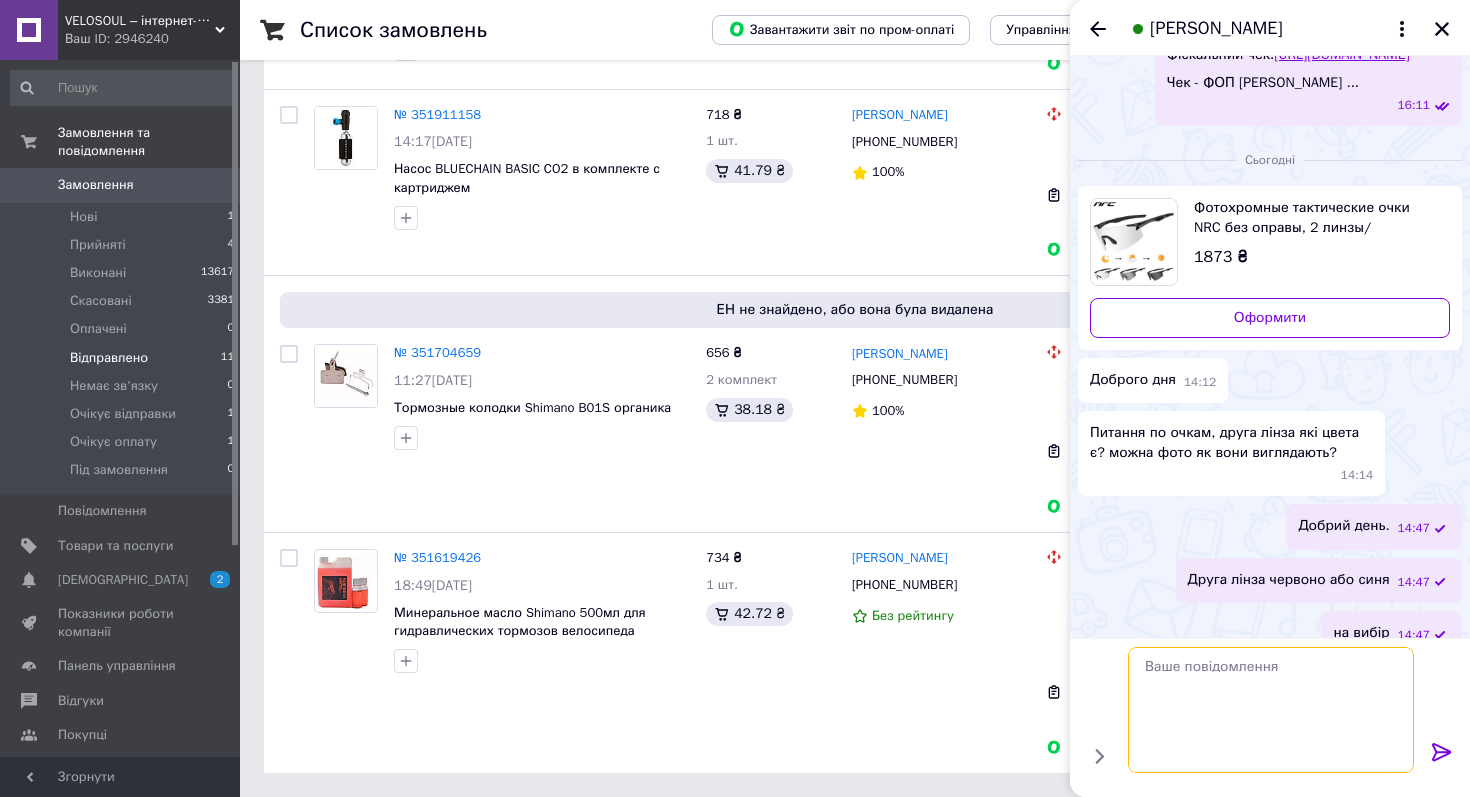 scroll, scrollTop: 962, scrollLeft: 0, axis: vertical 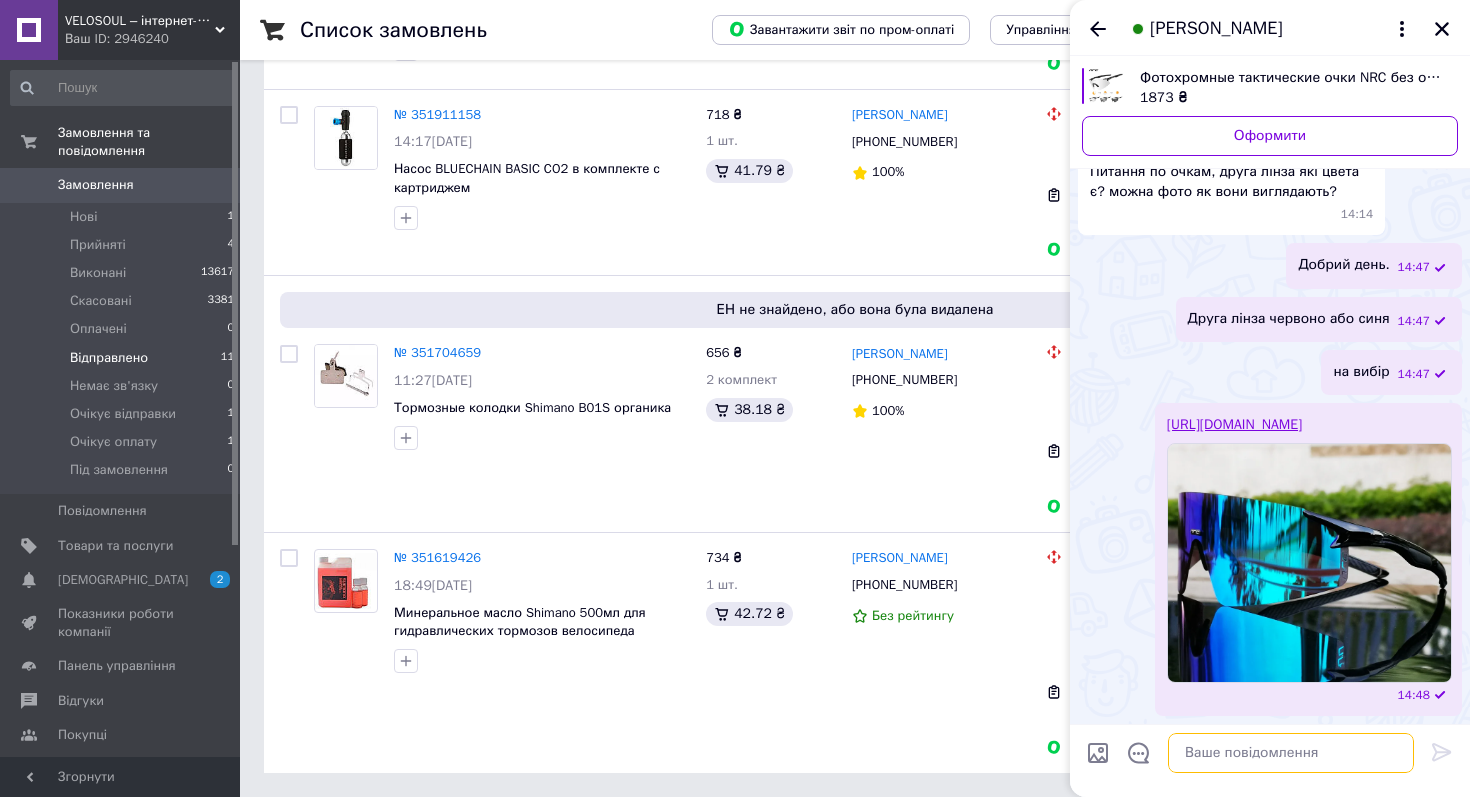 paste on "[URL][DOMAIN_NAME]" 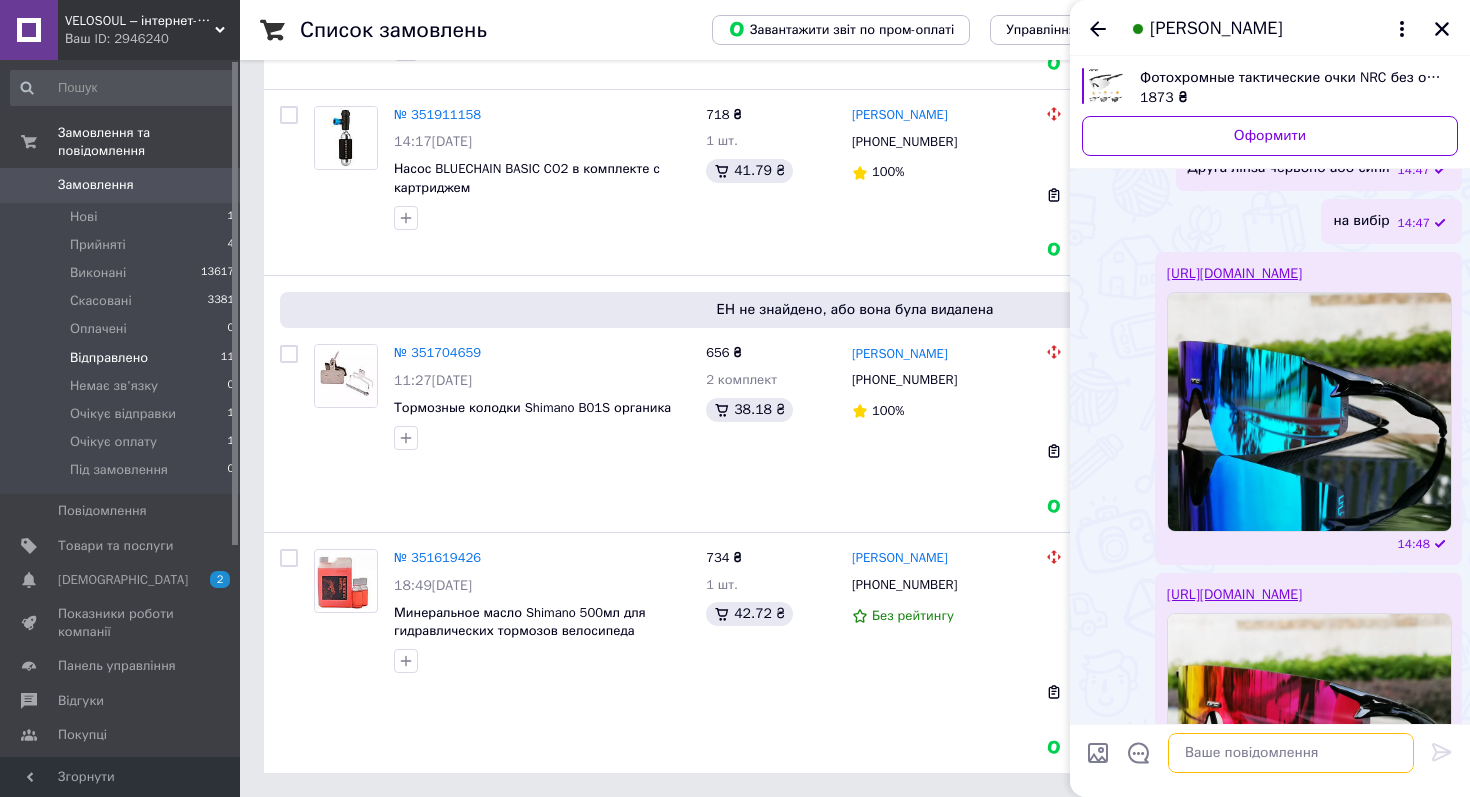 scroll, scrollTop: 1272, scrollLeft: 0, axis: vertical 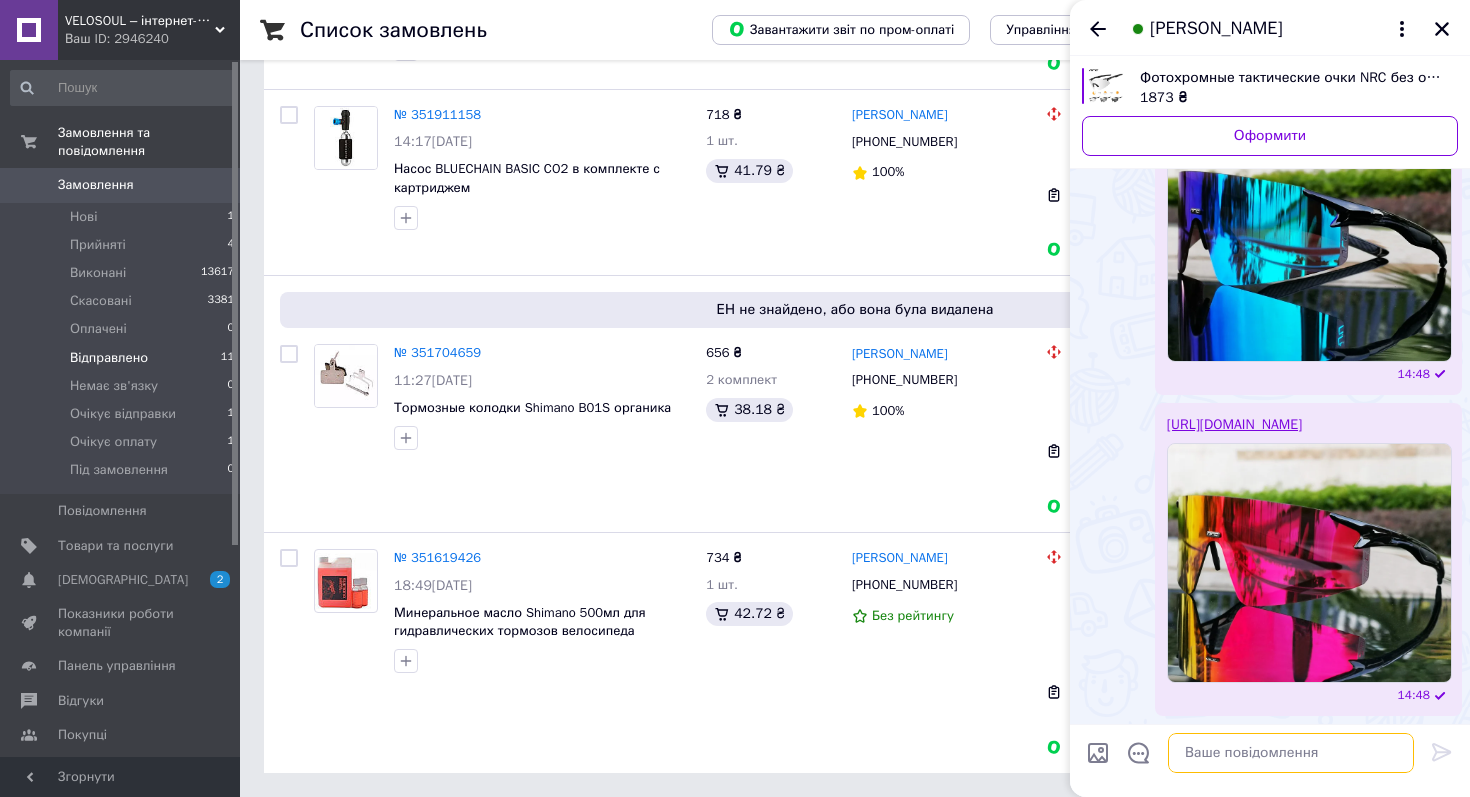 click at bounding box center (1291, 753) 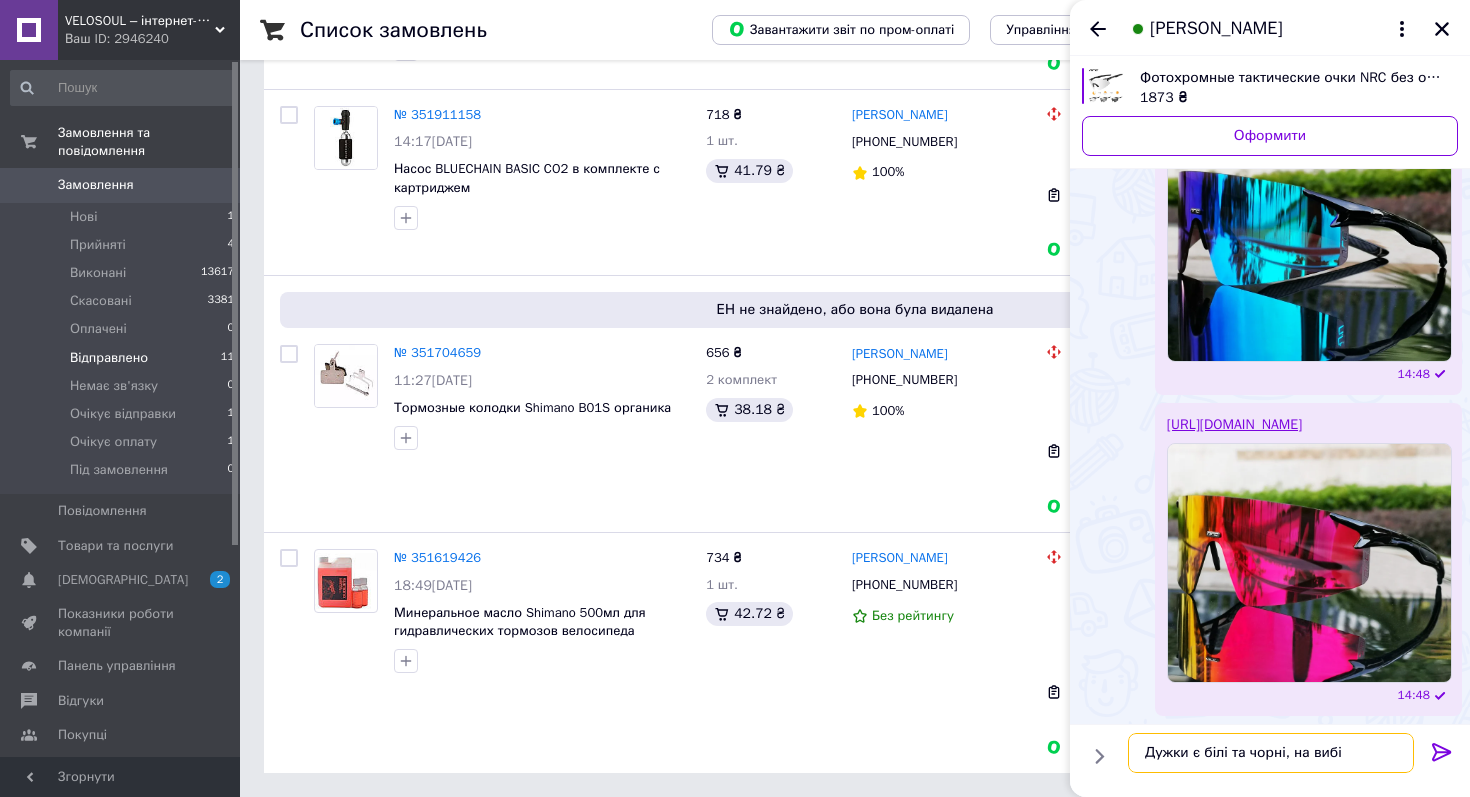 type on "Дужки є білі та чорні, на вибір" 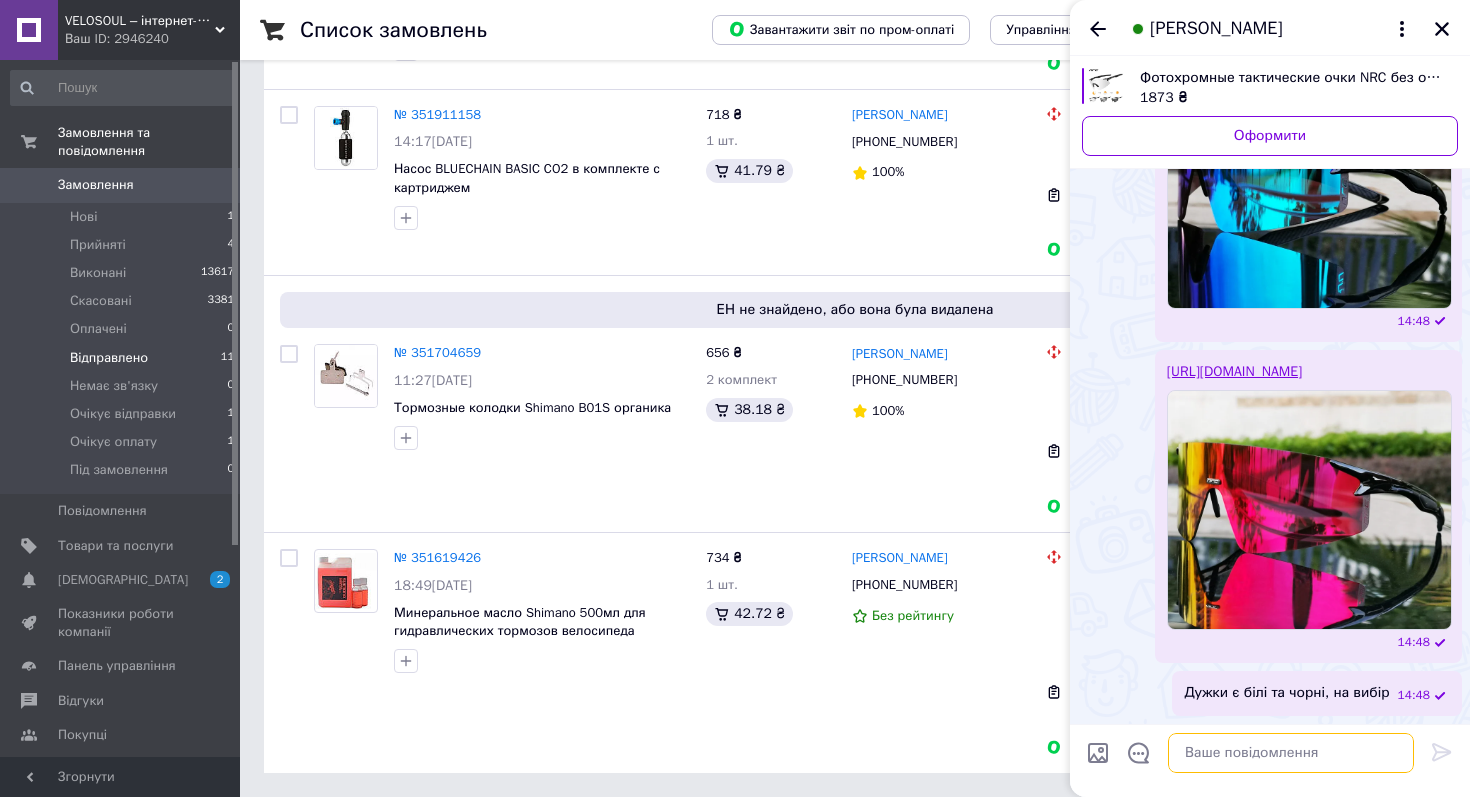 paste on "[URL][DOMAIN_NAME]" 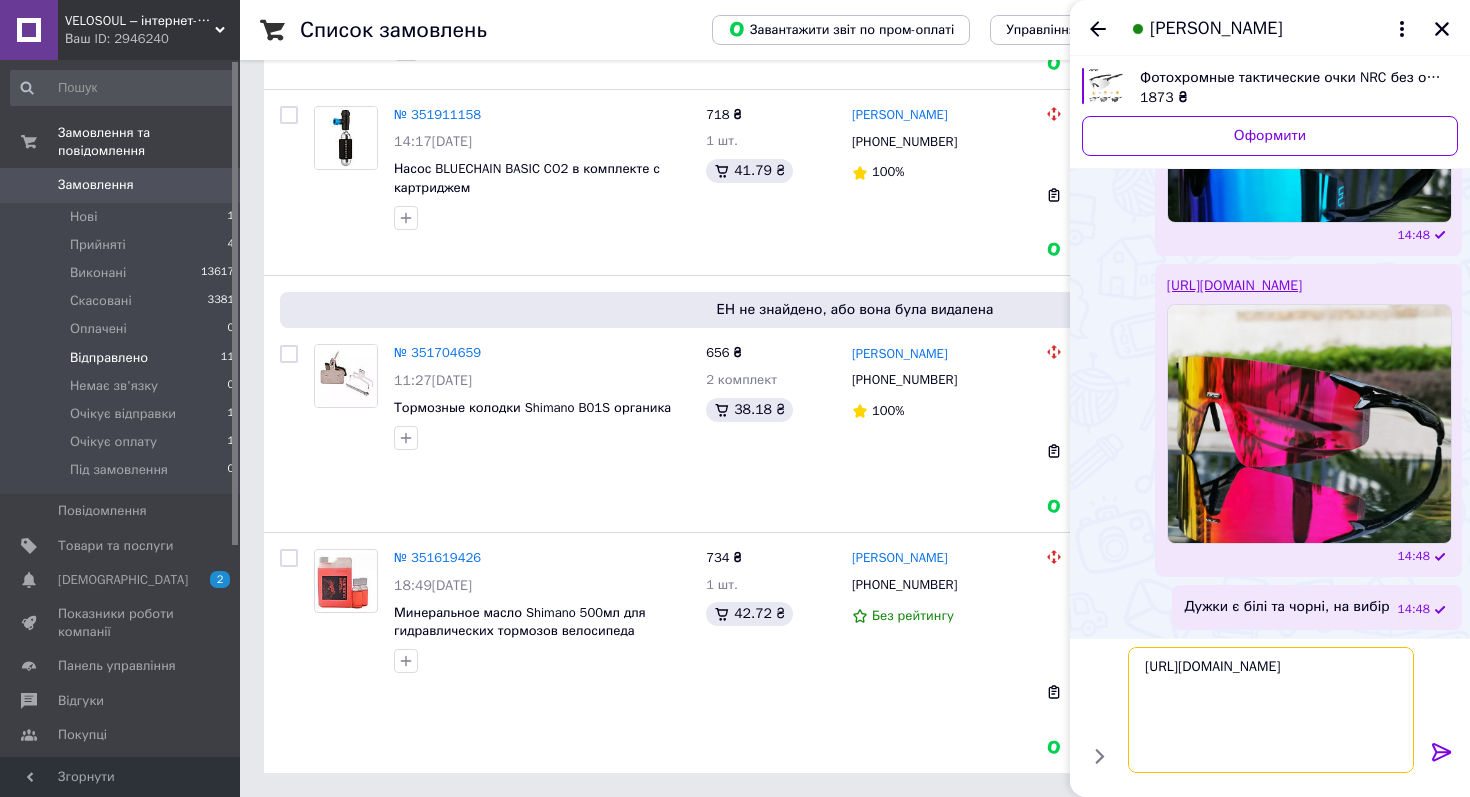 type 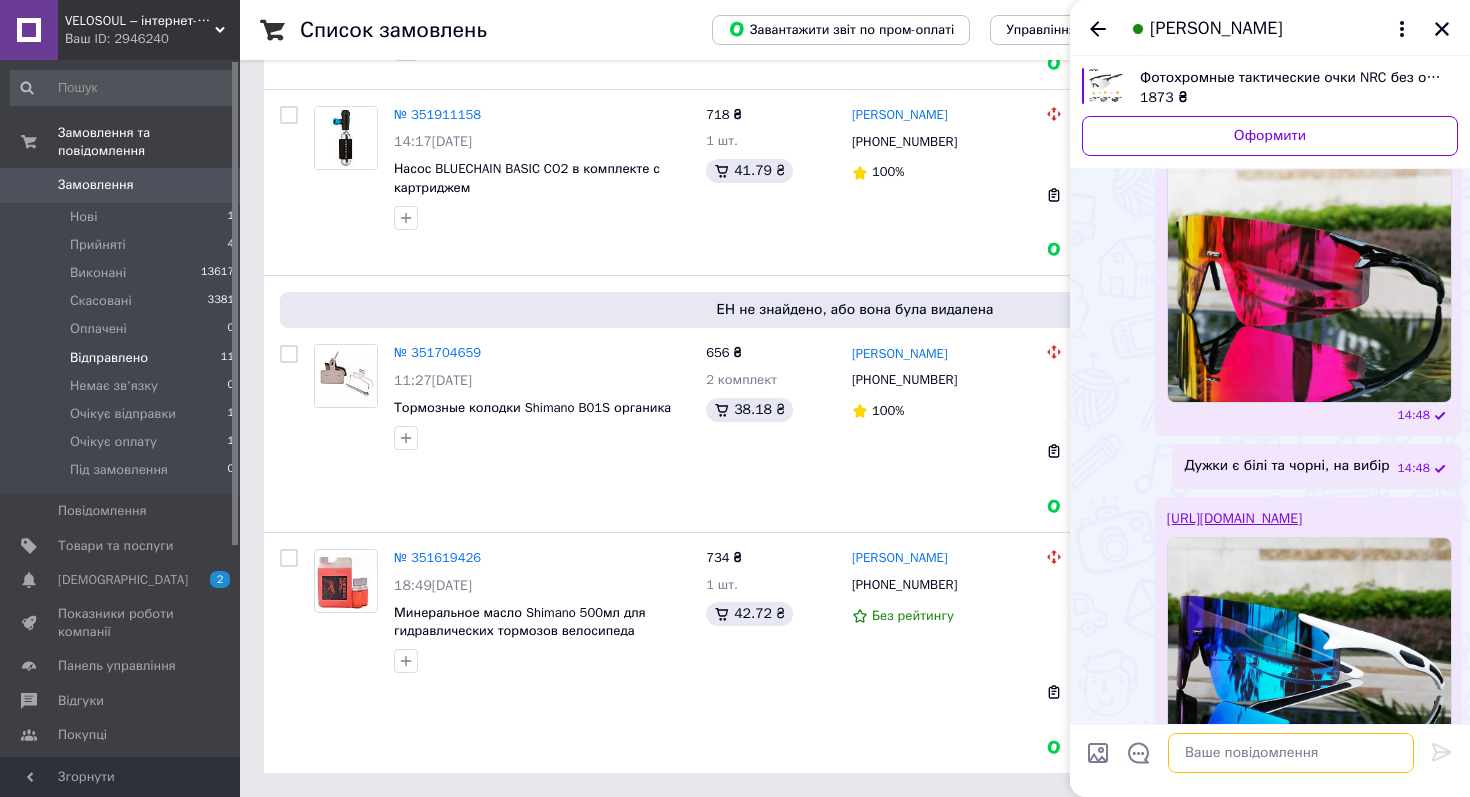scroll, scrollTop: 1686, scrollLeft: 0, axis: vertical 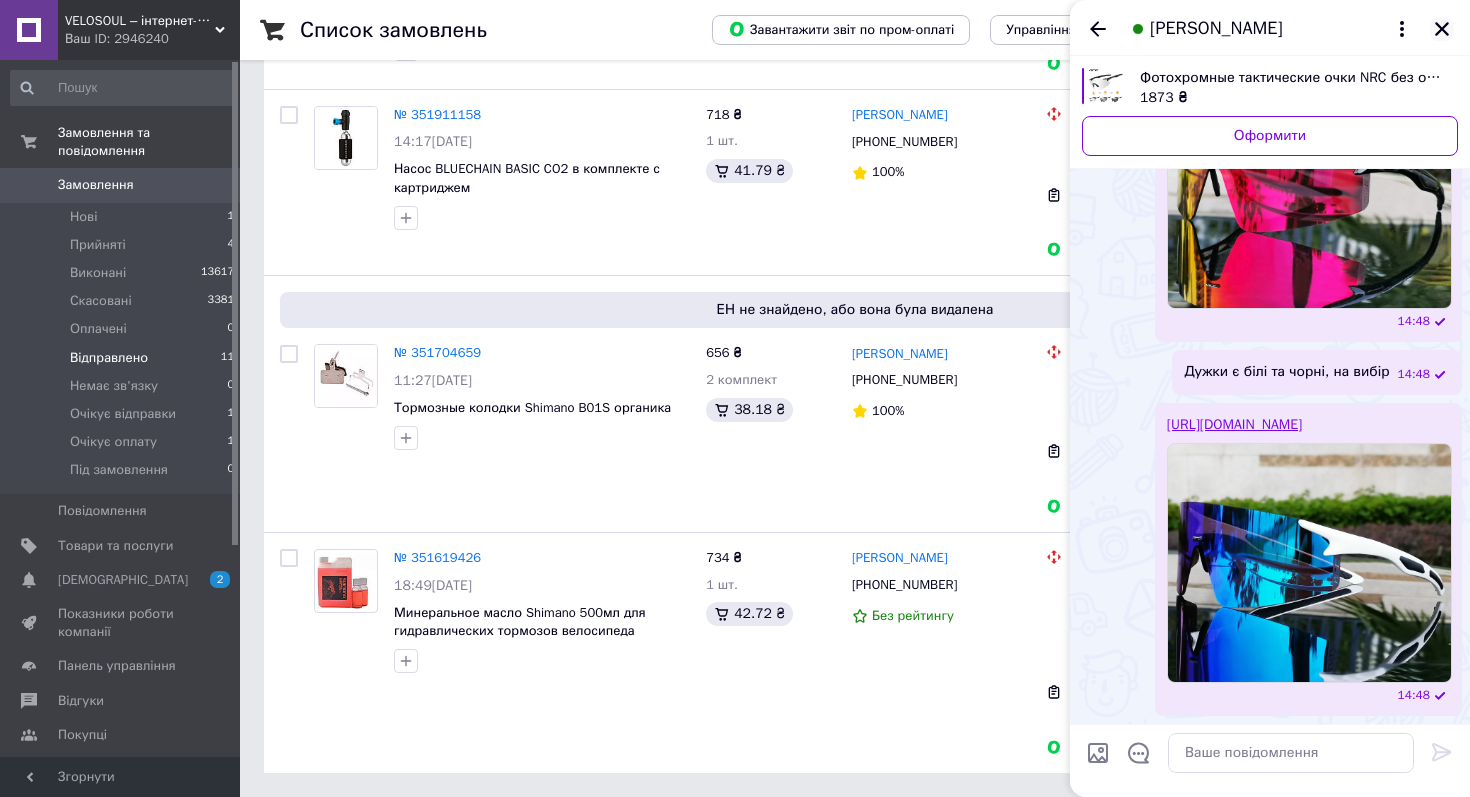 click 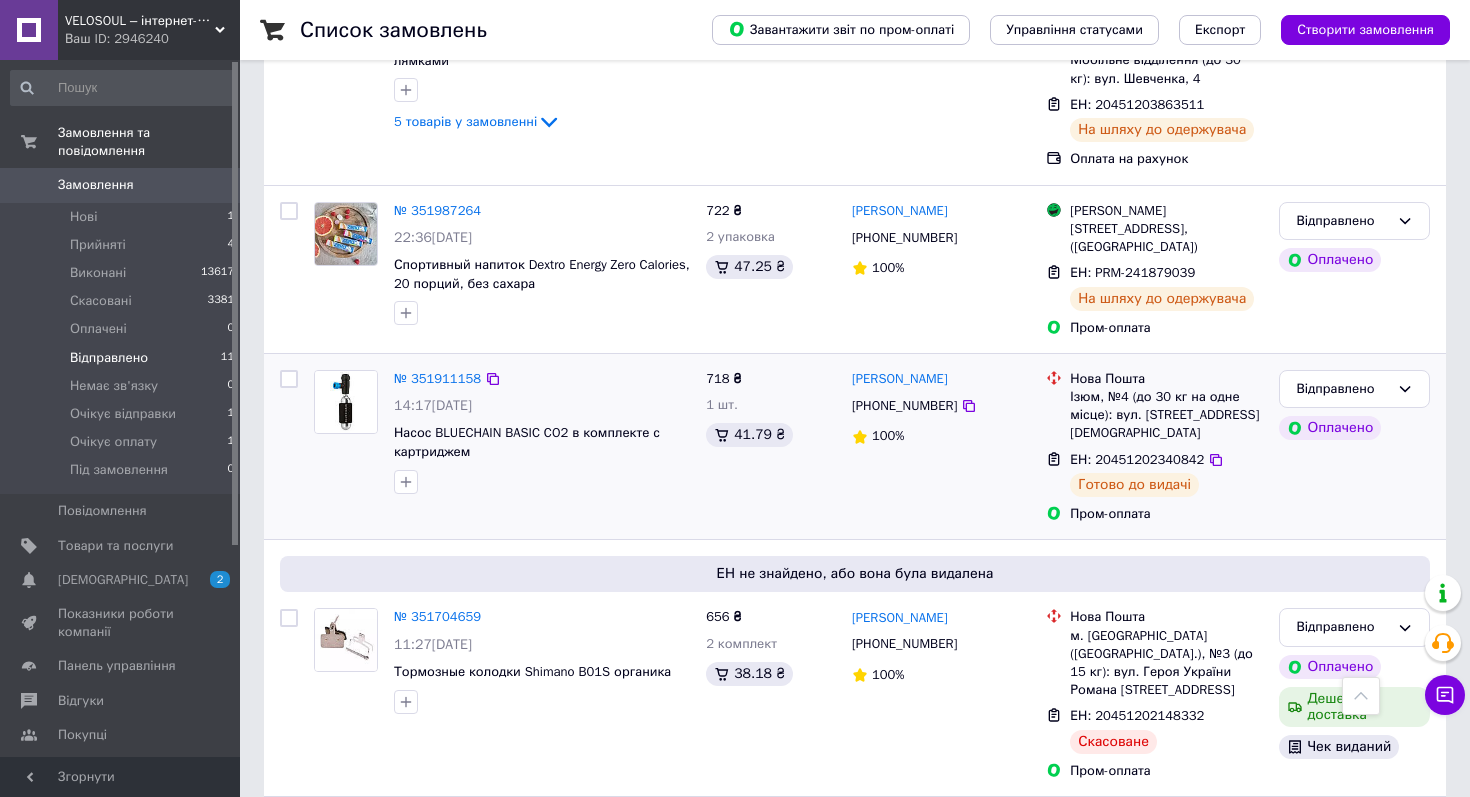 scroll, scrollTop: 1549, scrollLeft: 0, axis: vertical 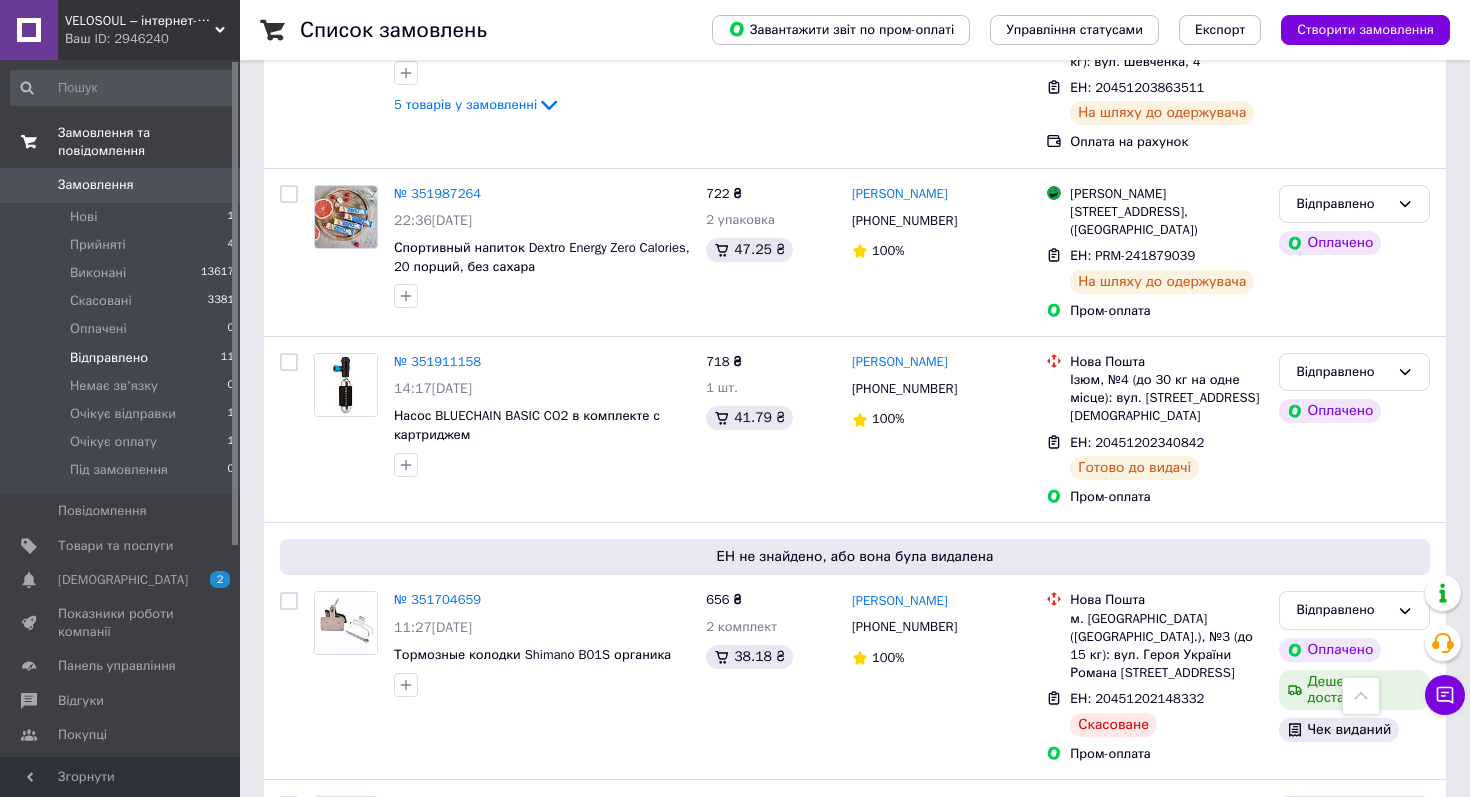 click on "Замовлення та повідомлення" at bounding box center [149, 142] 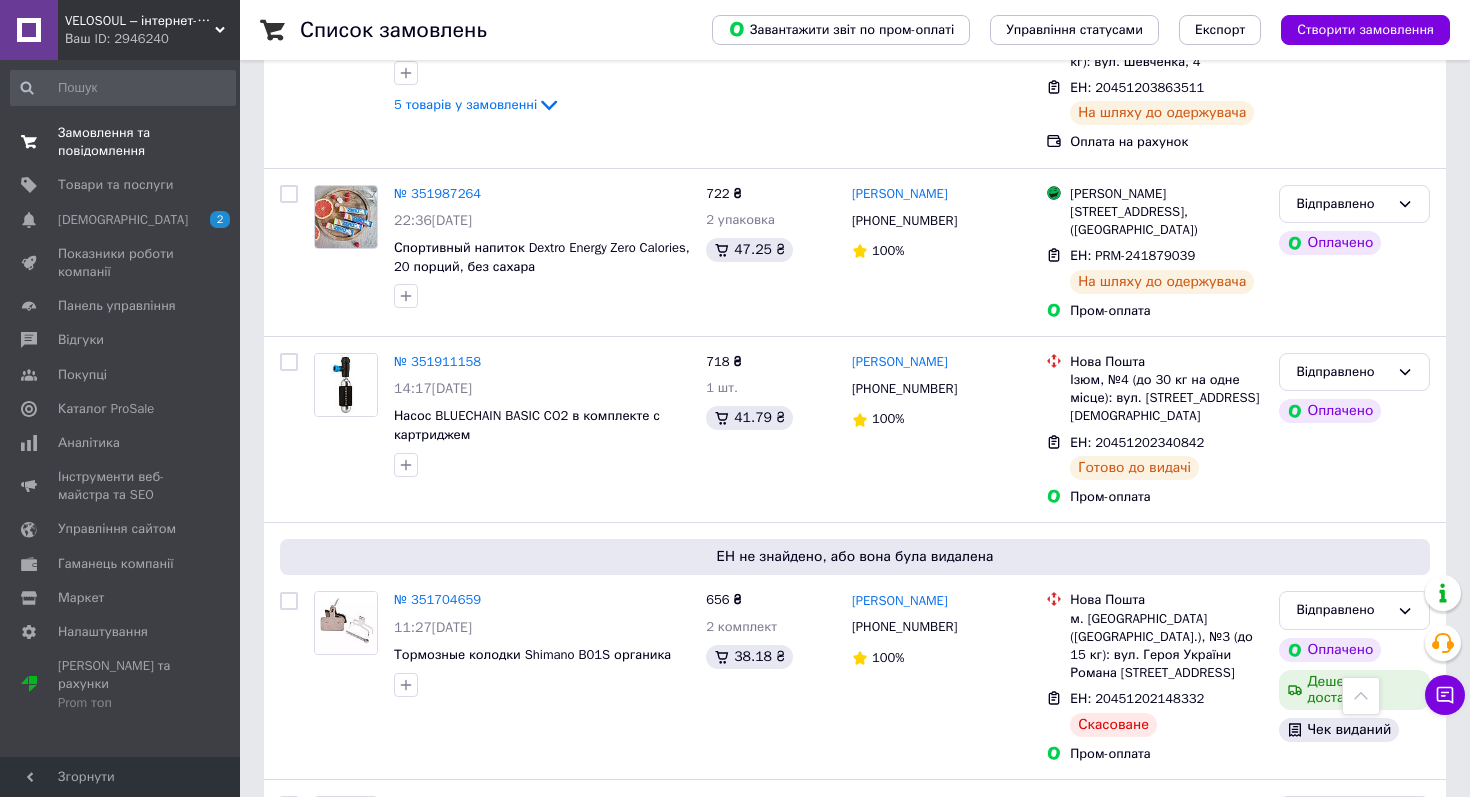 click on "Замовлення та повідомлення" at bounding box center [121, 142] 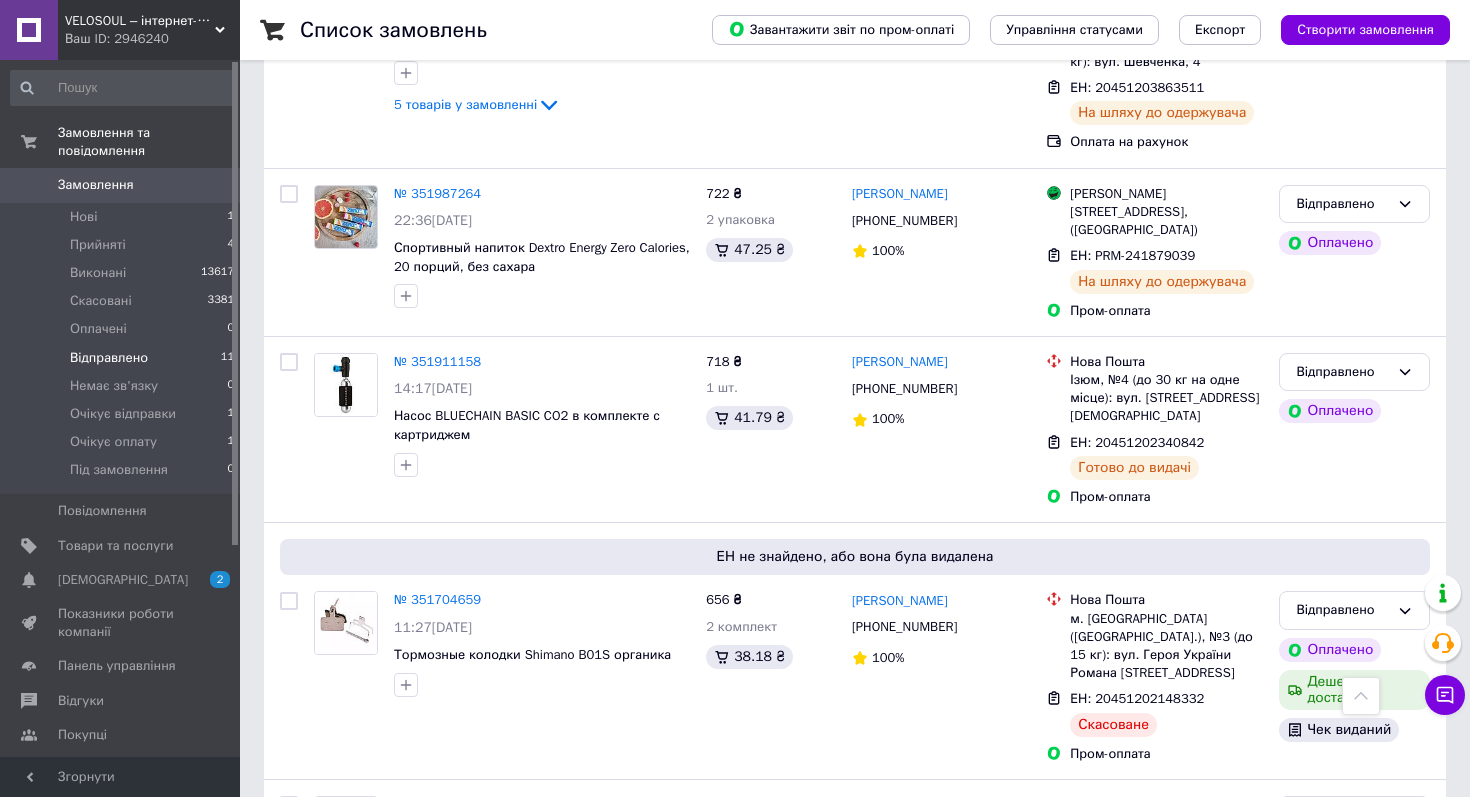 click on "Замовлення" at bounding box center (96, 185) 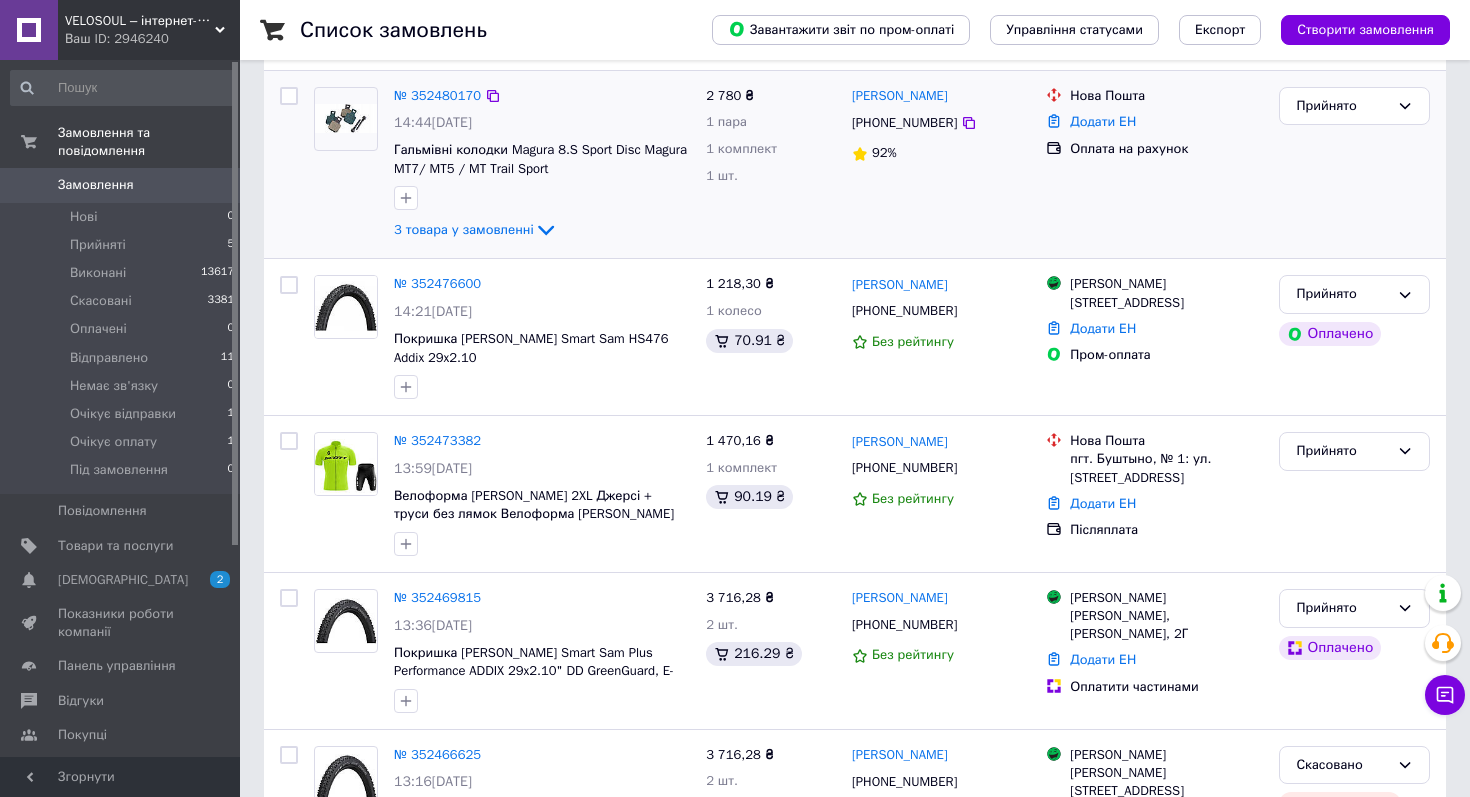 scroll, scrollTop: 246, scrollLeft: 0, axis: vertical 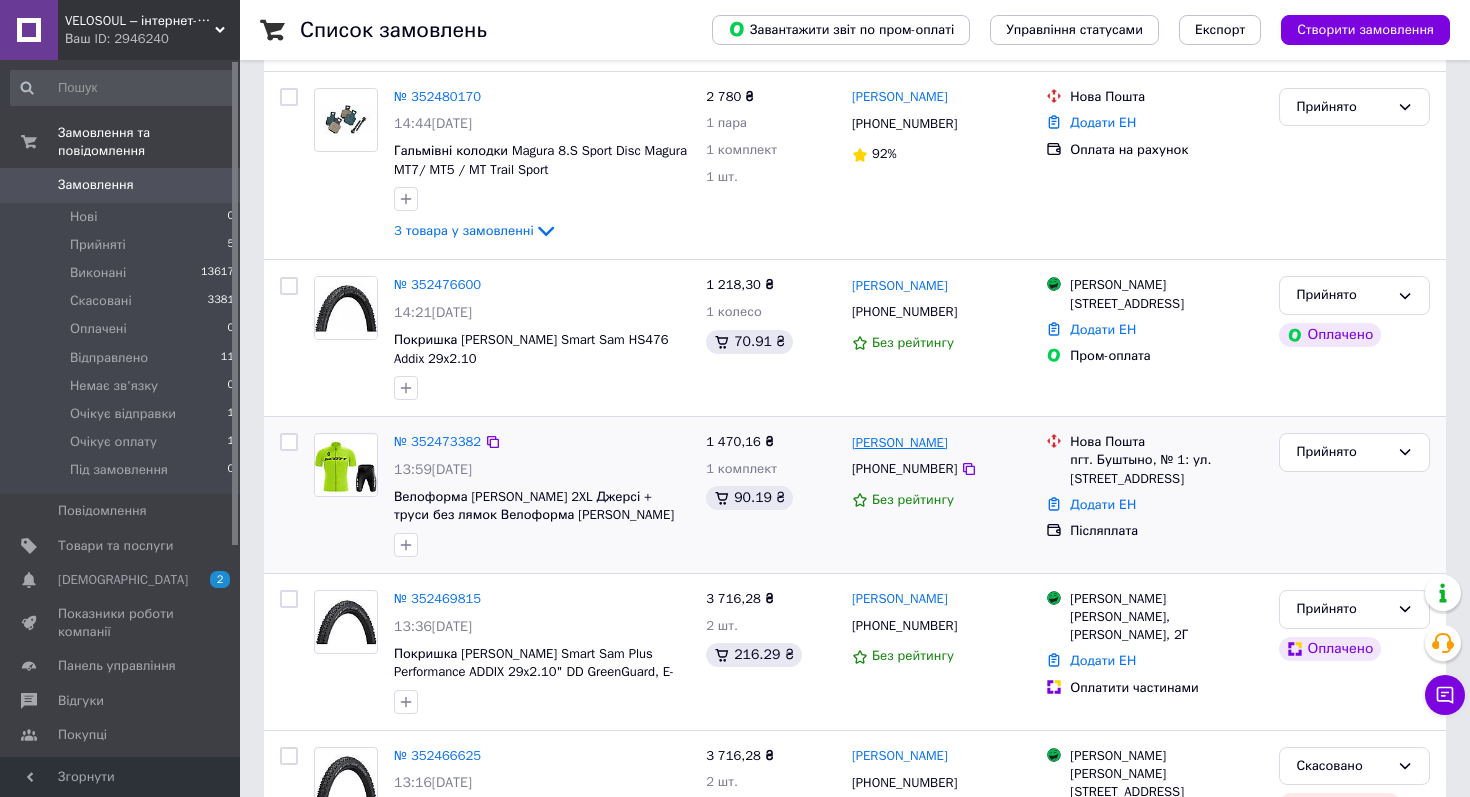 click on "[PERSON_NAME]" at bounding box center (900, 443) 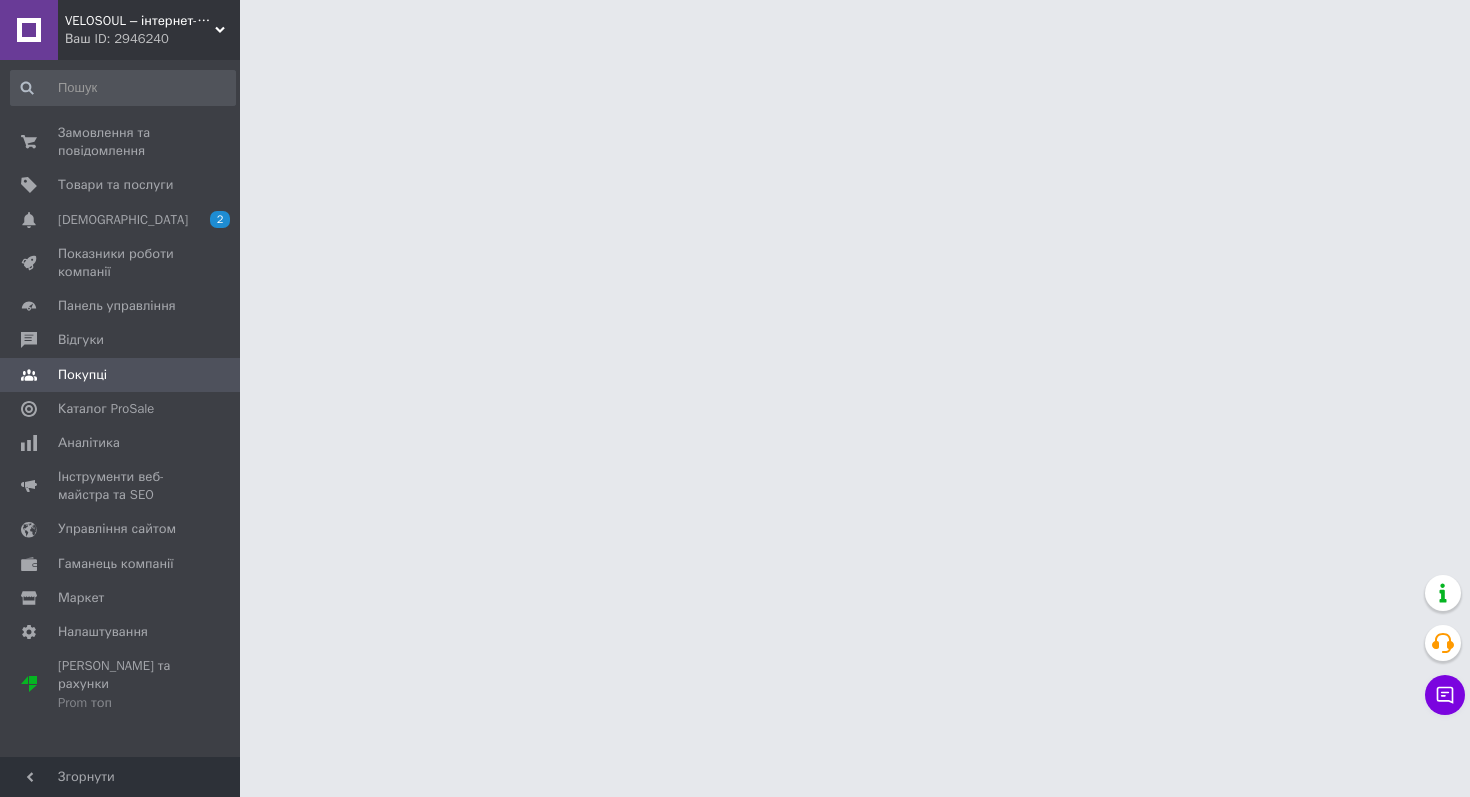 scroll, scrollTop: 0, scrollLeft: 0, axis: both 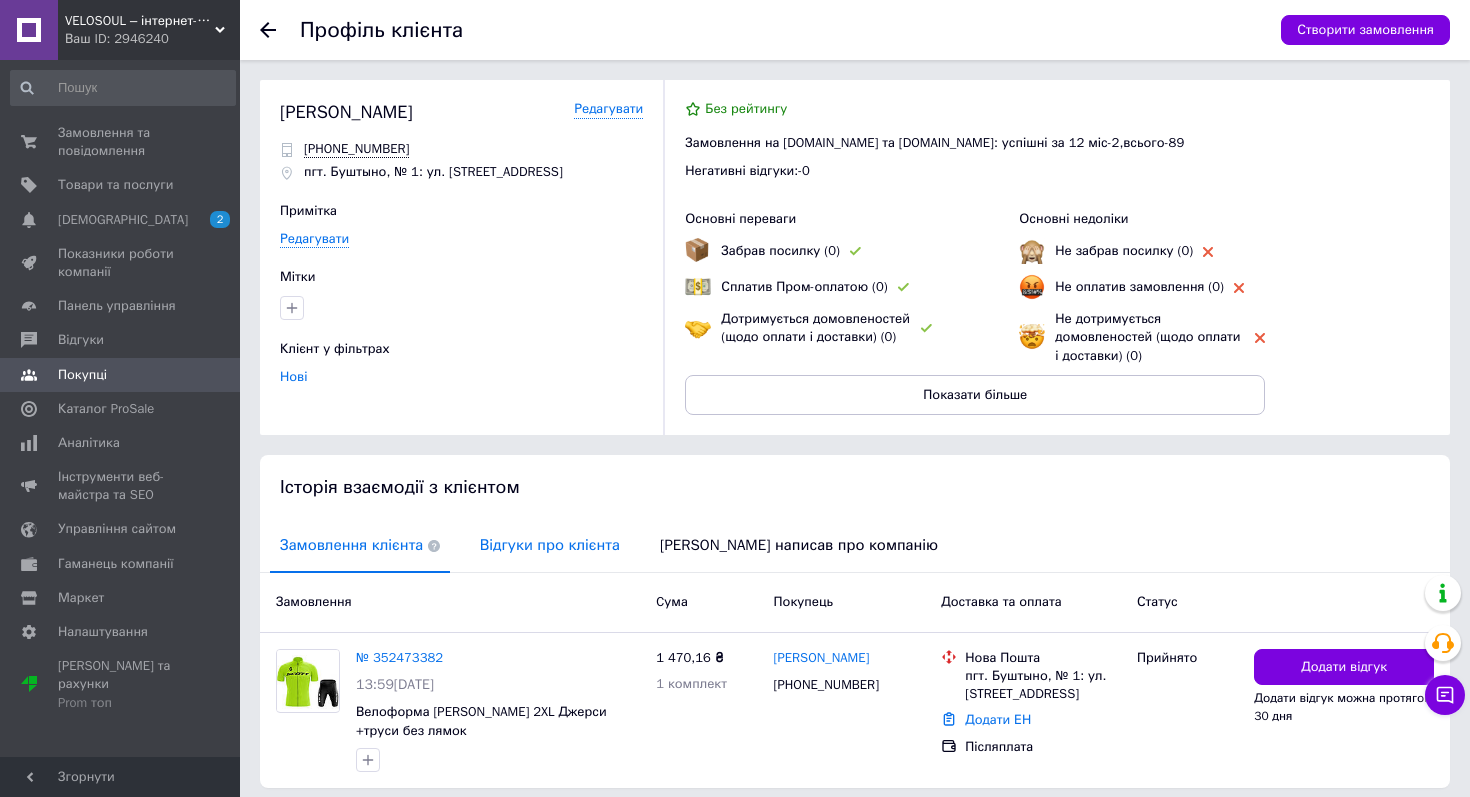 click on "Відгуки про клієнта" at bounding box center (550, 545) 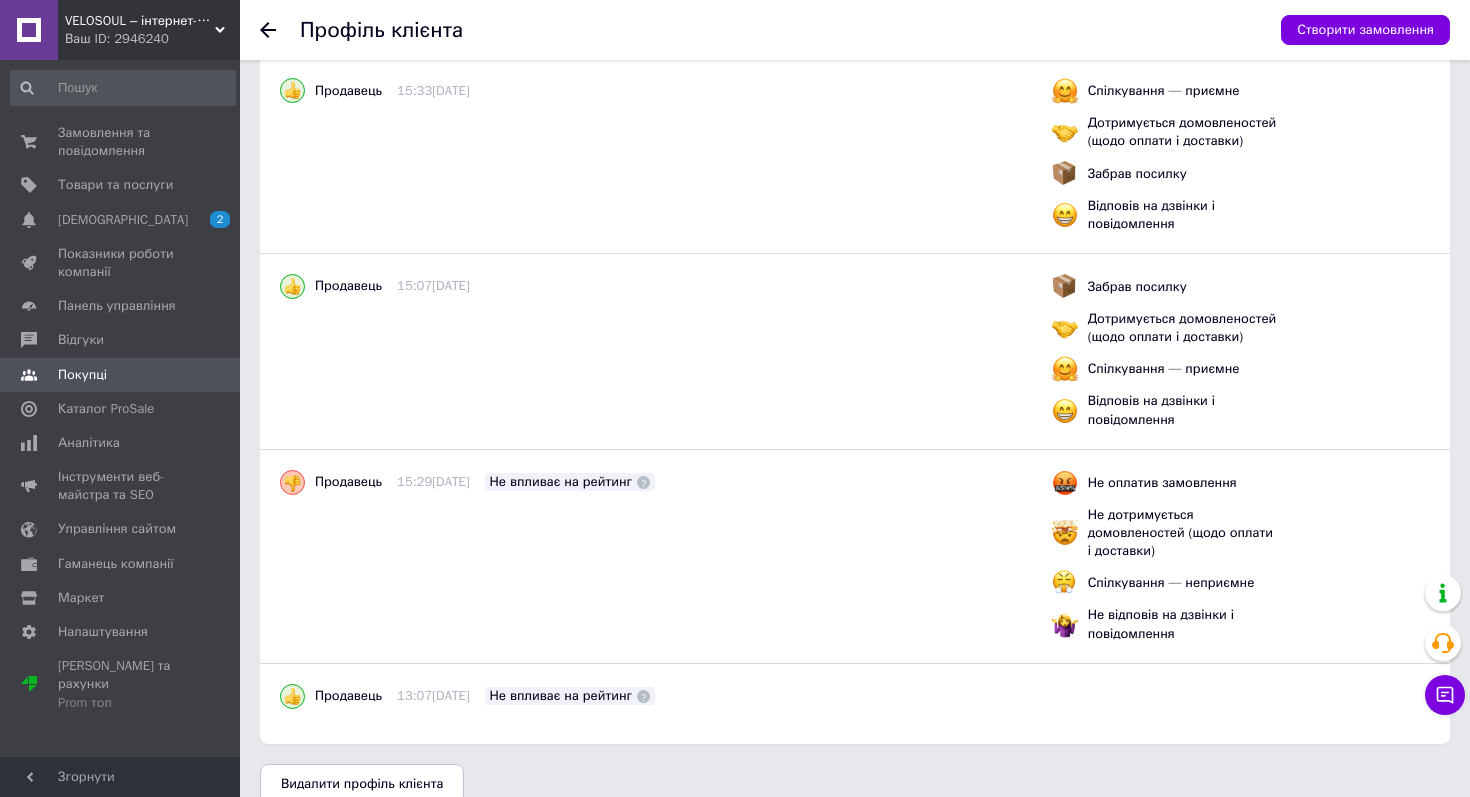 scroll, scrollTop: 637, scrollLeft: 0, axis: vertical 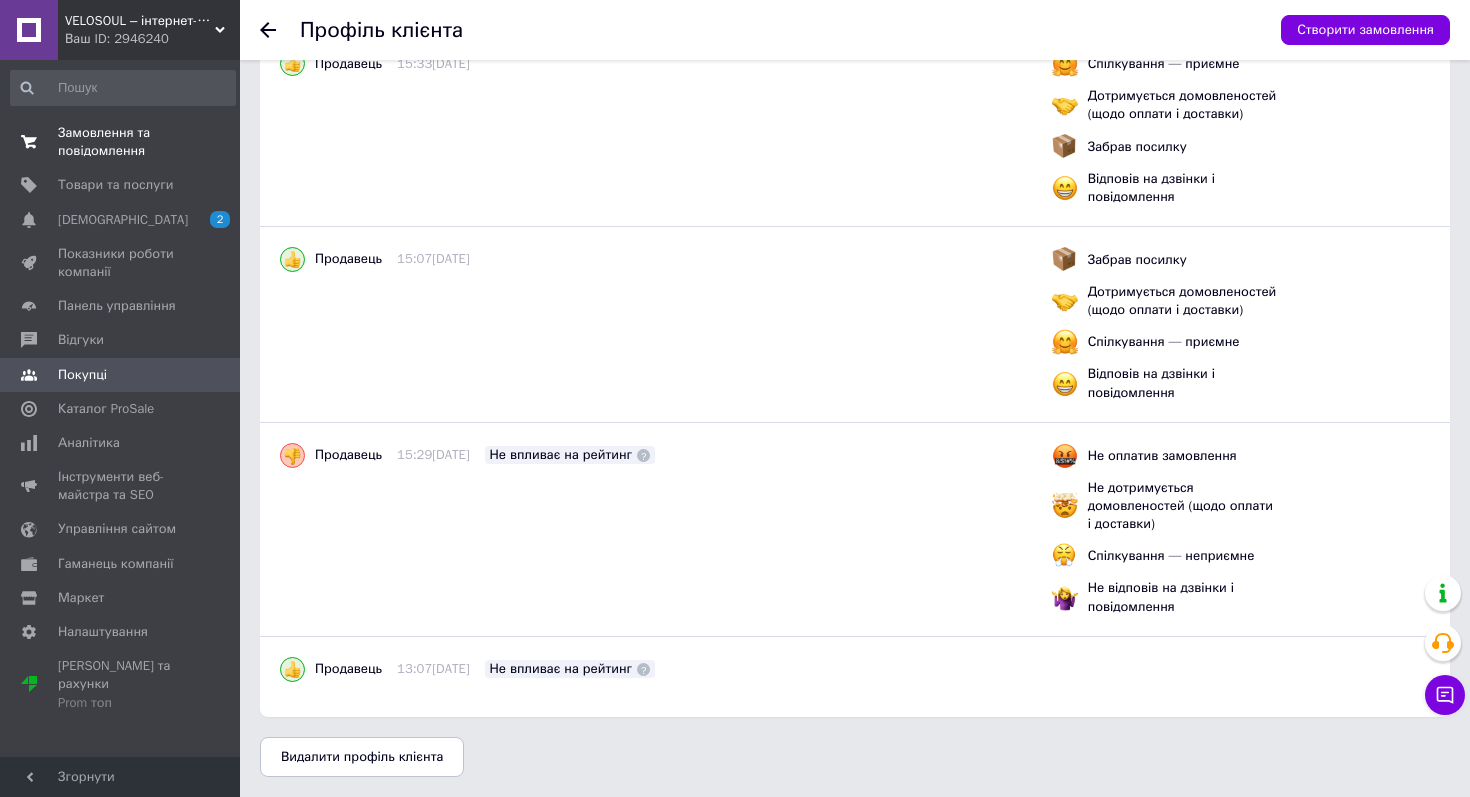 click on "Замовлення та повідомлення" at bounding box center (121, 142) 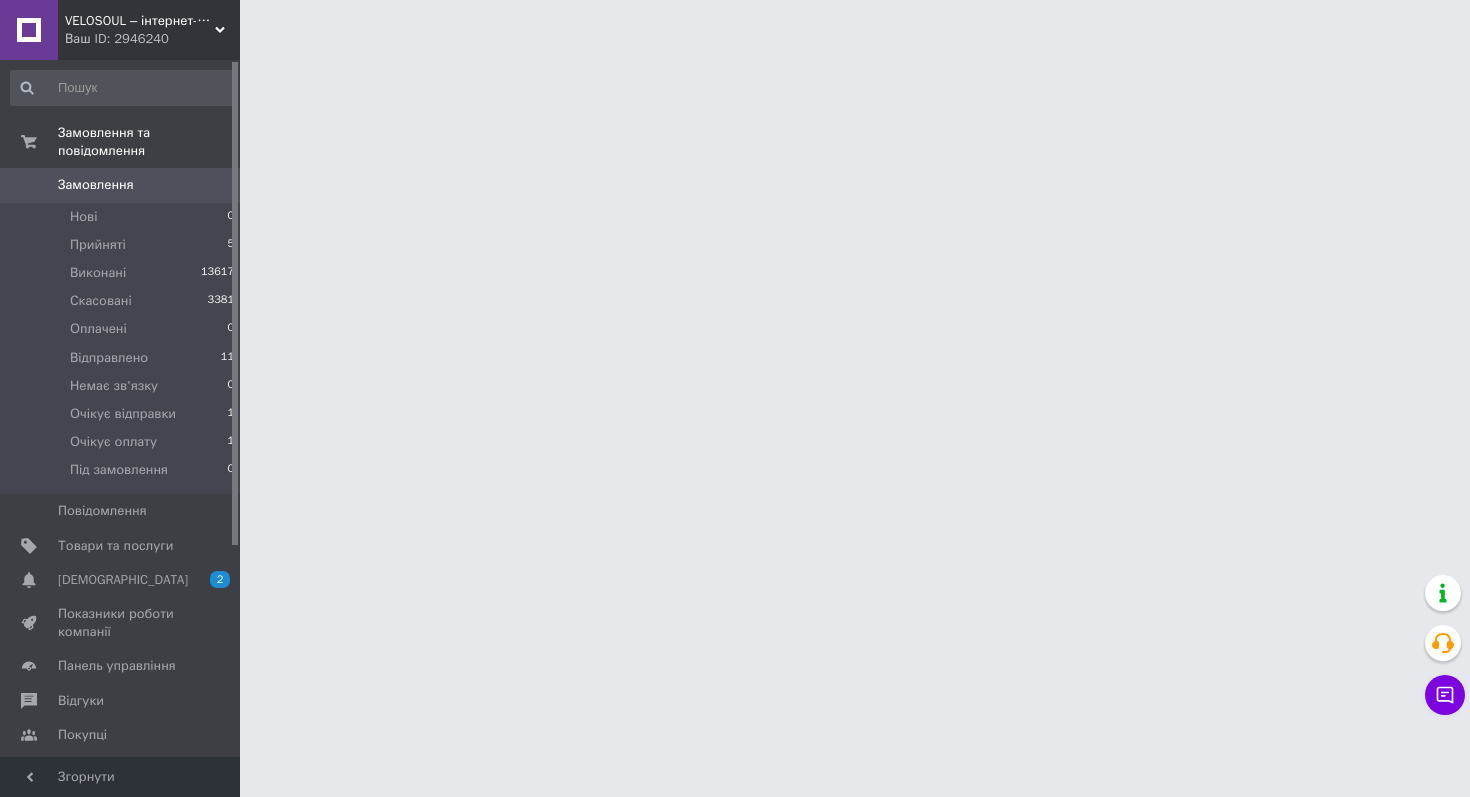 click on "Замовлення 0" at bounding box center (123, 185) 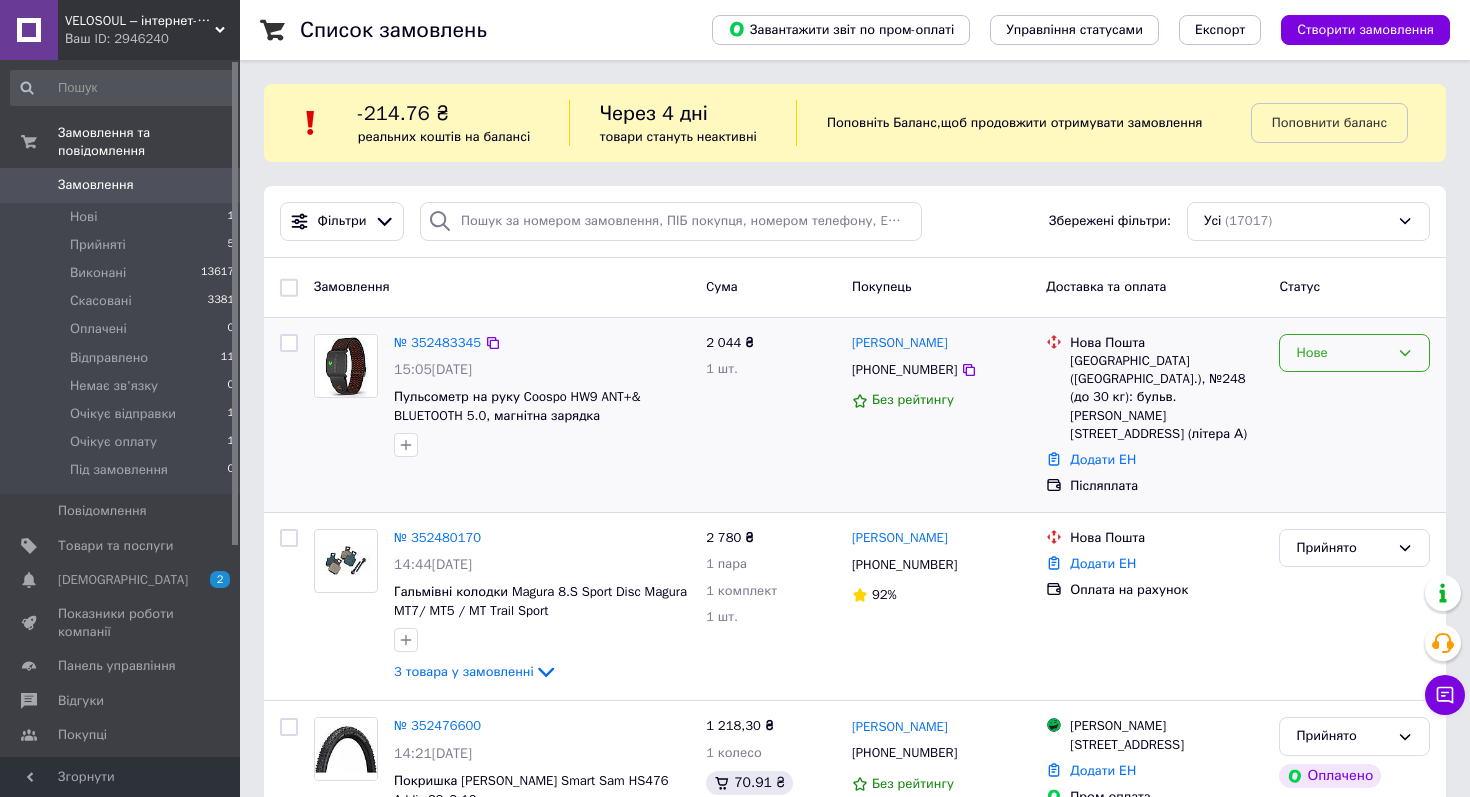 click on "Нове" at bounding box center (1354, 353) 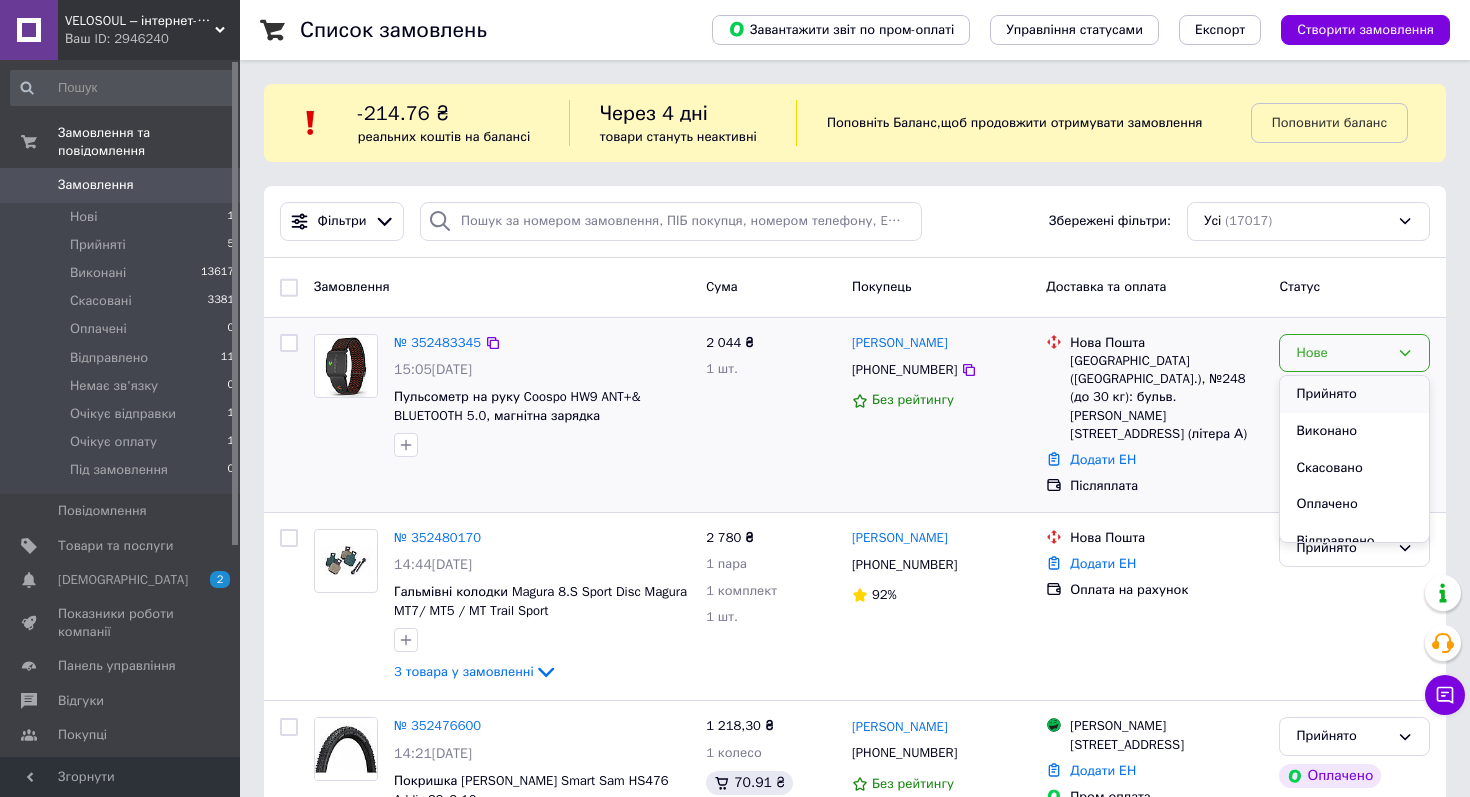 click on "Прийнято" at bounding box center [1354, 394] 